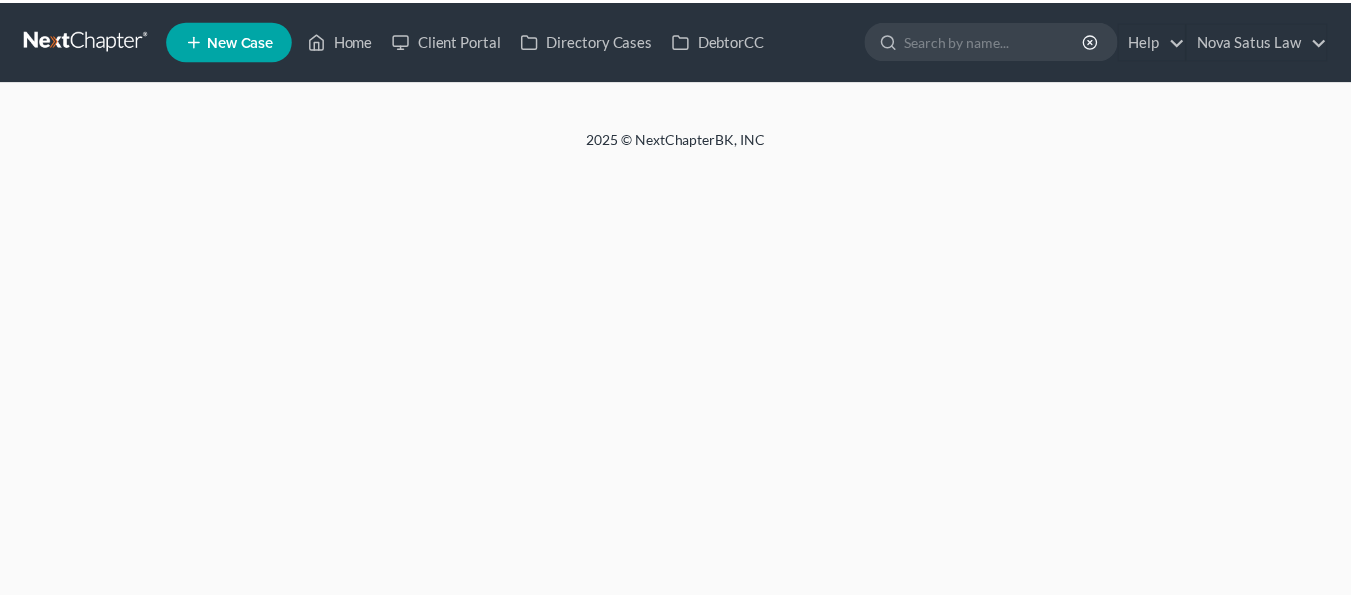 scroll, scrollTop: 0, scrollLeft: 0, axis: both 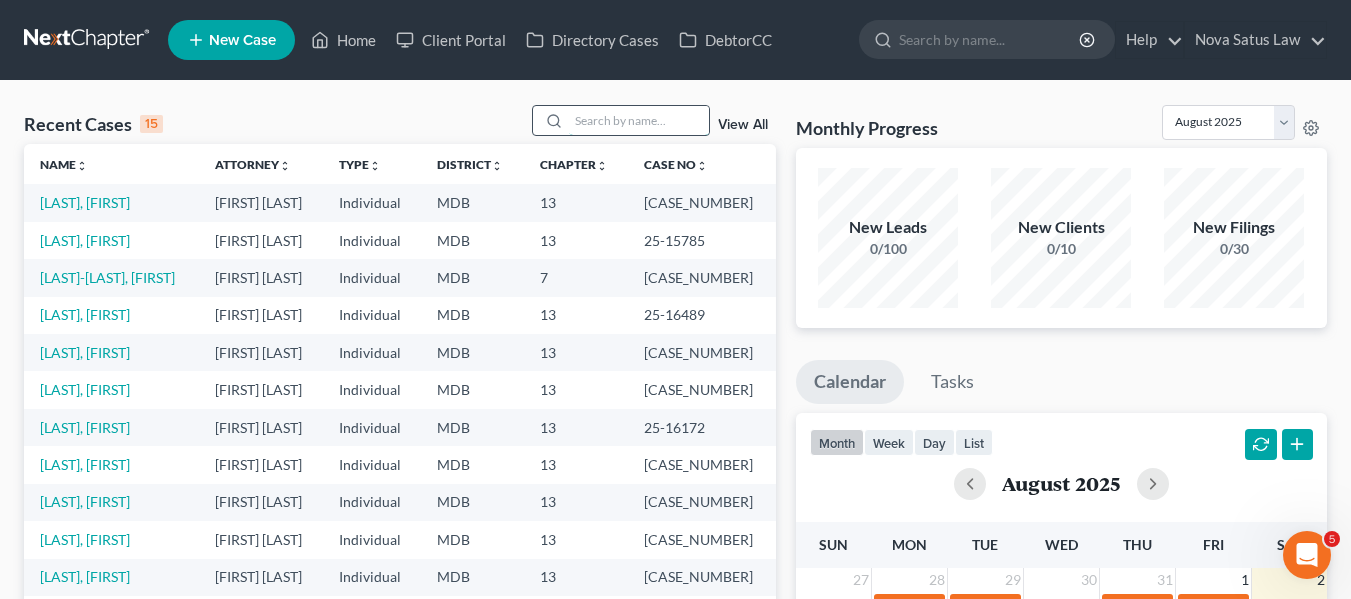 click at bounding box center (639, 120) 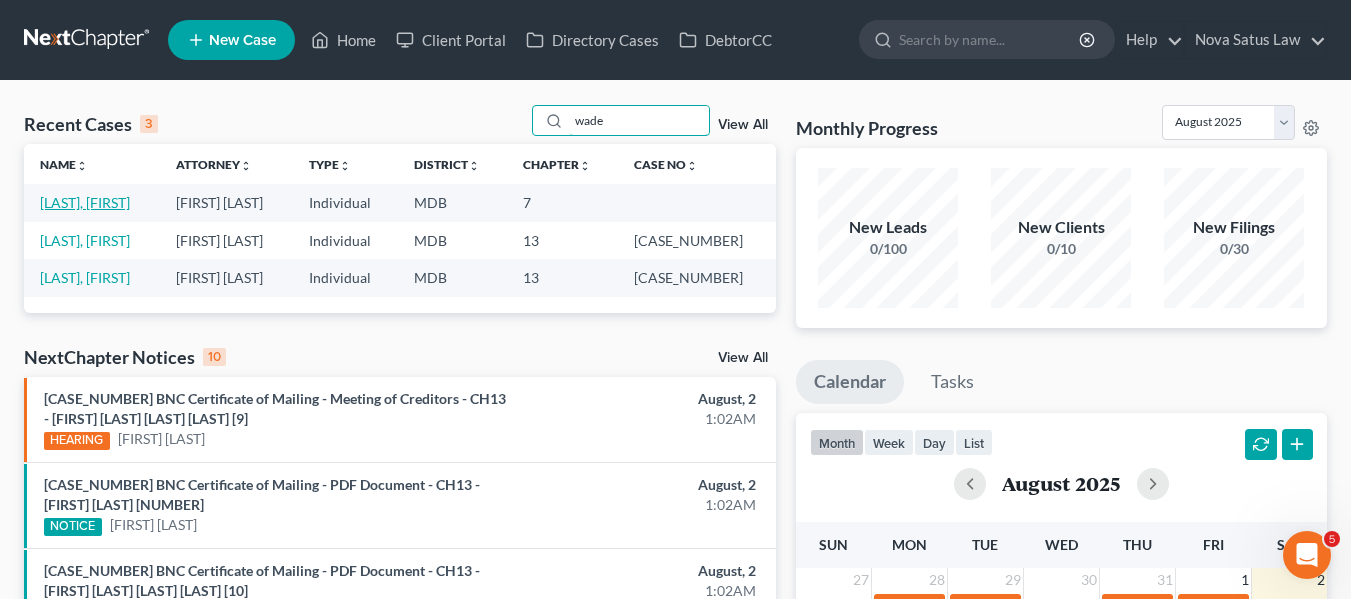 type on "wade" 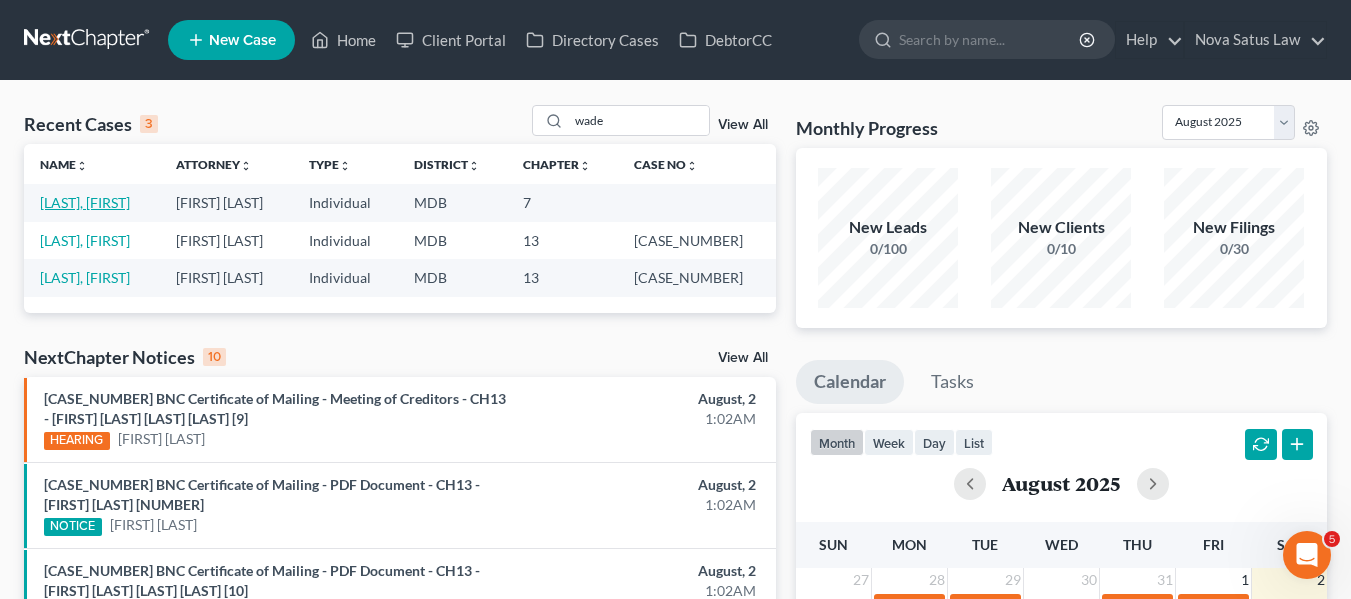 click on "[LAST], [FIRST]" at bounding box center [85, 202] 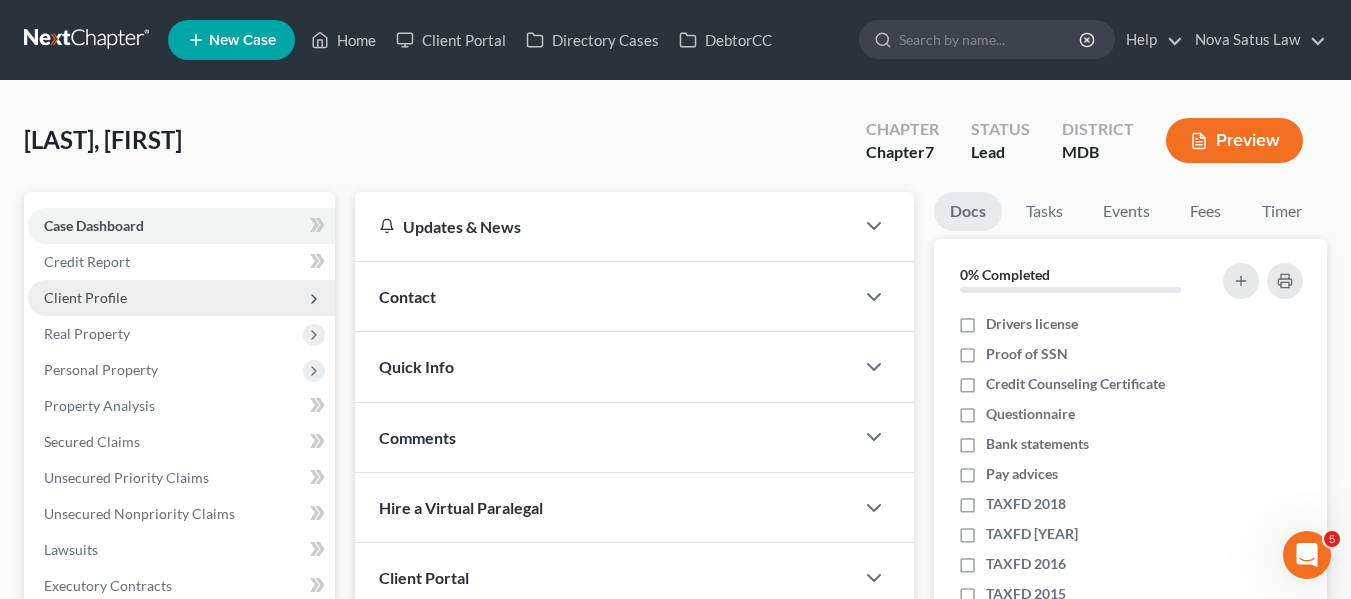 click on "Client Profile" at bounding box center (85, 297) 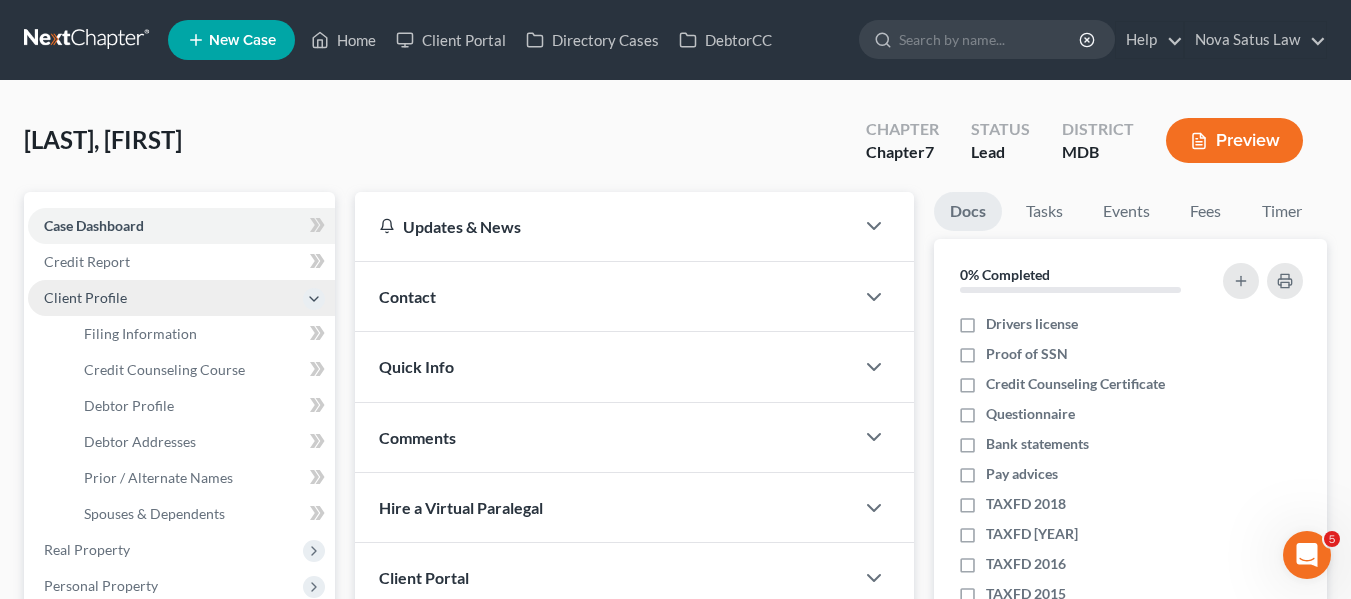scroll, scrollTop: 122, scrollLeft: 0, axis: vertical 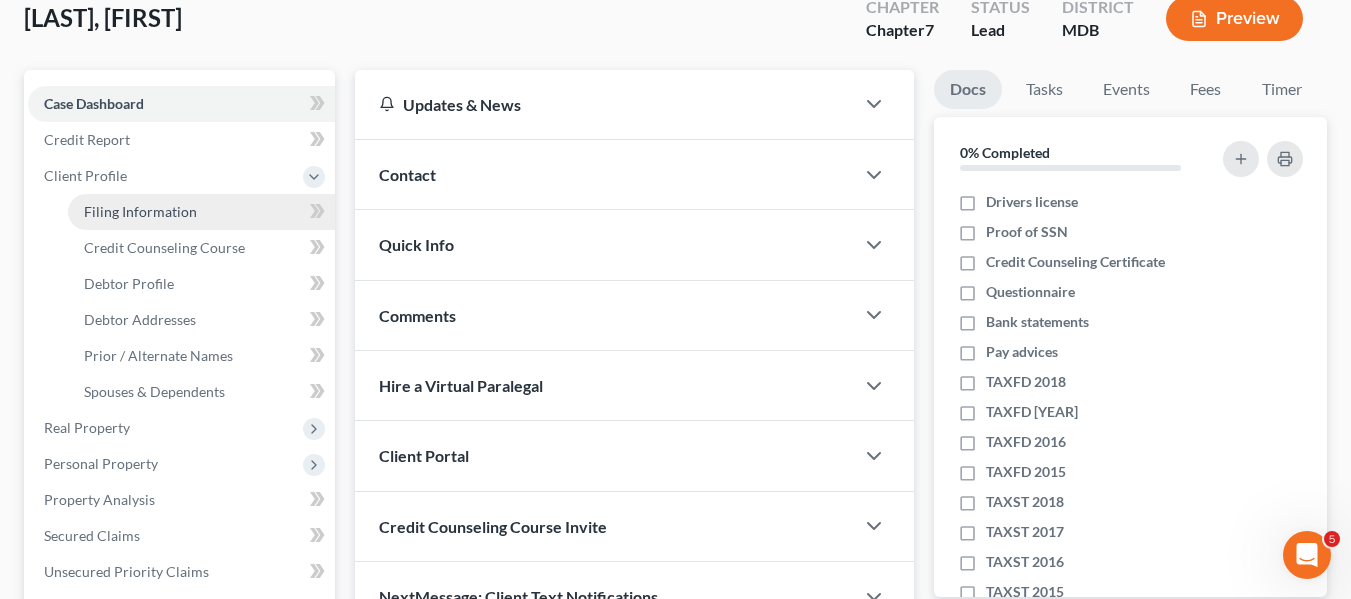 click on "Filing Information" at bounding box center (140, 211) 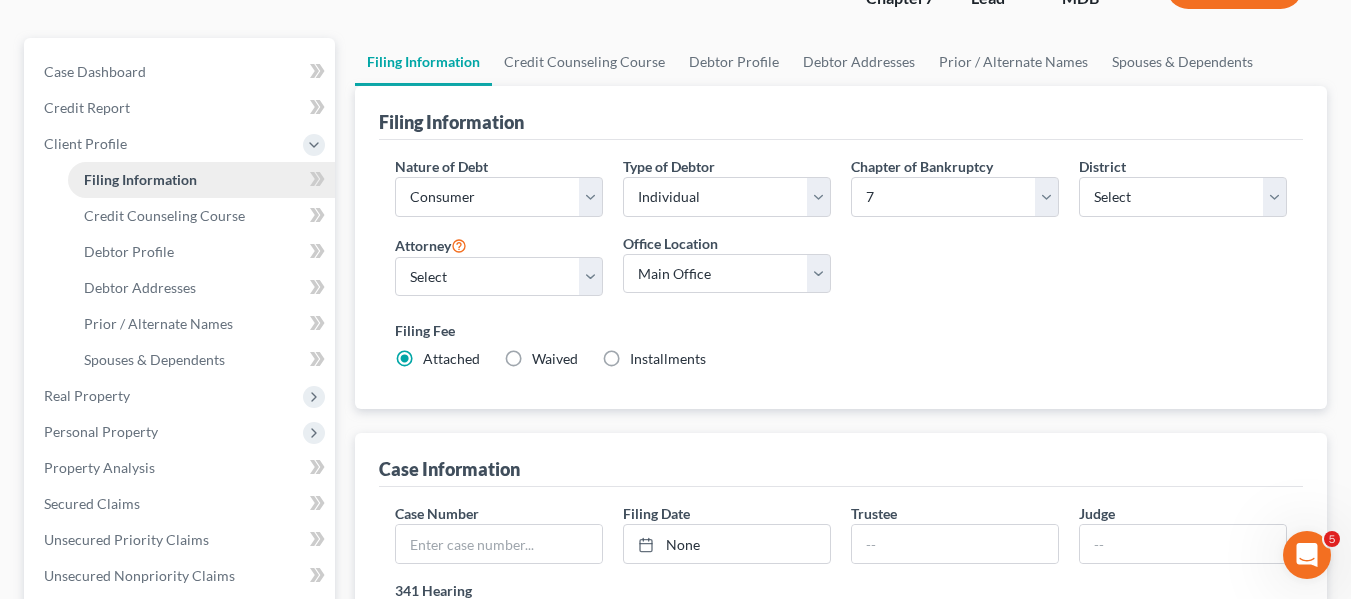 scroll, scrollTop: 157, scrollLeft: 0, axis: vertical 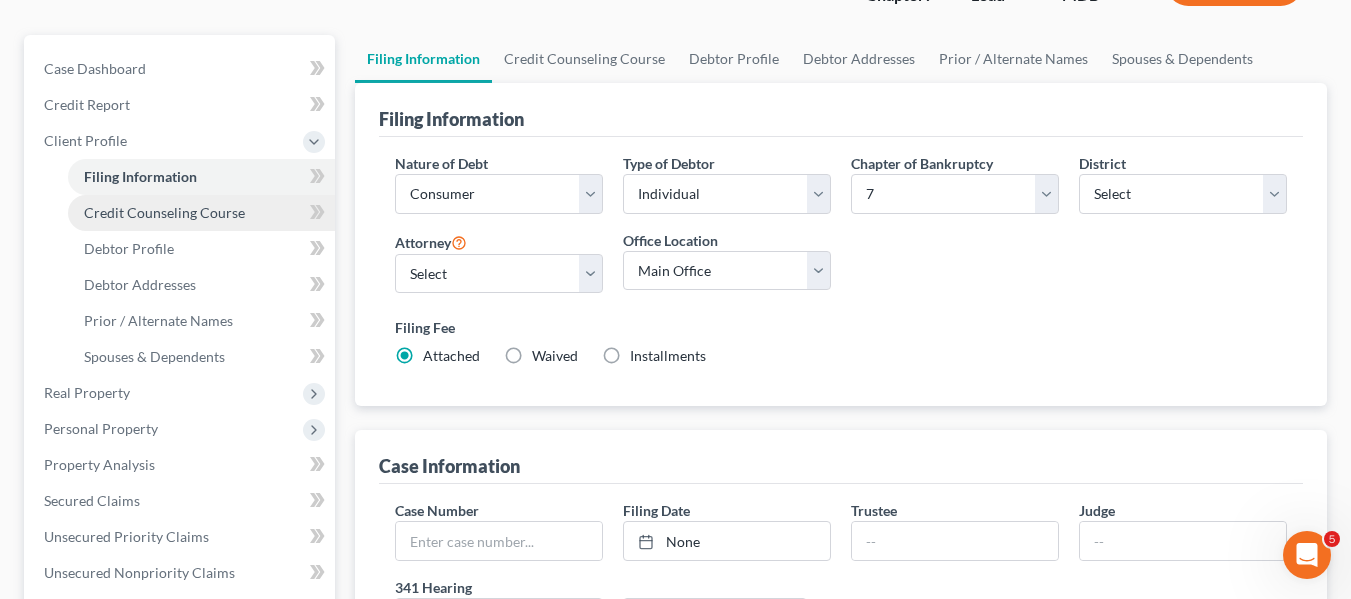 click on "Credit Counseling Course" at bounding box center (164, 212) 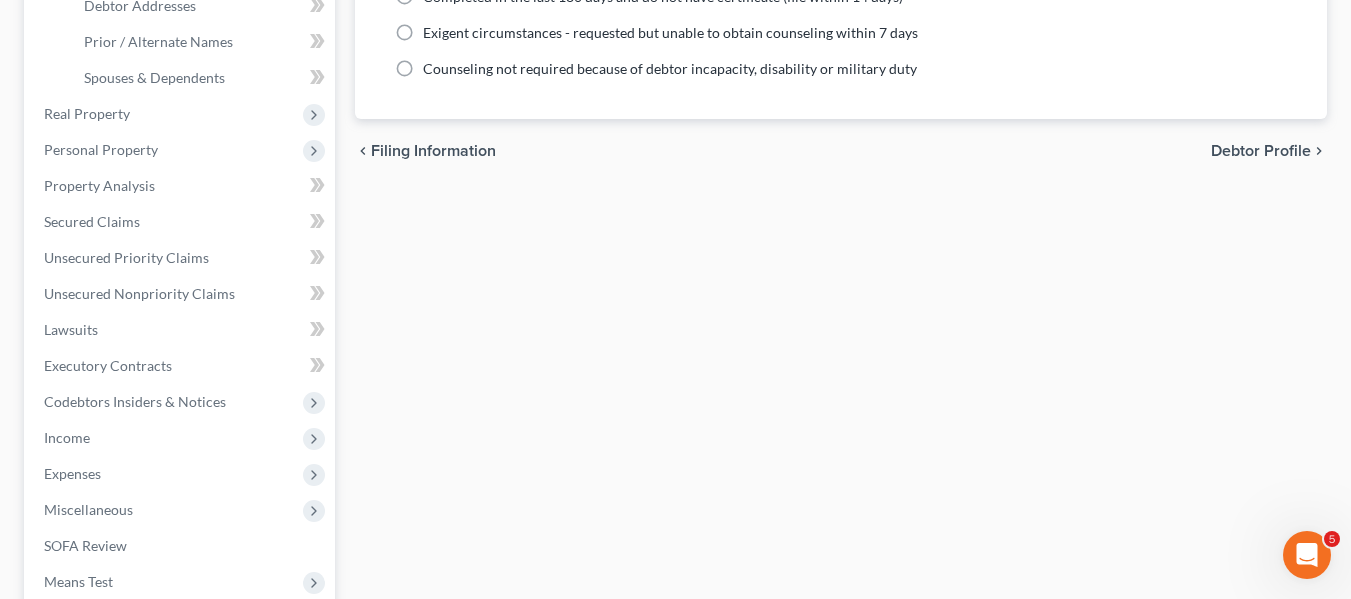 scroll, scrollTop: 716, scrollLeft: 0, axis: vertical 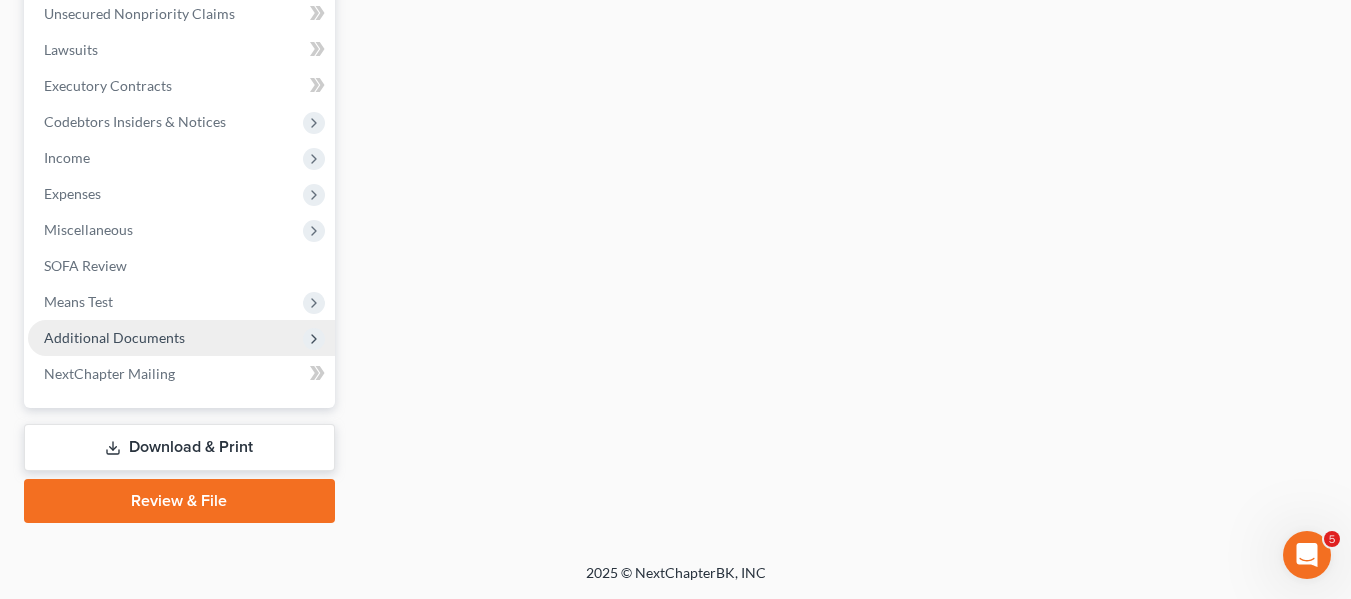 click on "Additional Documents" at bounding box center (114, 337) 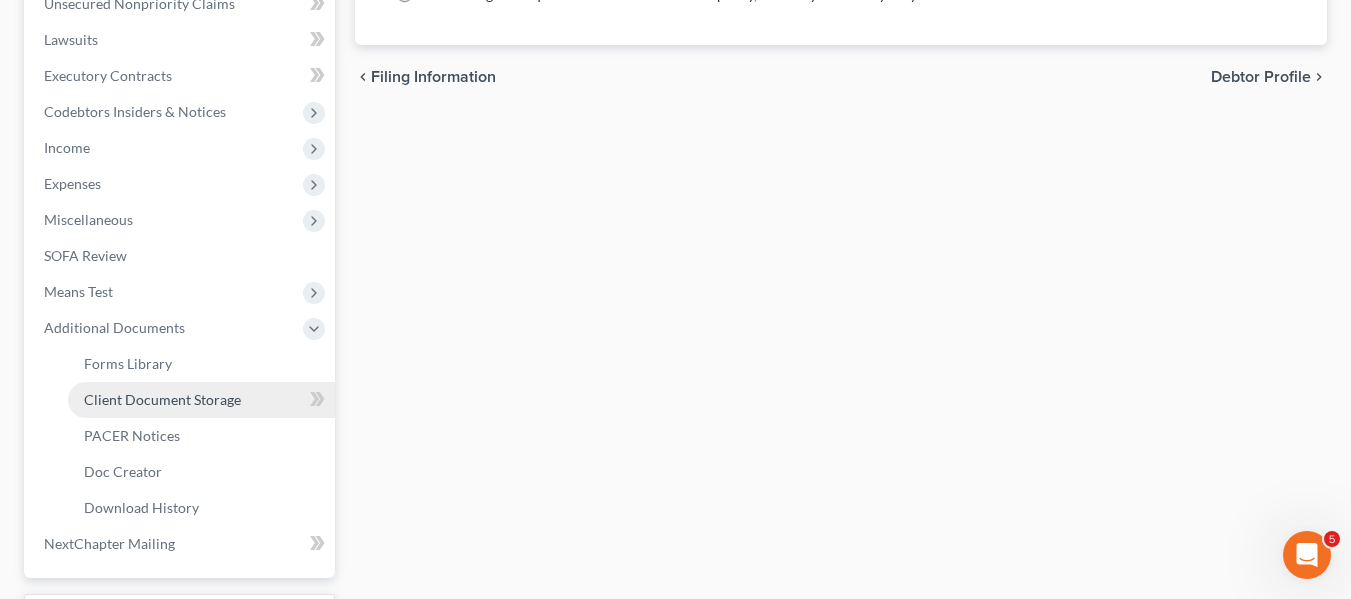 scroll, scrollTop: 500, scrollLeft: 0, axis: vertical 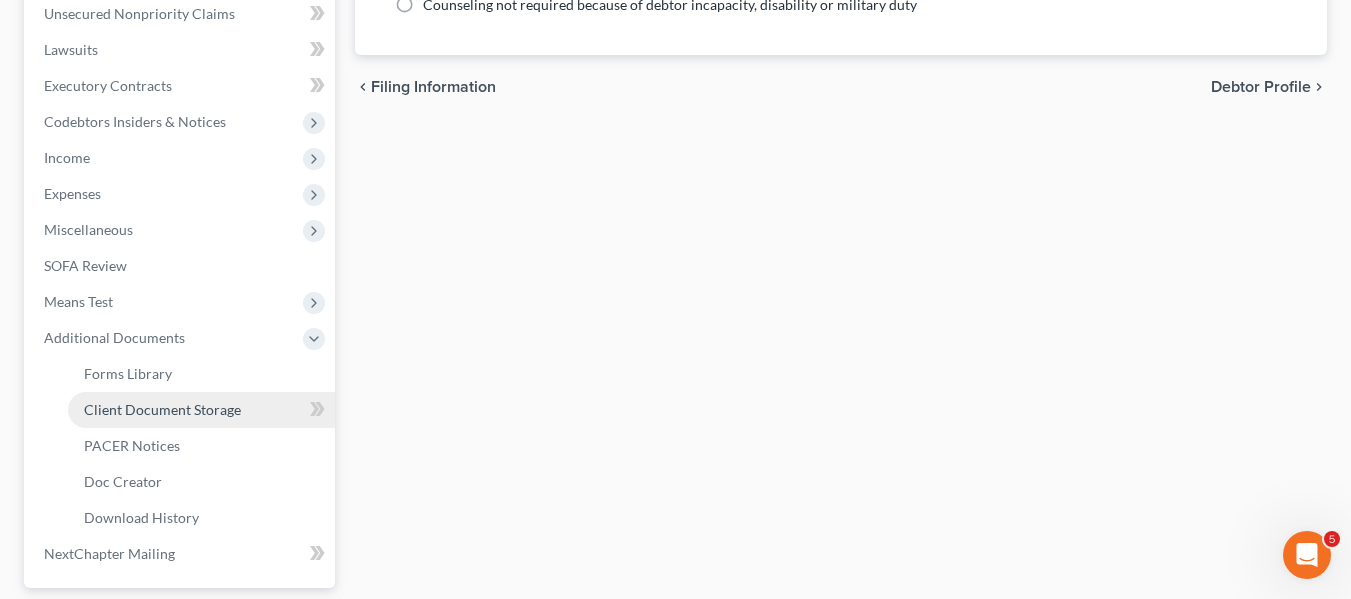 click on "Client Document Storage" at bounding box center (162, 409) 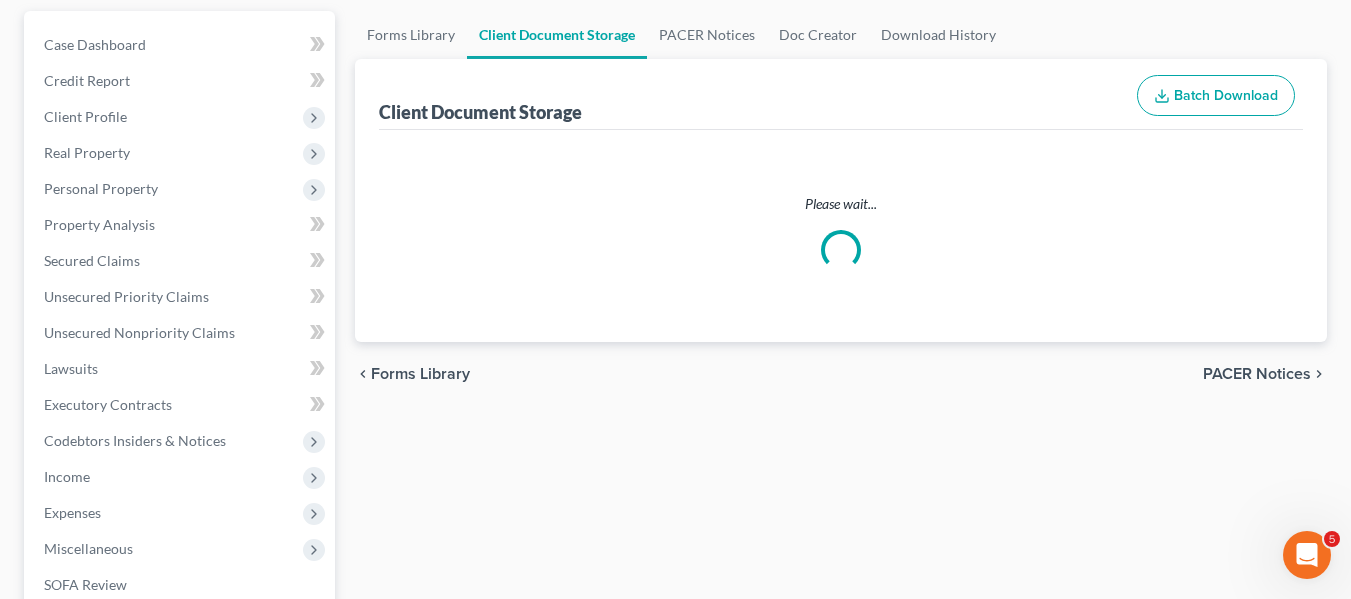 select on "14" 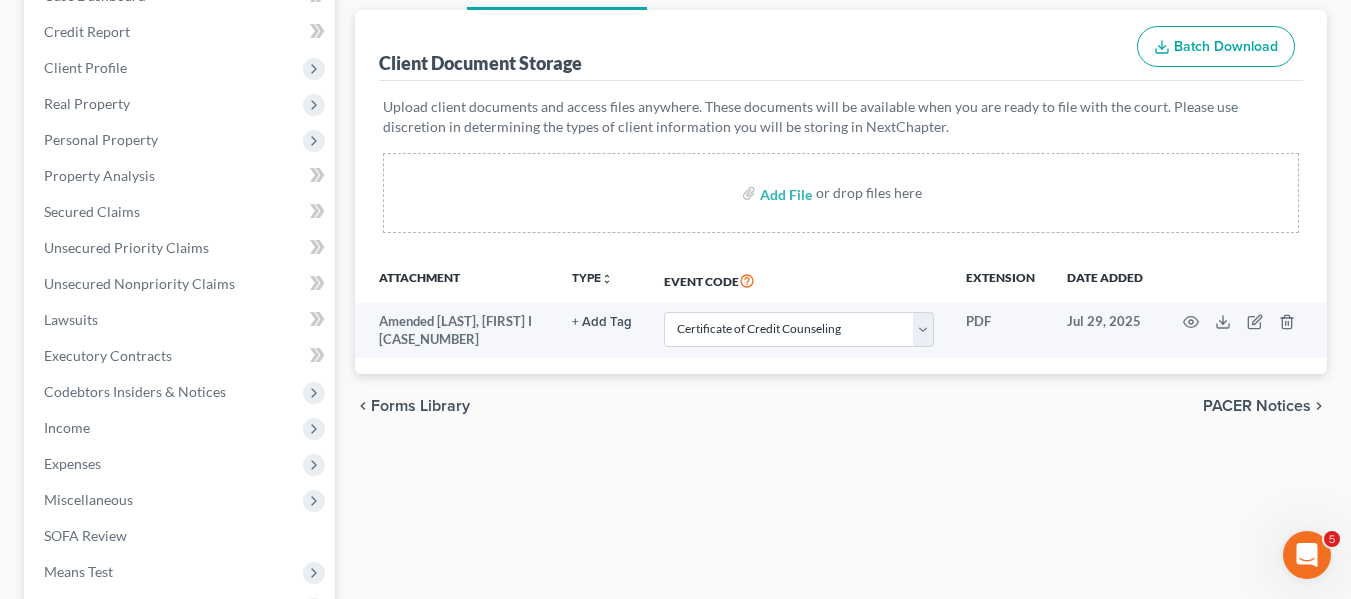 scroll, scrollTop: 231, scrollLeft: 0, axis: vertical 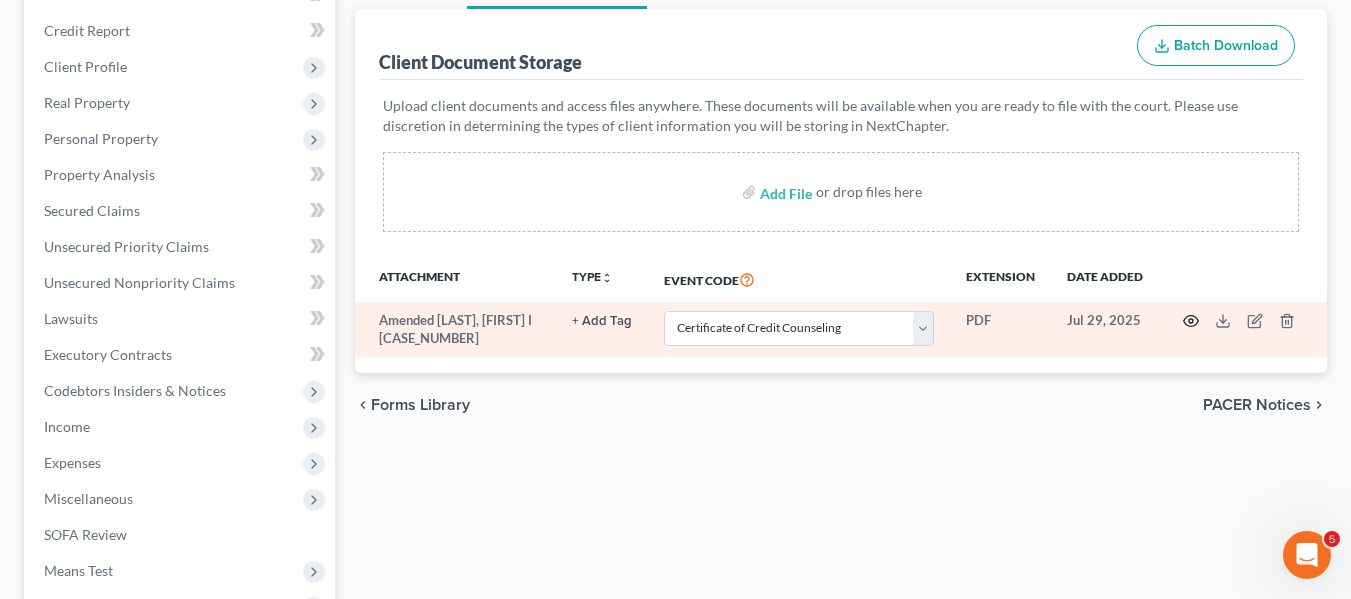 click 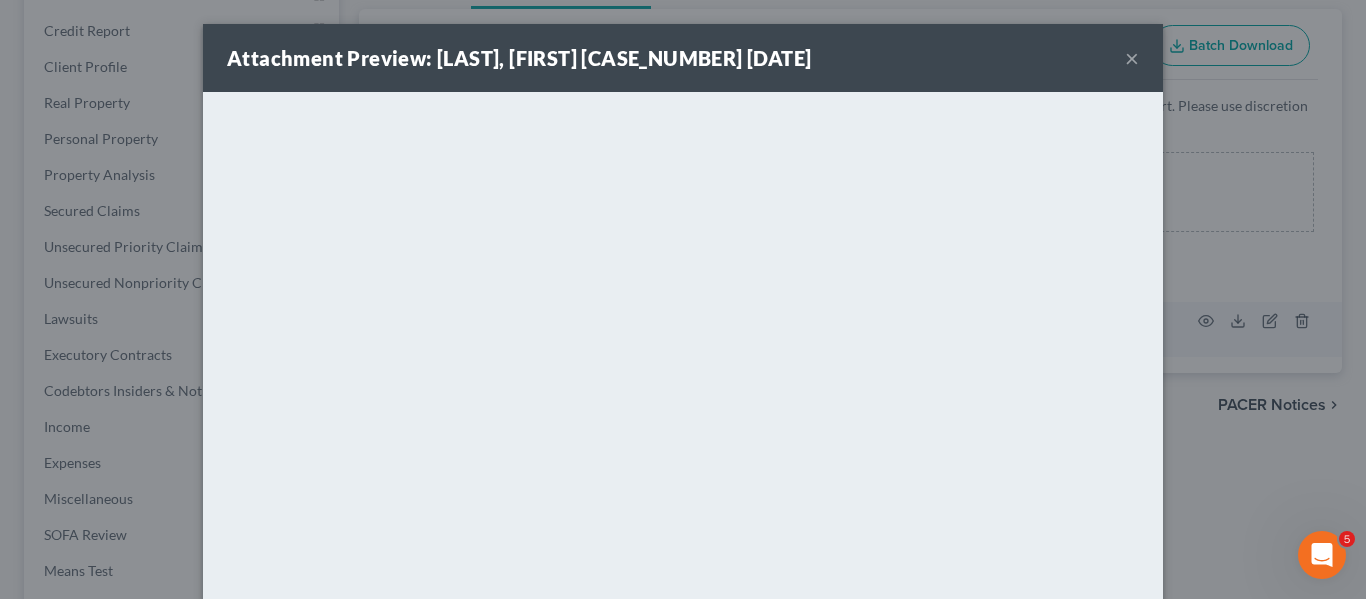 click on "×" at bounding box center [1132, 58] 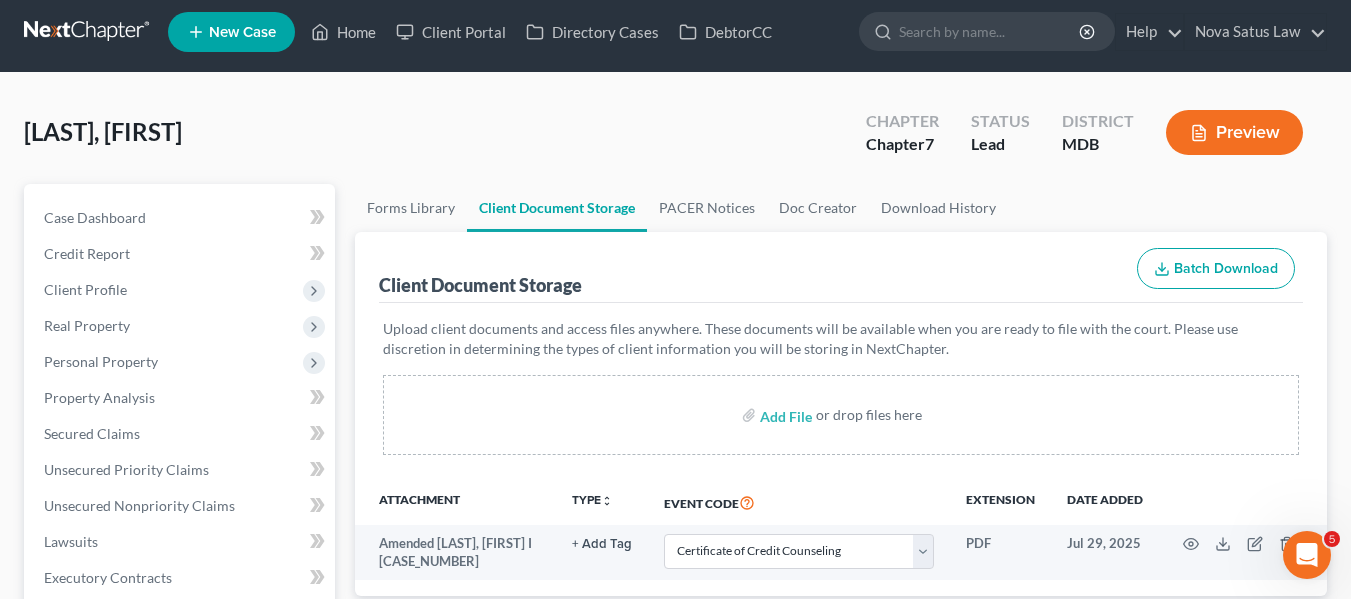 scroll, scrollTop: 7, scrollLeft: 0, axis: vertical 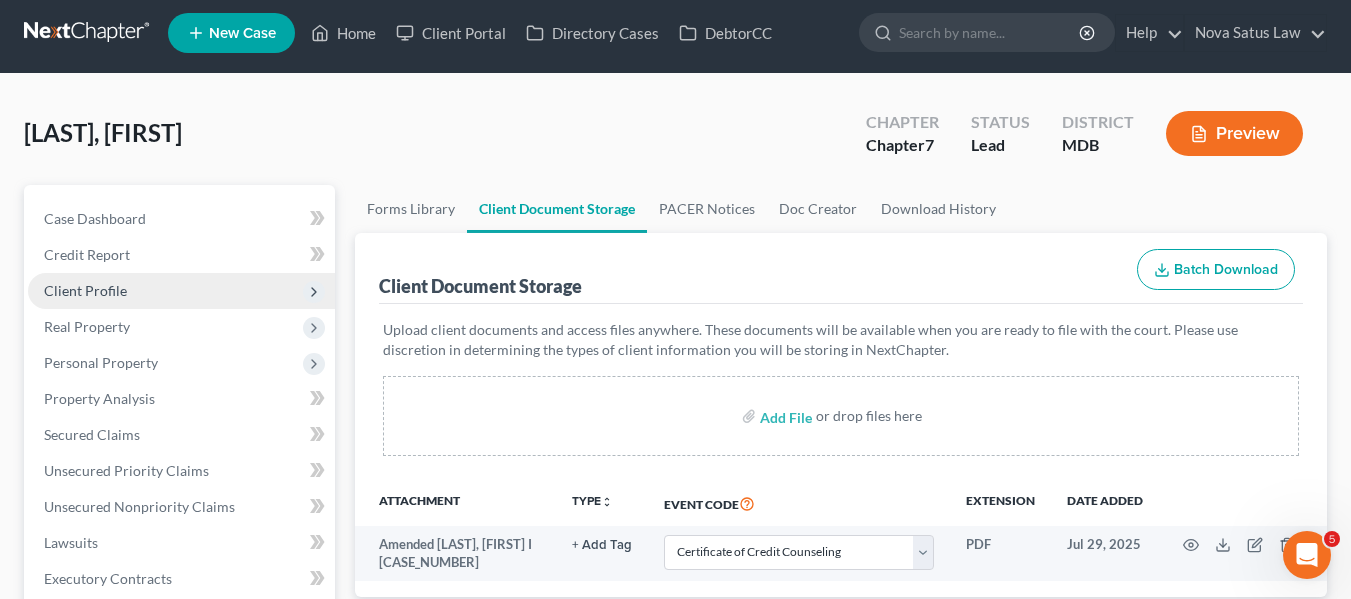 click on "Client Profile" at bounding box center (85, 290) 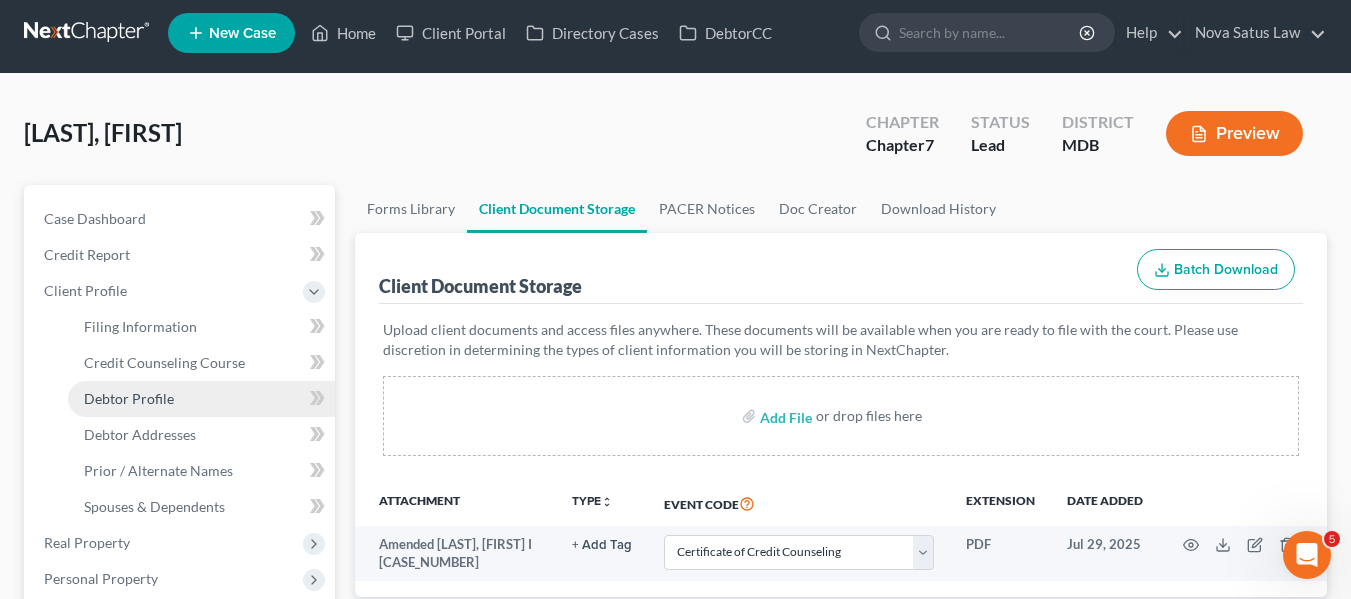 click on "Debtor Profile" at bounding box center [129, 398] 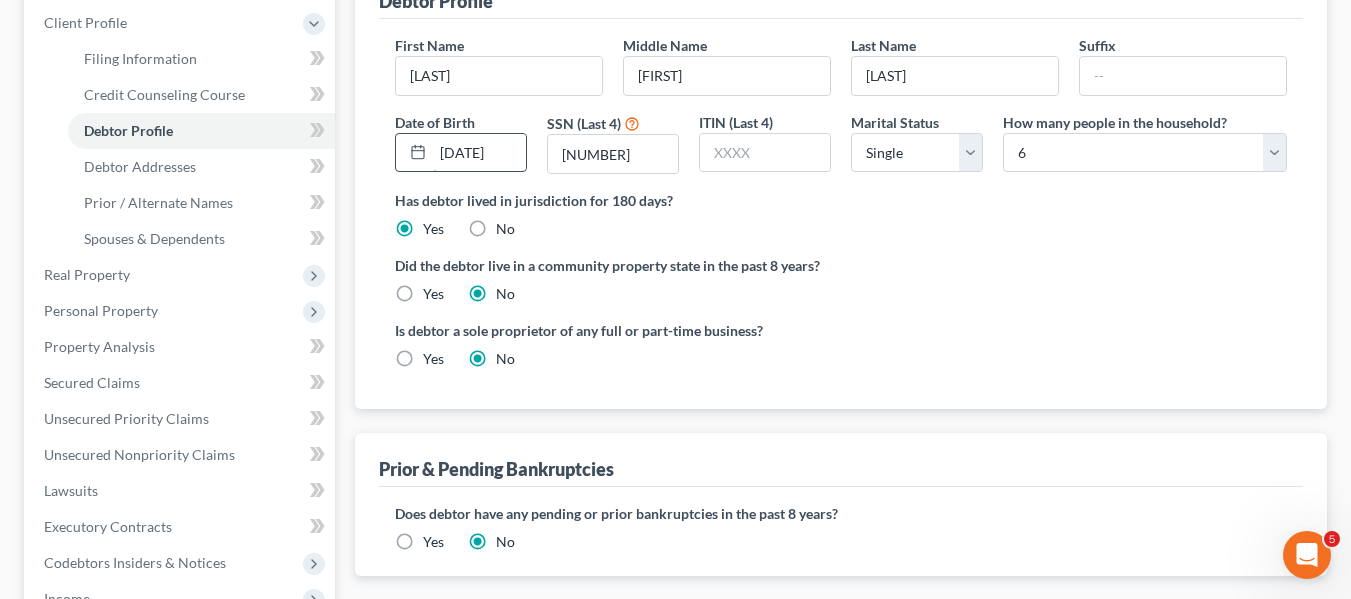 scroll, scrollTop: 276, scrollLeft: 0, axis: vertical 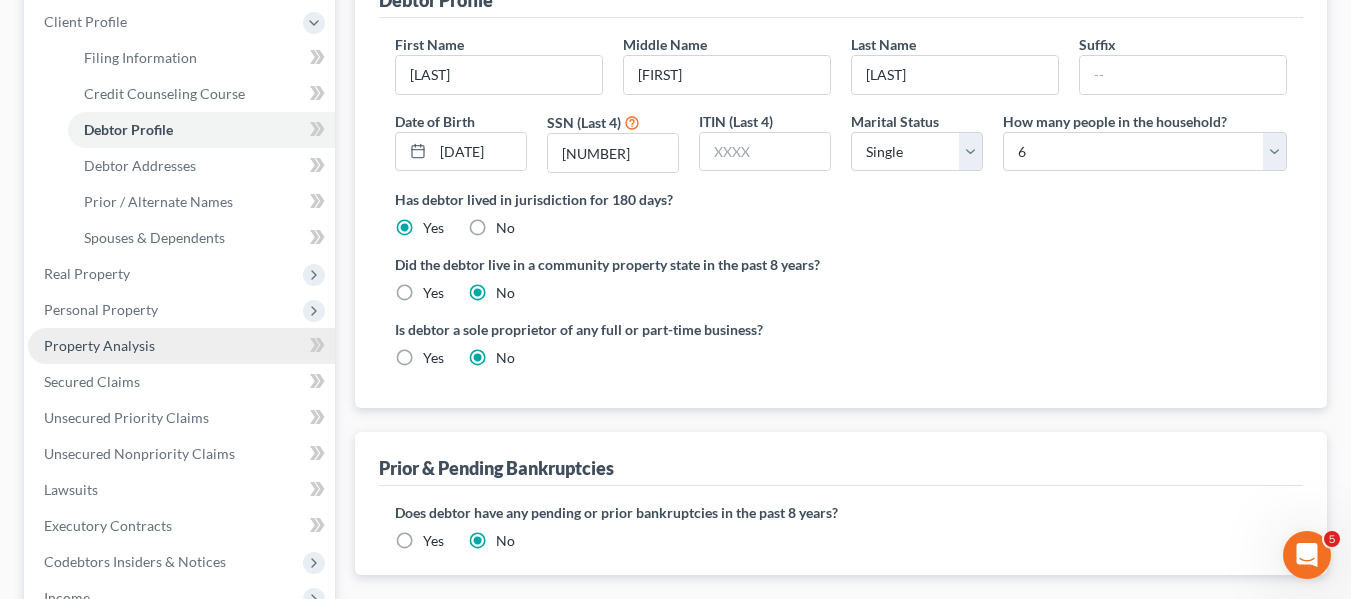 click on "Property Analysis" at bounding box center [99, 345] 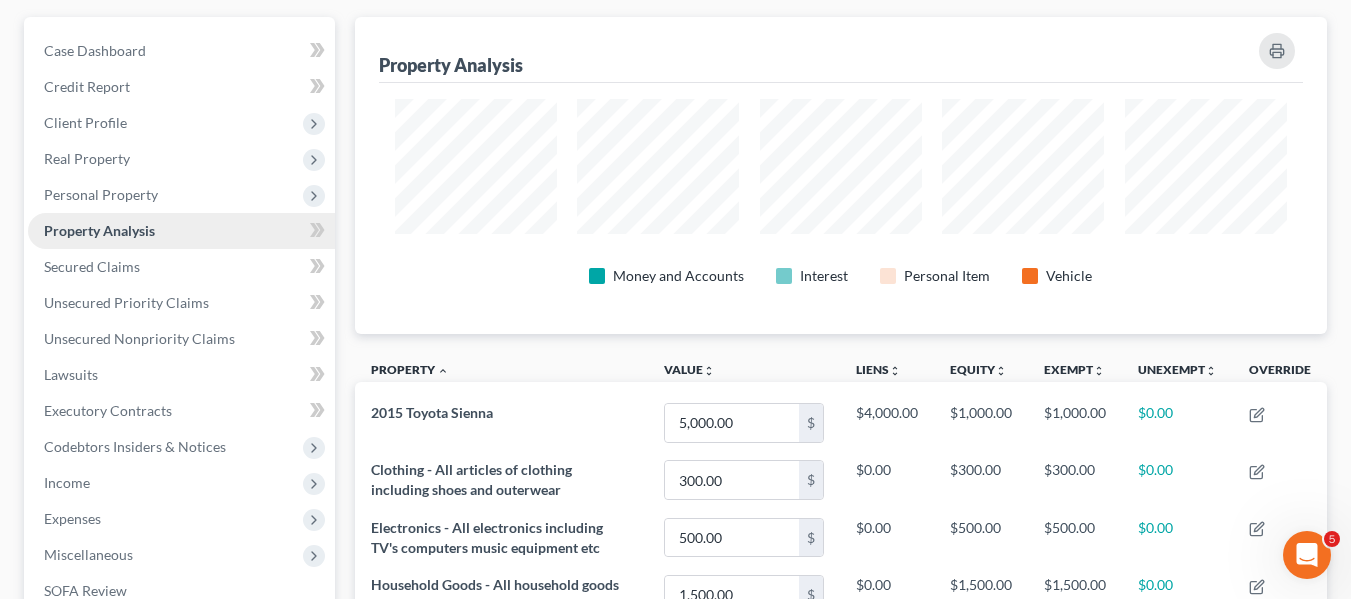 scroll, scrollTop: 0, scrollLeft: 0, axis: both 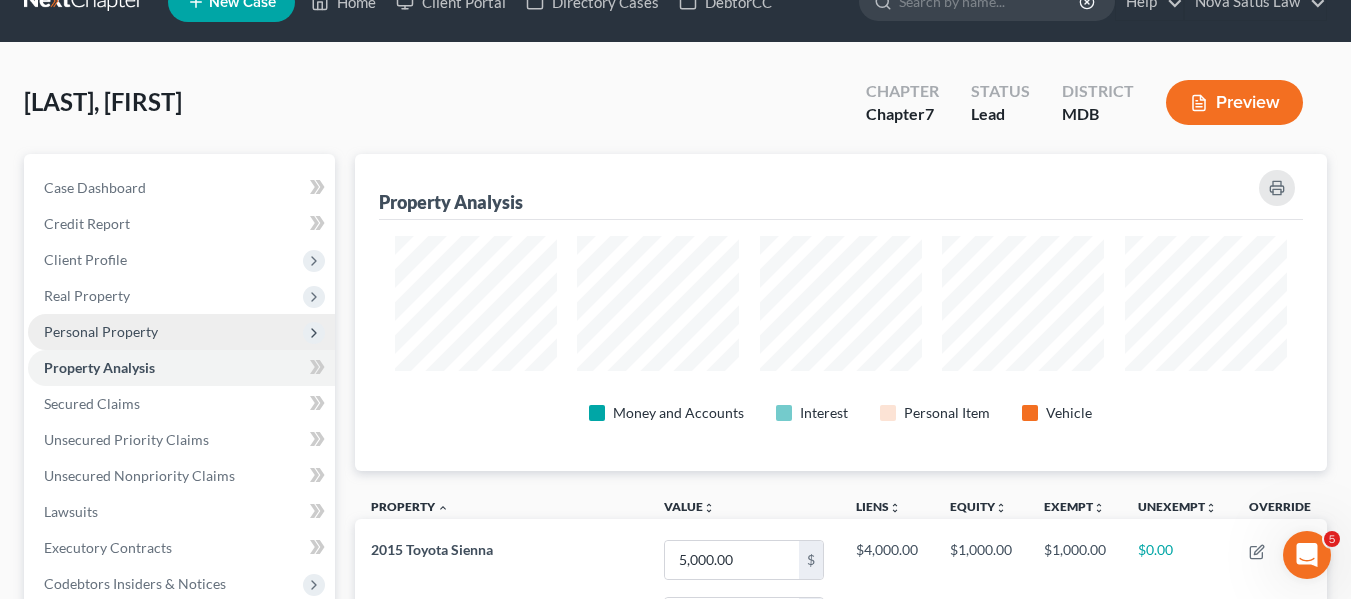 click on "Personal Property" at bounding box center [181, 332] 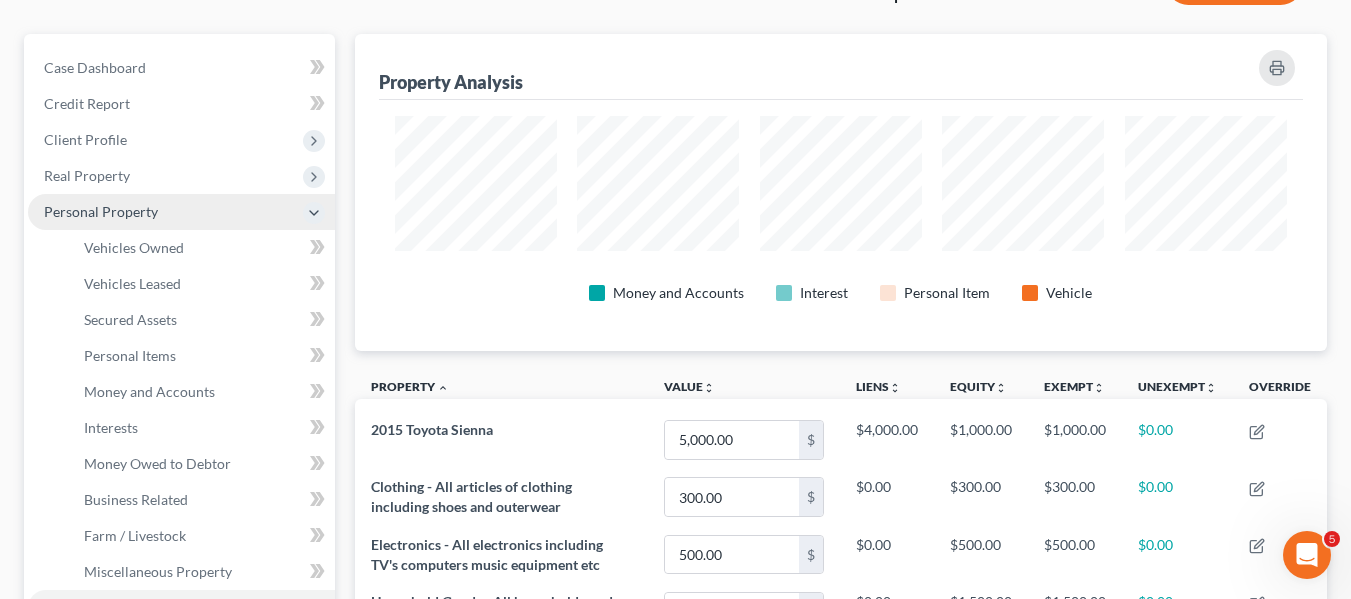 scroll, scrollTop: 157, scrollLeft: 0, axis: vertical 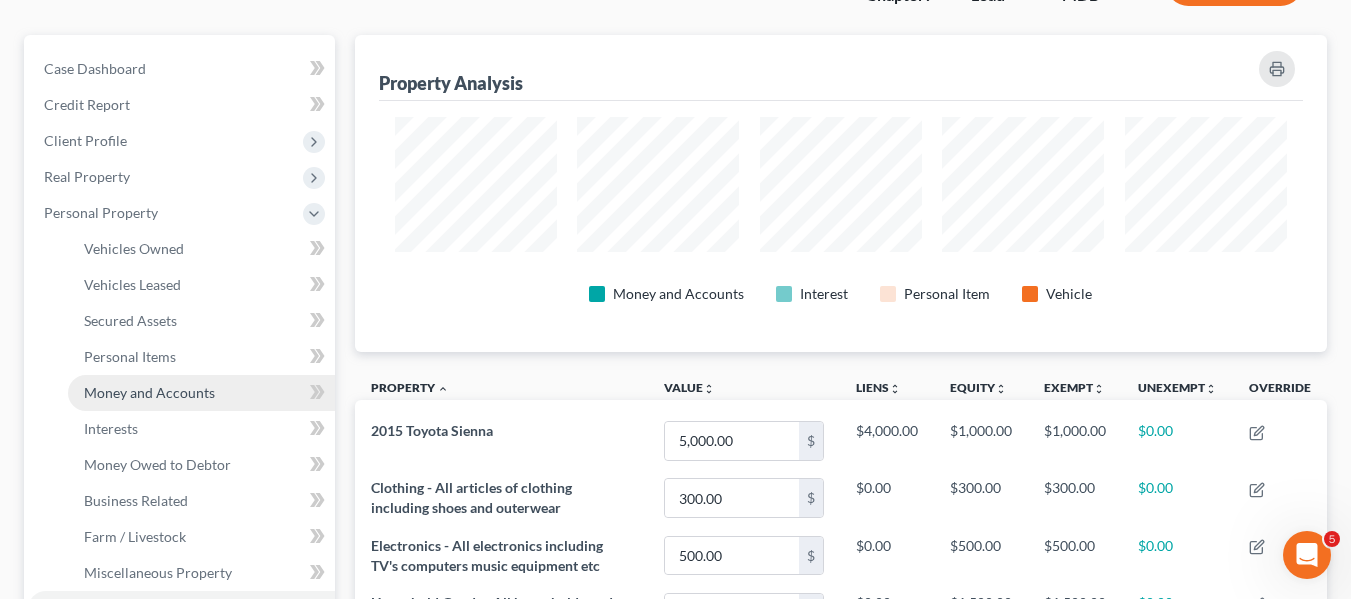 click on "Money and Accounts" at bounding box center [201, 393] 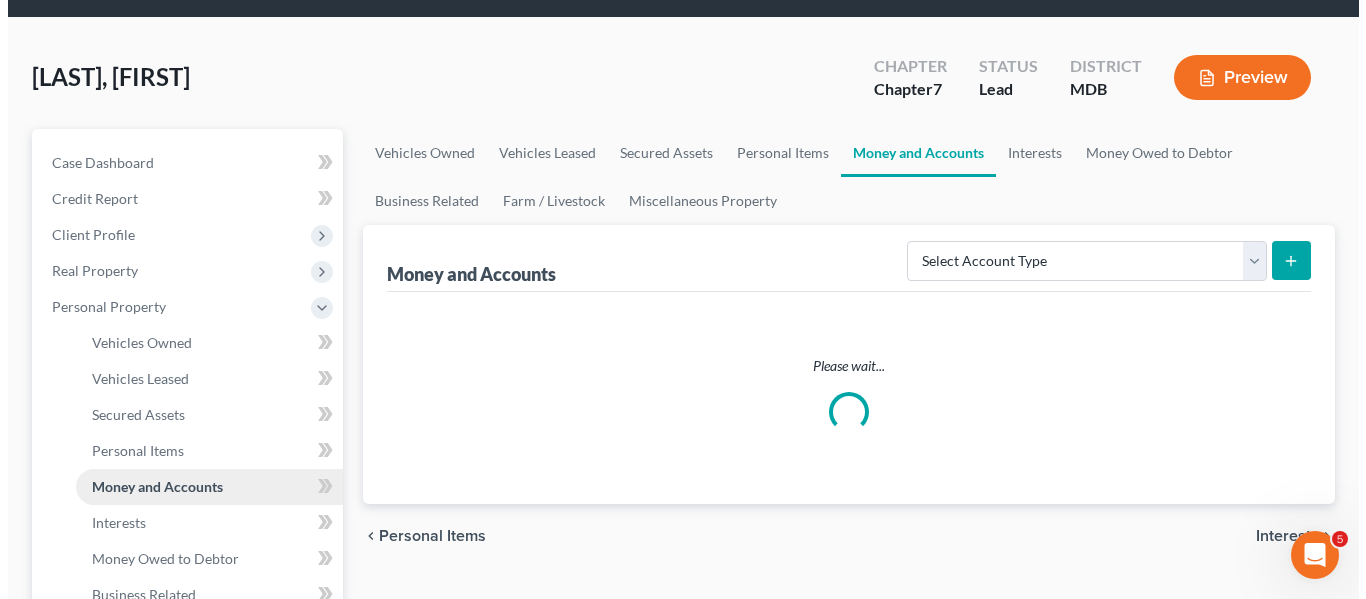 scroll, scrollTop: 0, scrollLeft: 0, axis: both 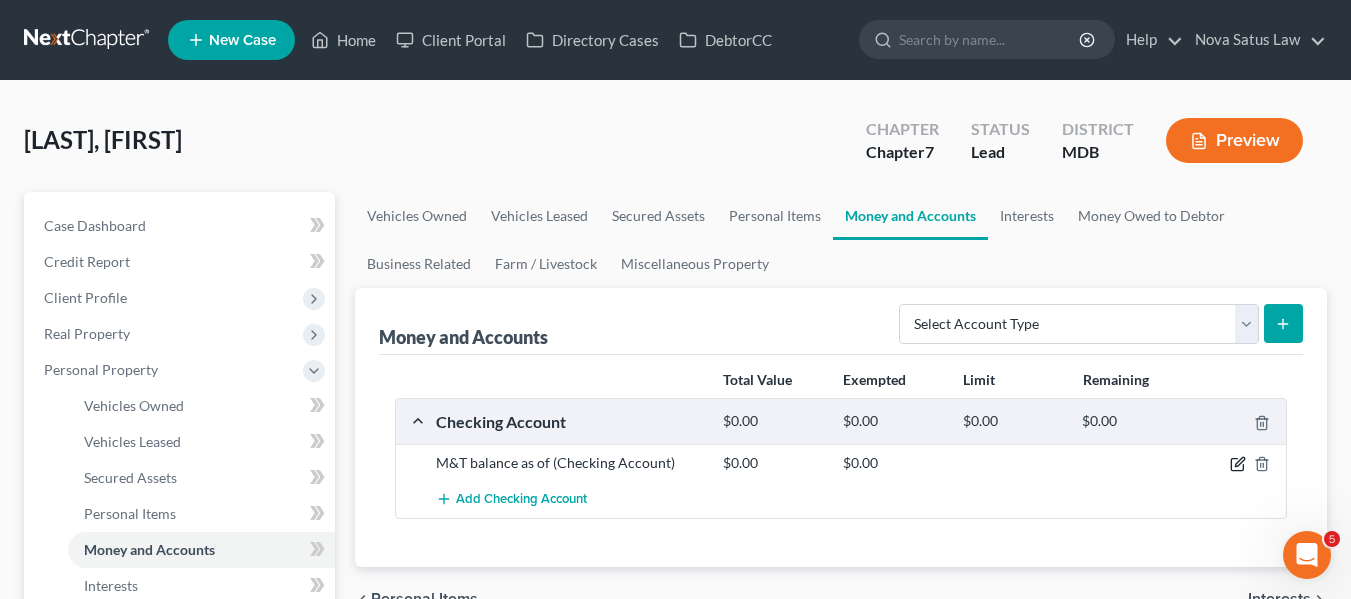 click 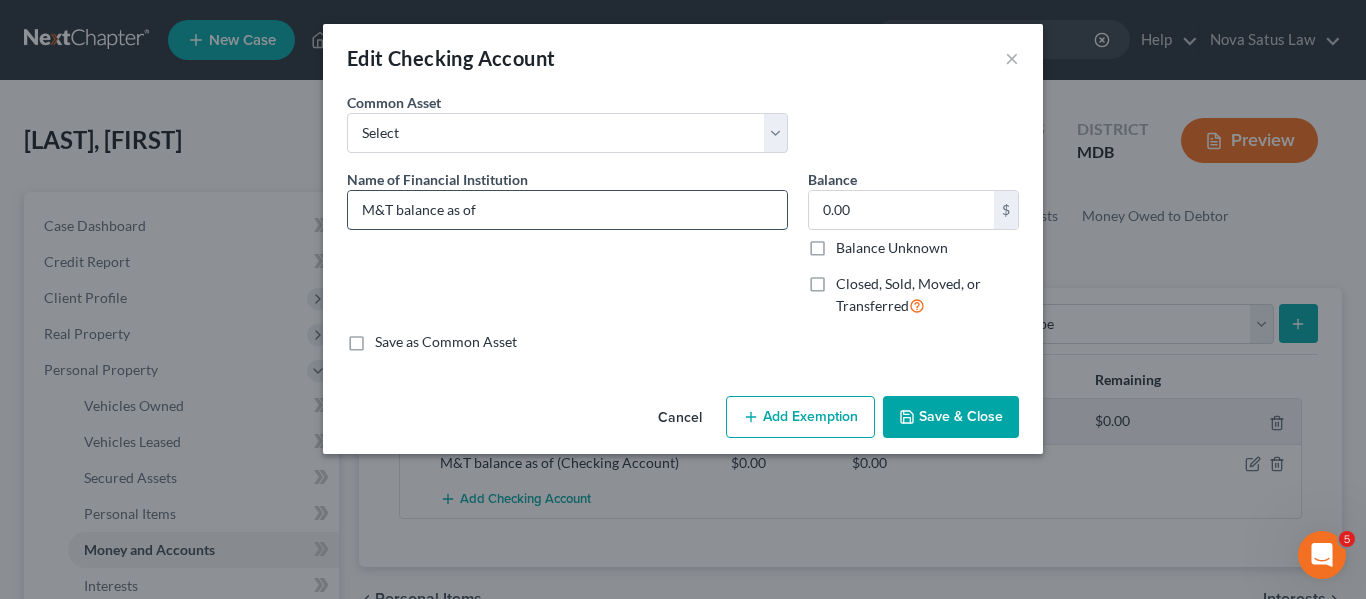 click on "M&T balance as of" at bounding box center [567, 210] 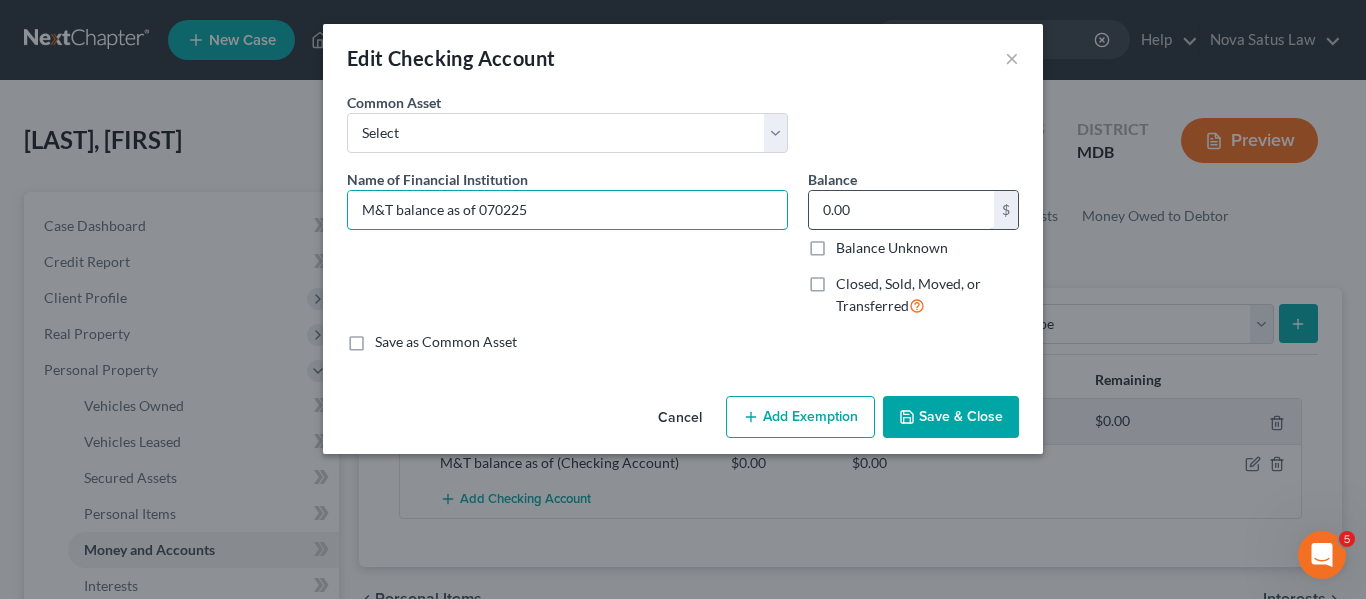 type on "M&T balance as of 070225" 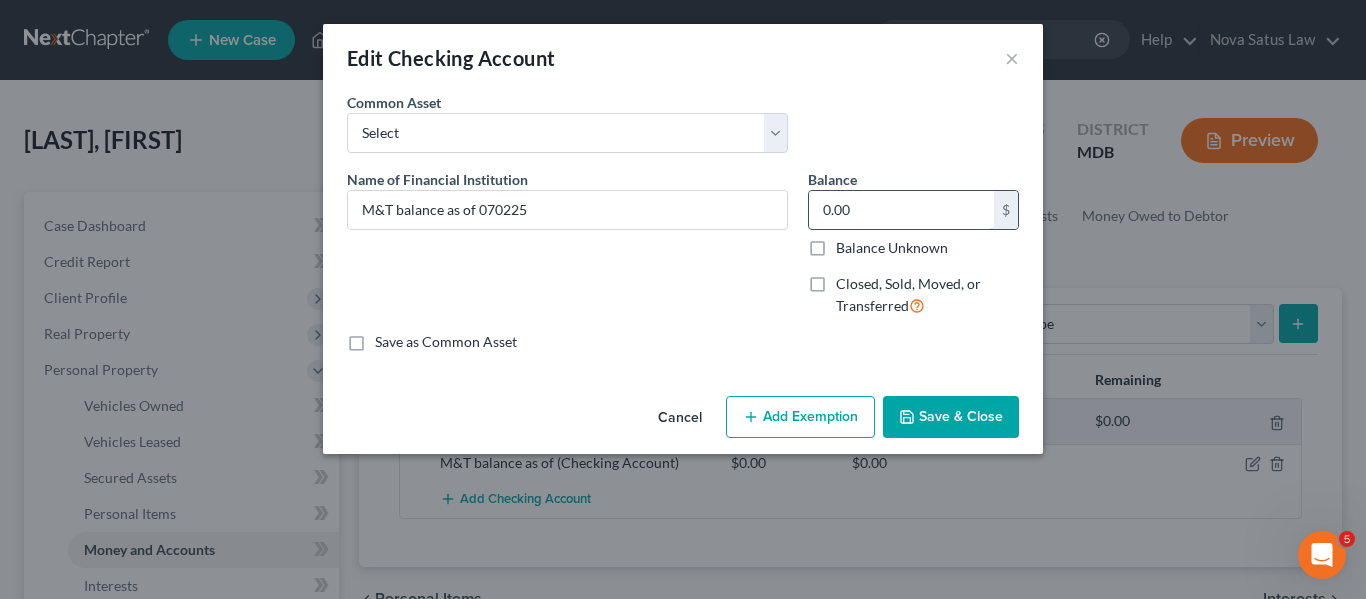 click on "0.00" at bounding box center [901, 210] 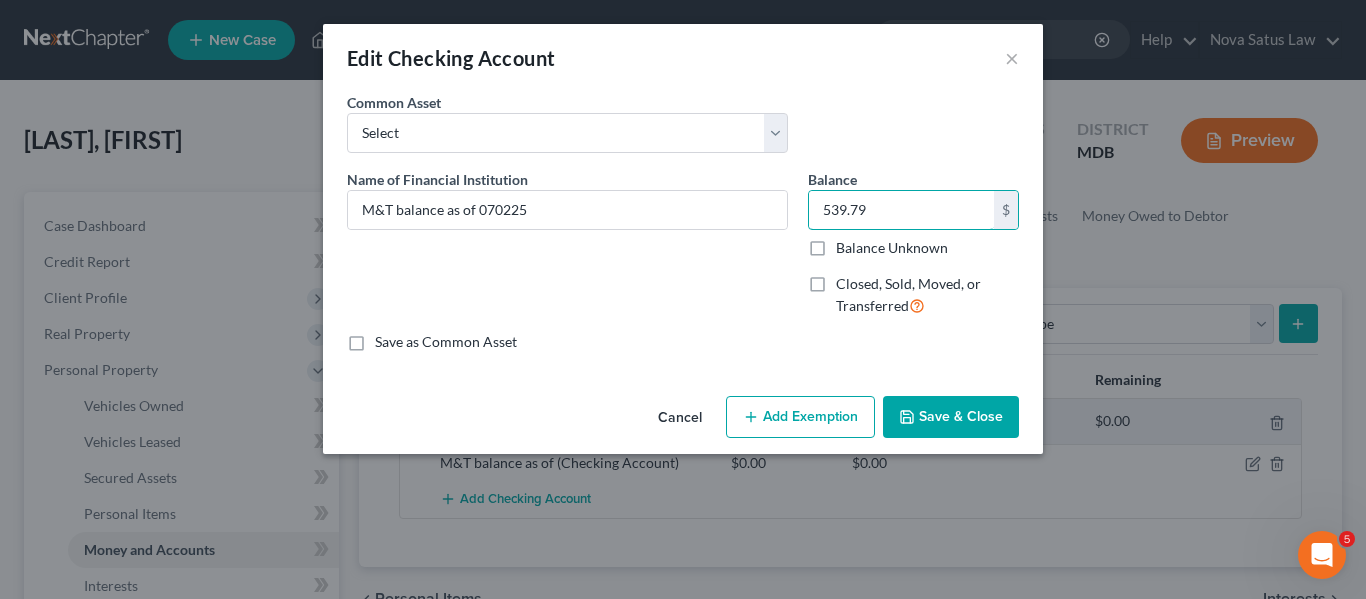 type on "539.79" 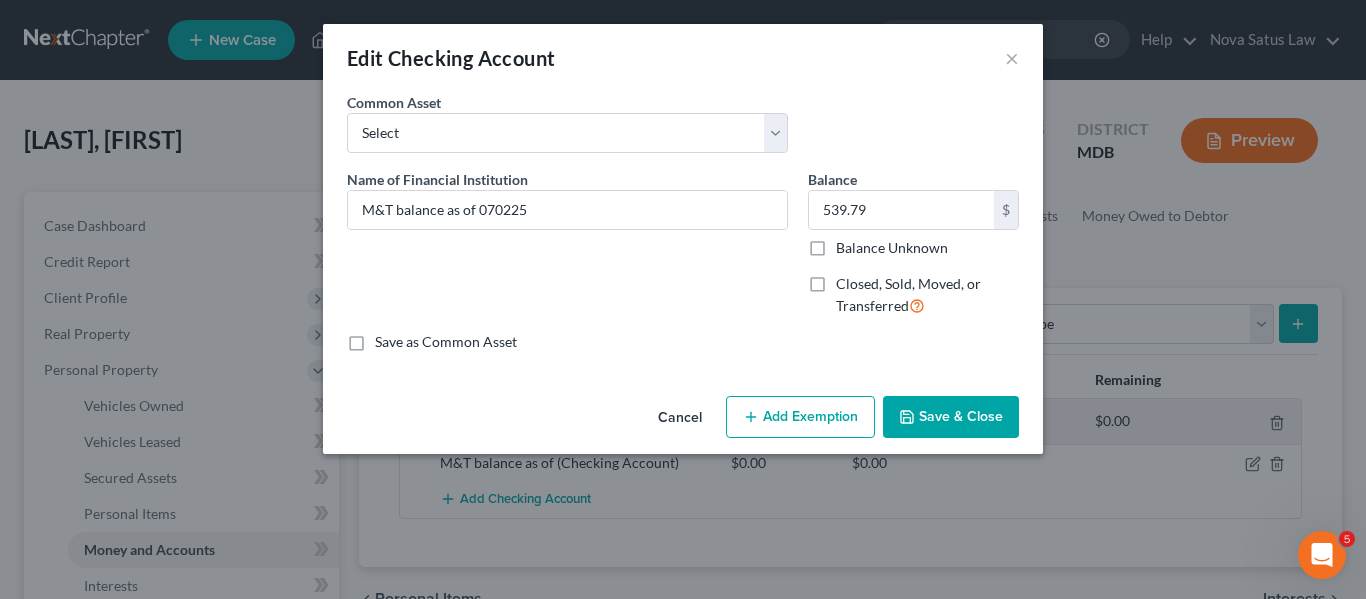 click on "Add Exemption" at bounding box center (800, 417) 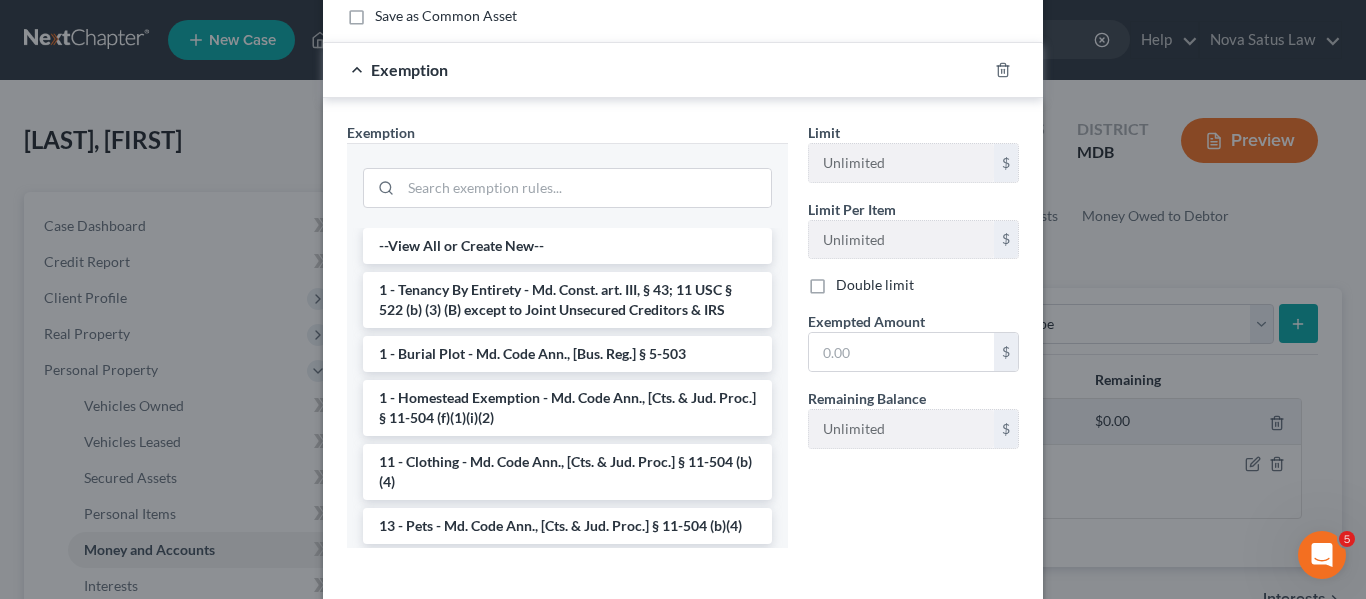 scroll, scrollTop: 328, scrollLeft: 0, axis: vertical 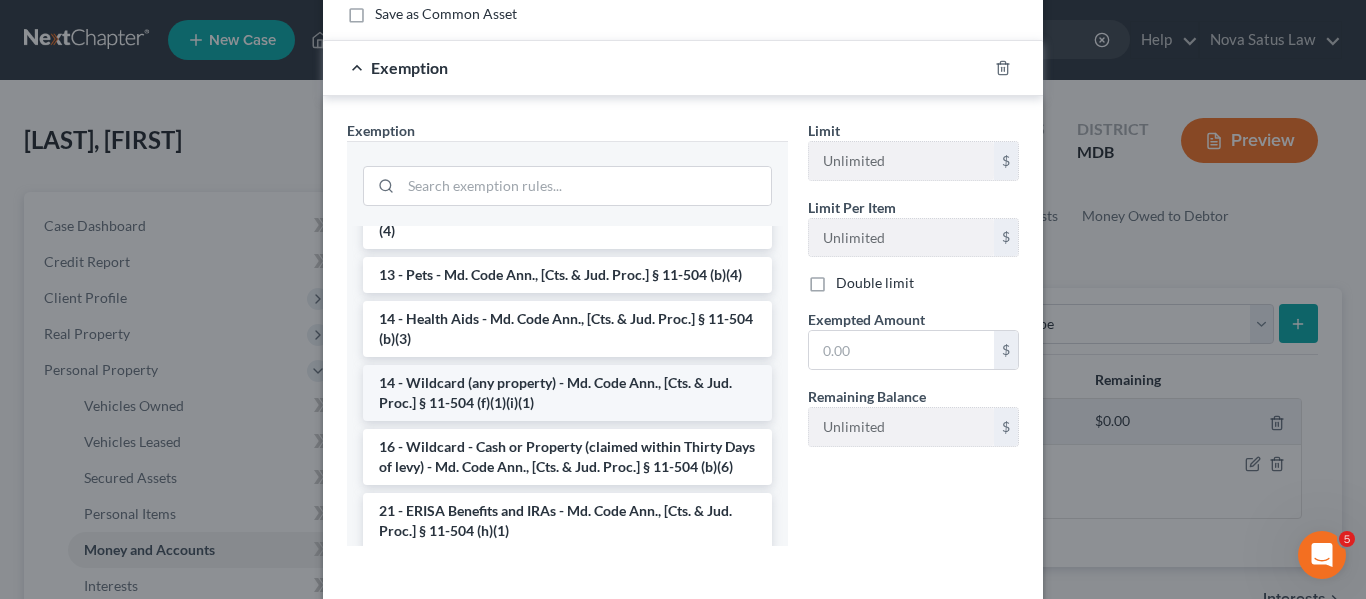 click on "14 - Wildcard (any property) - Md. Code Ann., [Cts. & Jud. Proc.] § 11-504 (f)(1)(i)(1)" at bounding box center [567, 393] 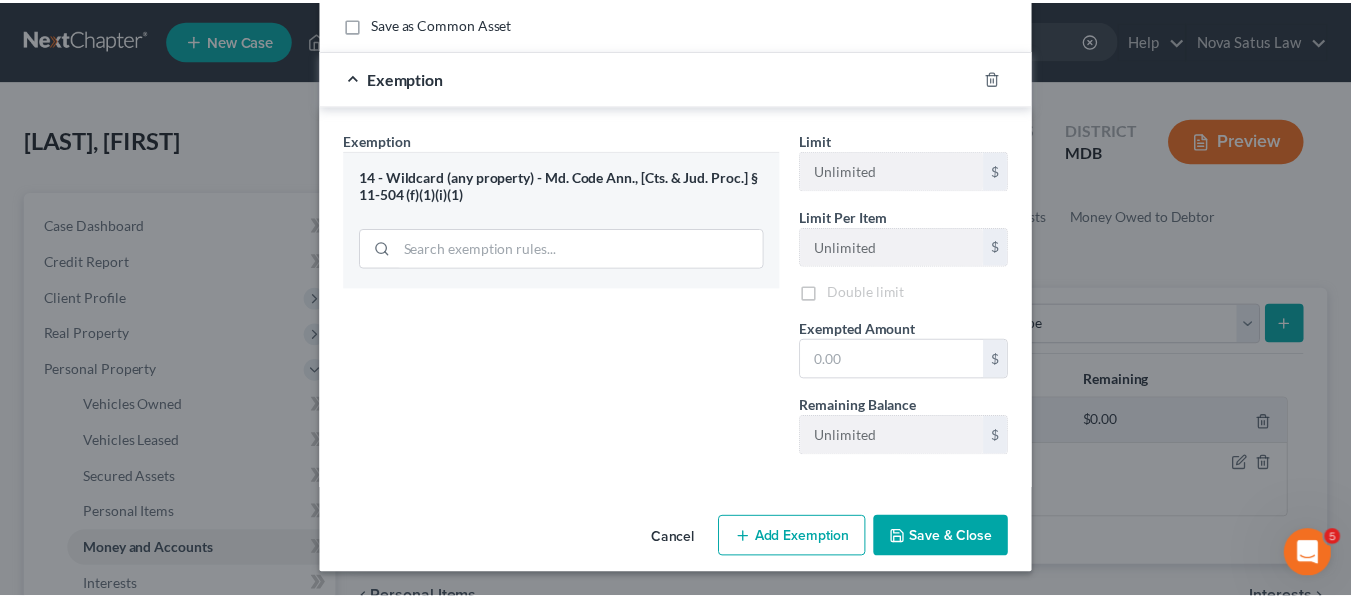 scroll, scrollTop: 321, scrollLeft: 0, axis: vertical 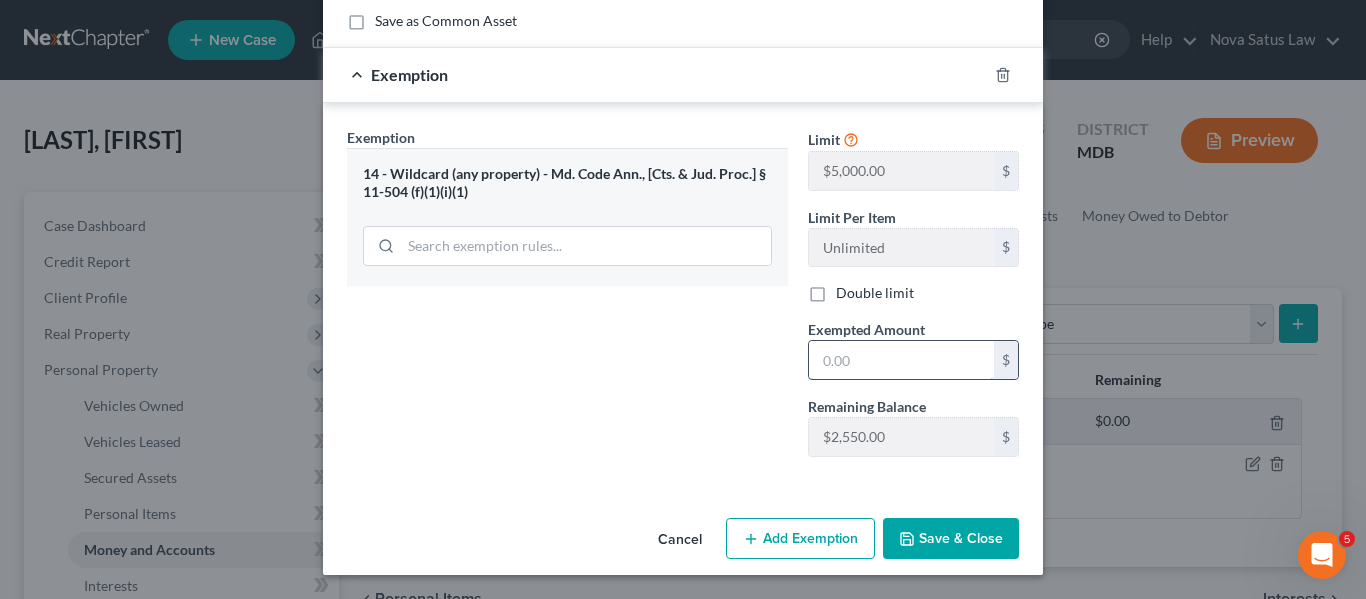 click at bounding box center [901, 360] 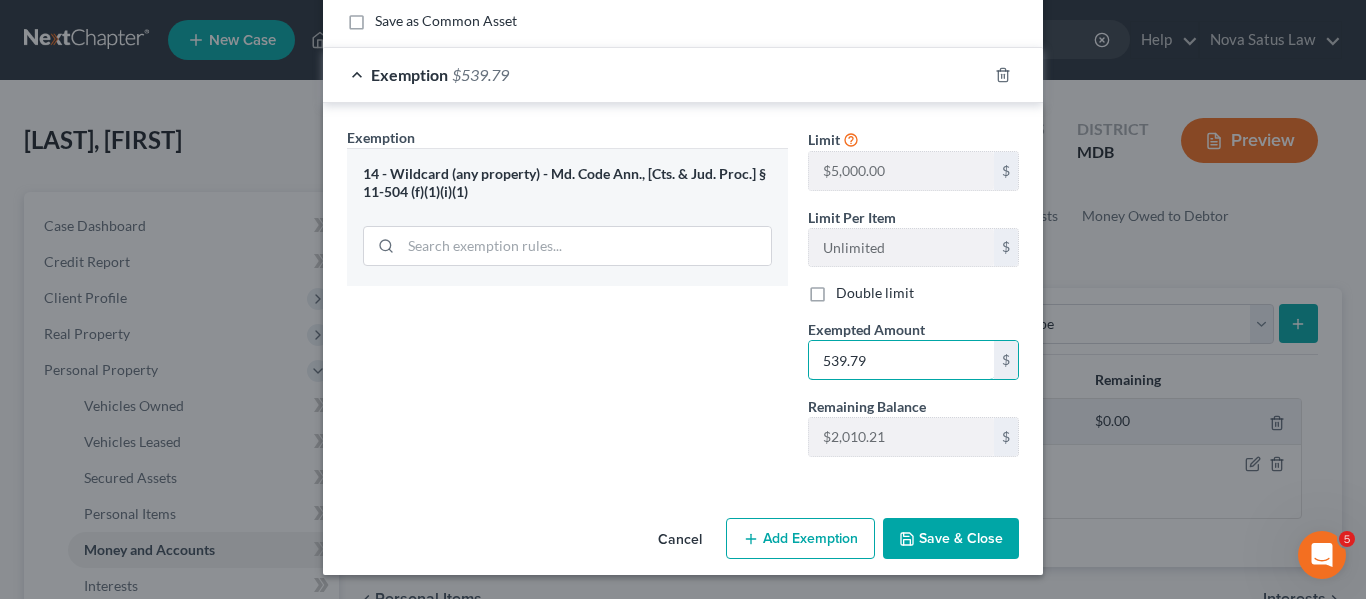 type on "539.79" 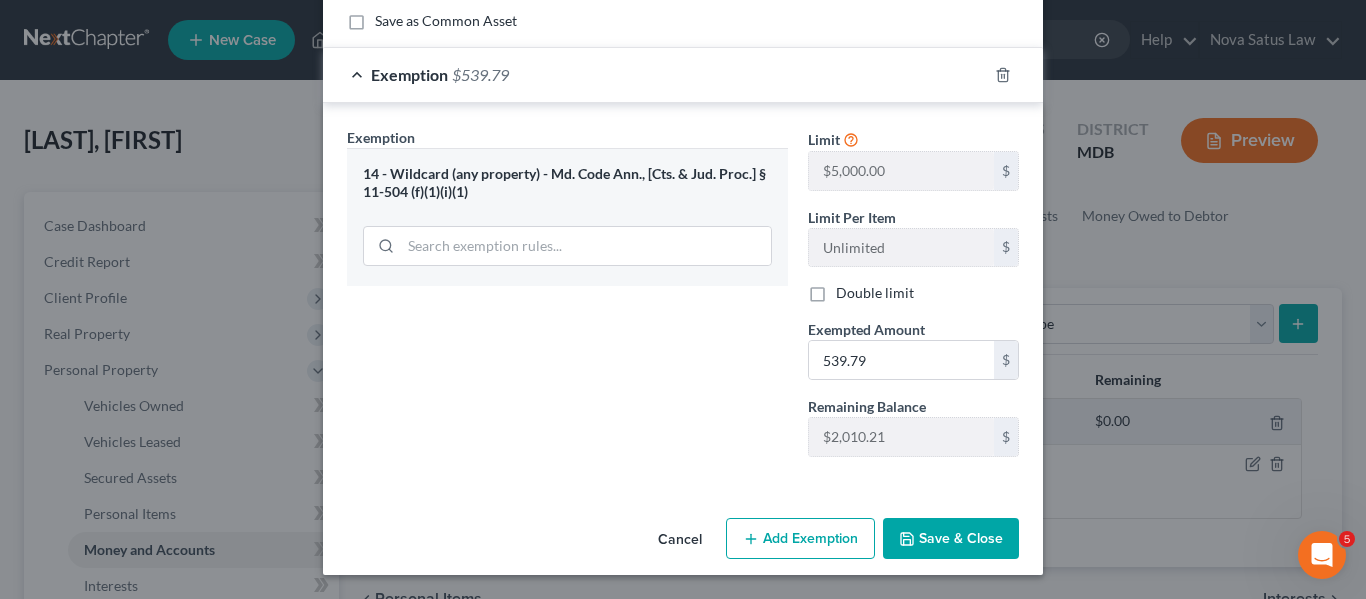 click on "Save & Close" at bounding box center (951, 539) 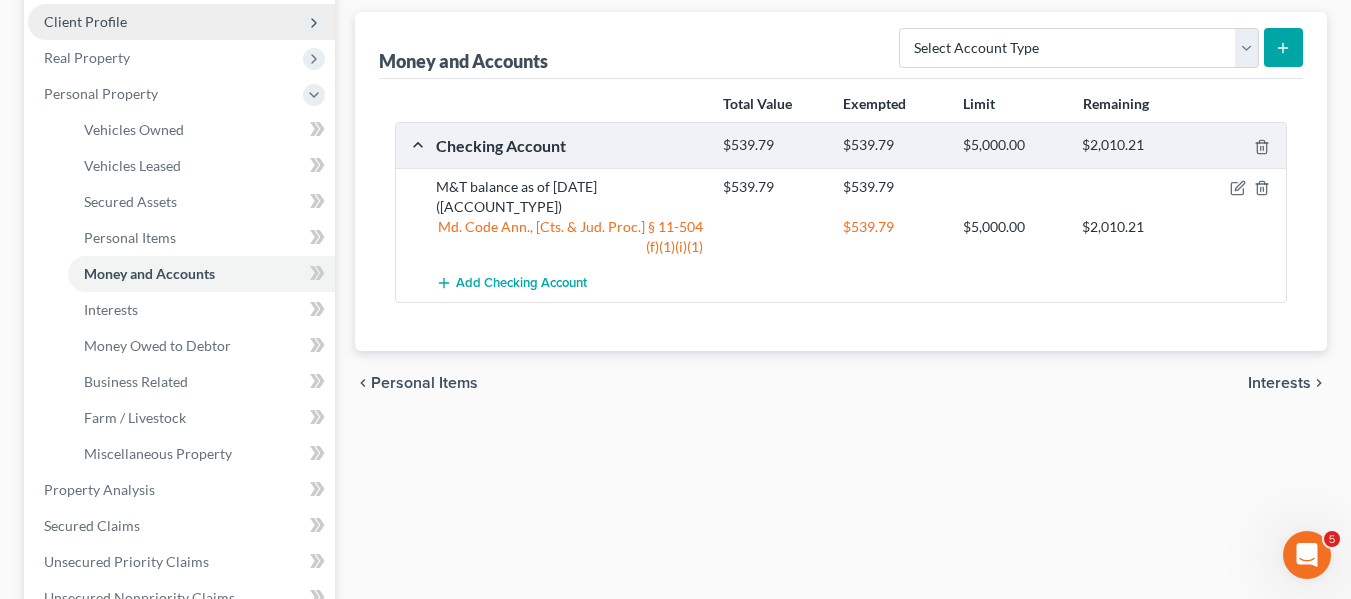 scroll, scrollTop: 283, scrollLeft: 0, axis: vertical 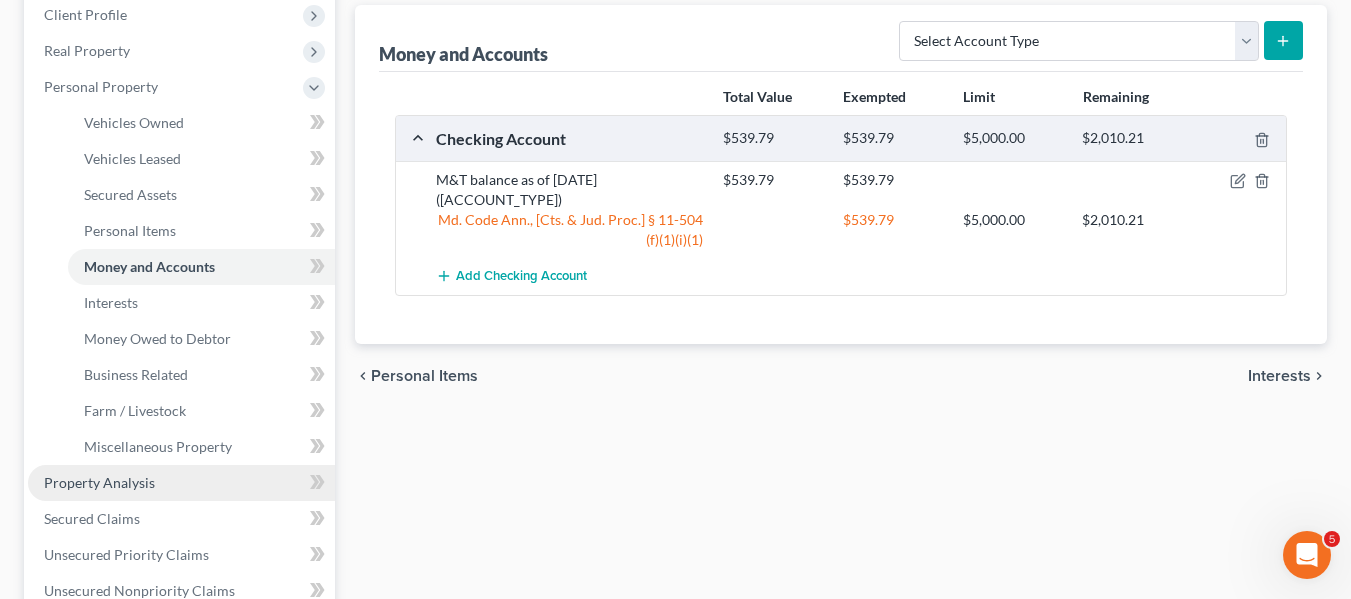 click on "Property Analysis" at bounding box center (181, 483) 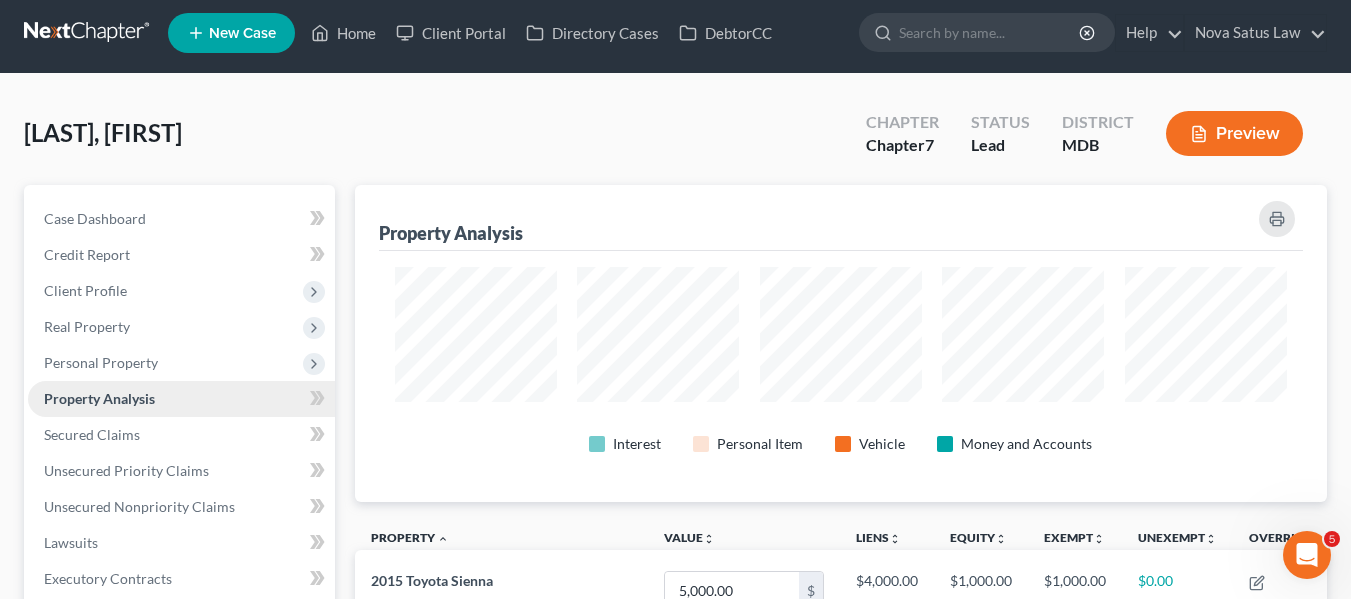 scroll, scrollTop: 0, scrollLeft: 0, axis: both 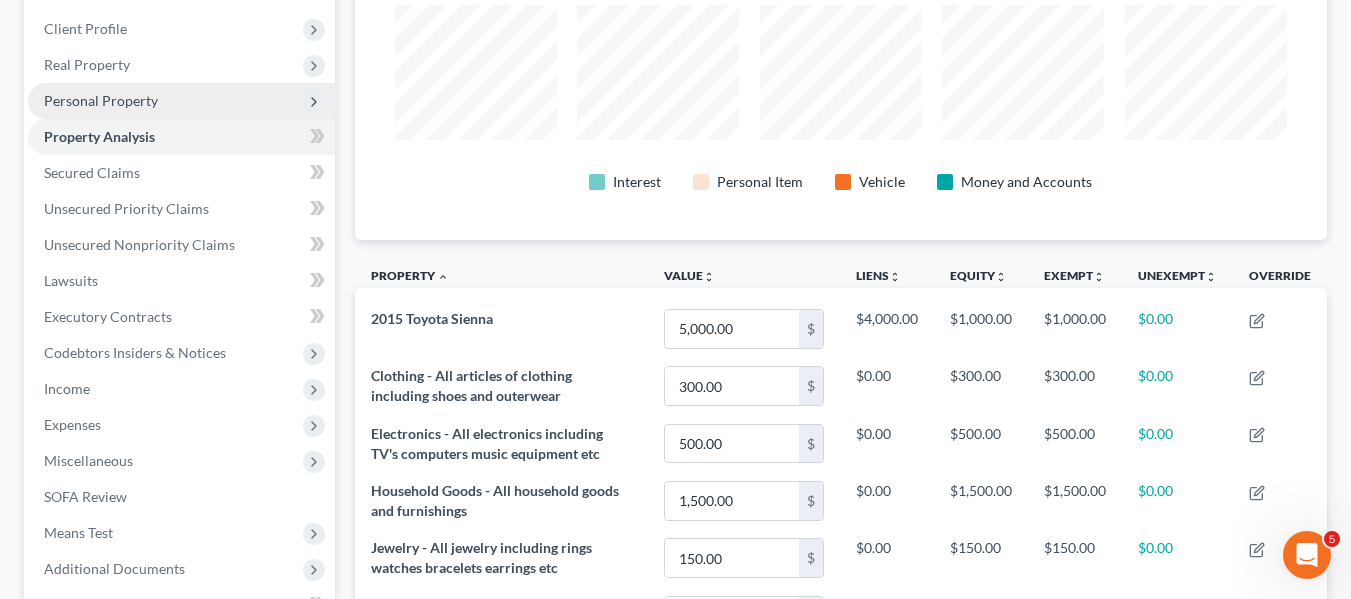 click on "Personal Property" at bounding box center [101, 100] 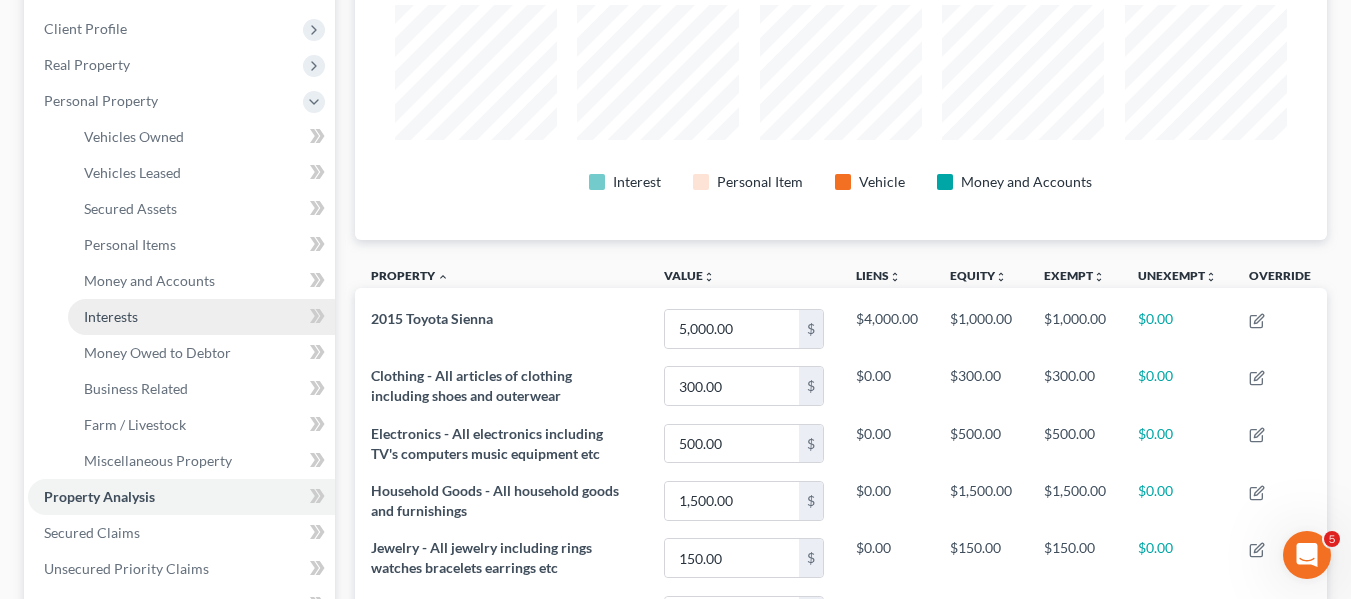 click on "Interests" at bounding box center [111, 316] 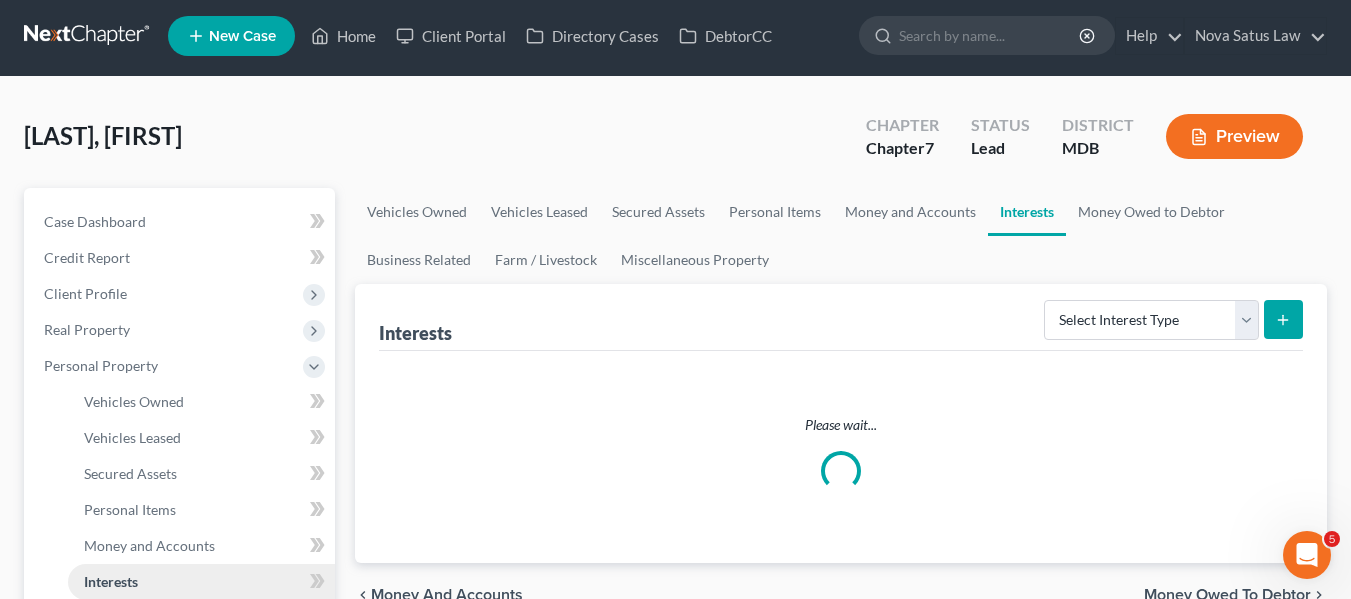 scroll, scrollTop: 0, scrollLeft: 0, axis: both 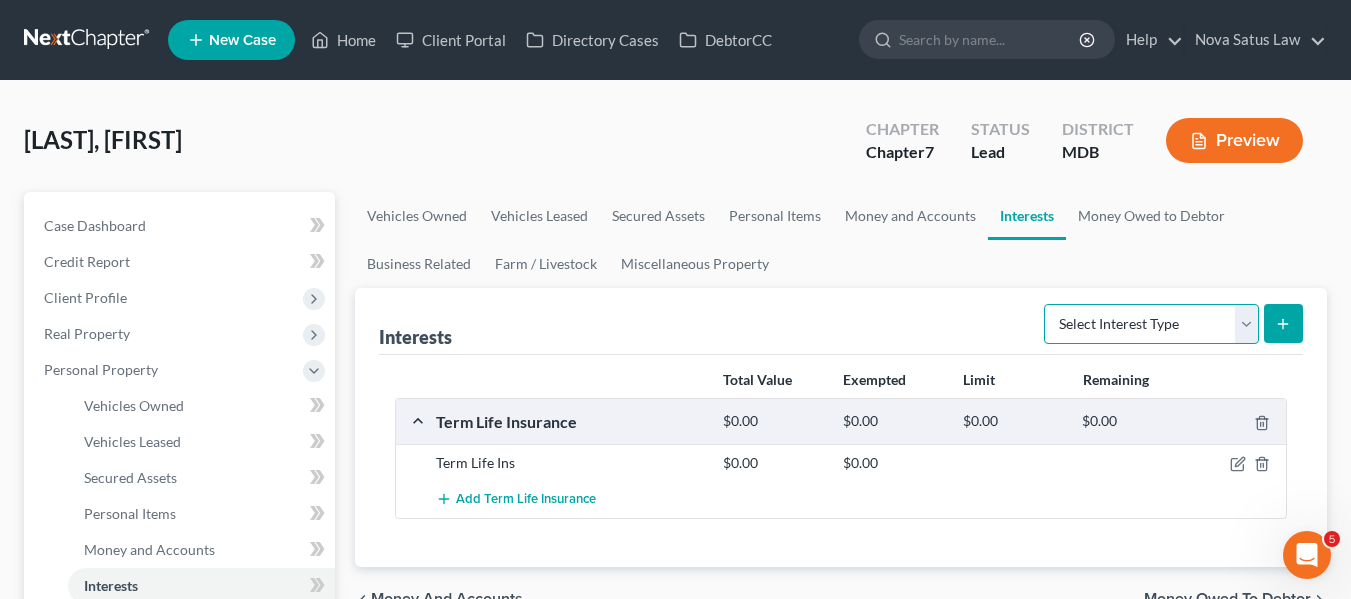 click on "Select Interest Type 401K Annuity Bond Education IRA Government Bond Government Pension Plan Incorporated Business IRA Joint Venture (Active) Joint Venture (Inactive) Keogh Mutual Fund Other Retirement Plan Partnership (Active) Partnership (Inactive) Pension Plan Stock Term Life Insurance Unincorporated Business Whole Life Insurance" at bounding box center [1151, 324] 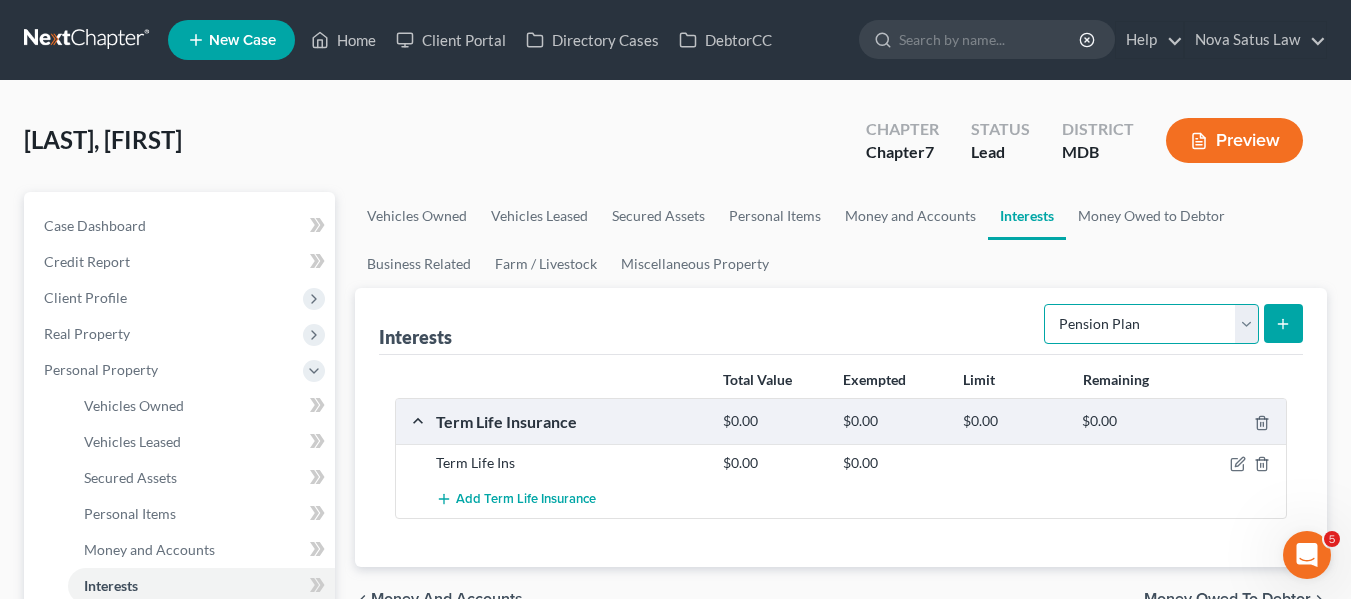 click on "Select Interest Type 401K Annuity Bond Education IRA Government Bond Government Pension Plan Incorporated Business IRA Joint Venture (Active) Joint Venture (Inactive) Keogh Mutual Fund Other Retirement Plan Partnership (Active) Partnership (Inactive) Pension Plan Stock Term Life Insurance Unincorporated Business Whole Life Insurance" at bounding box center [1151, 324] 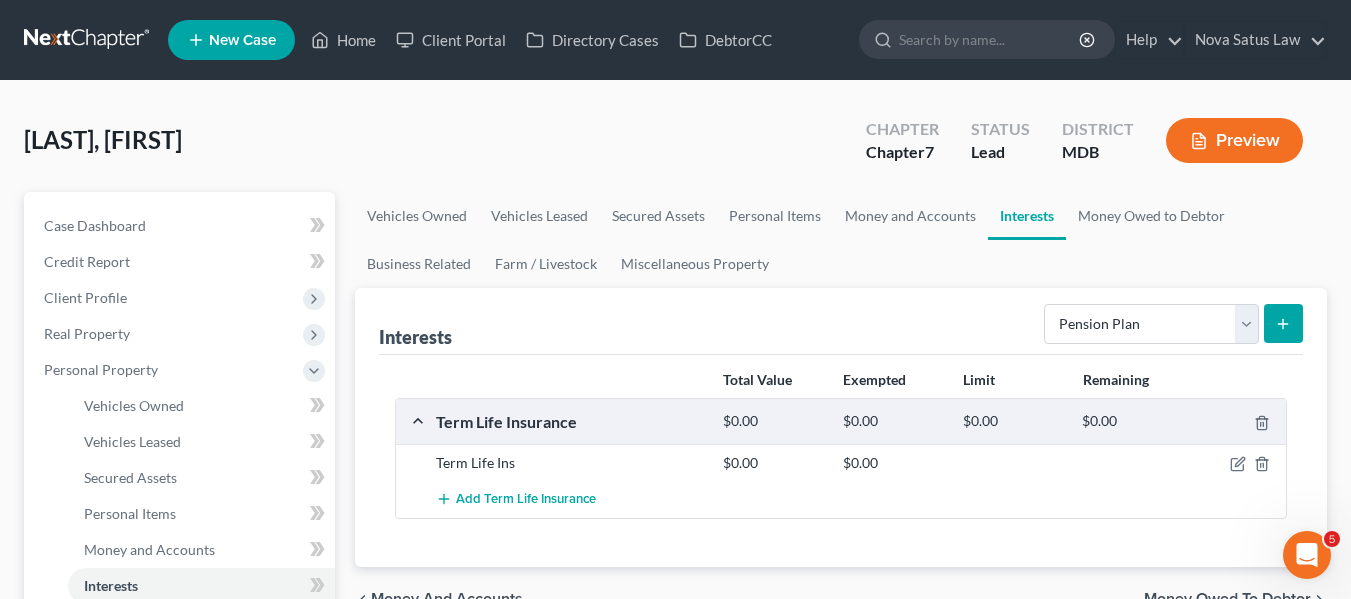 click 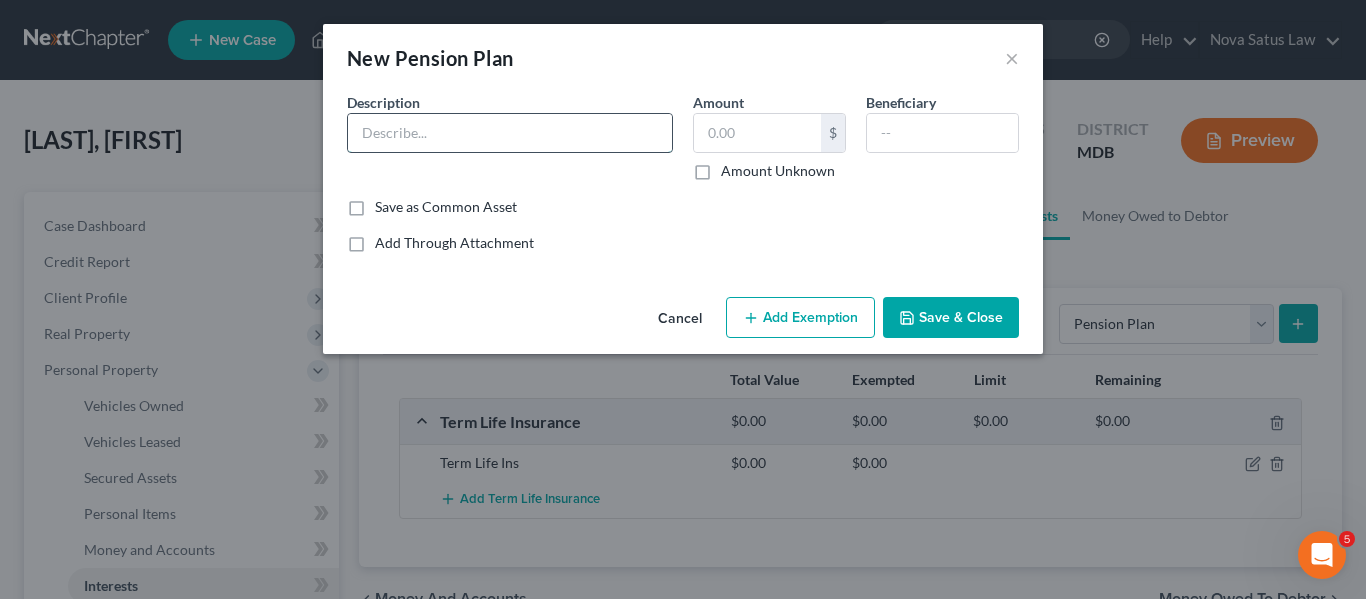 click at bounding box center [510, 133] 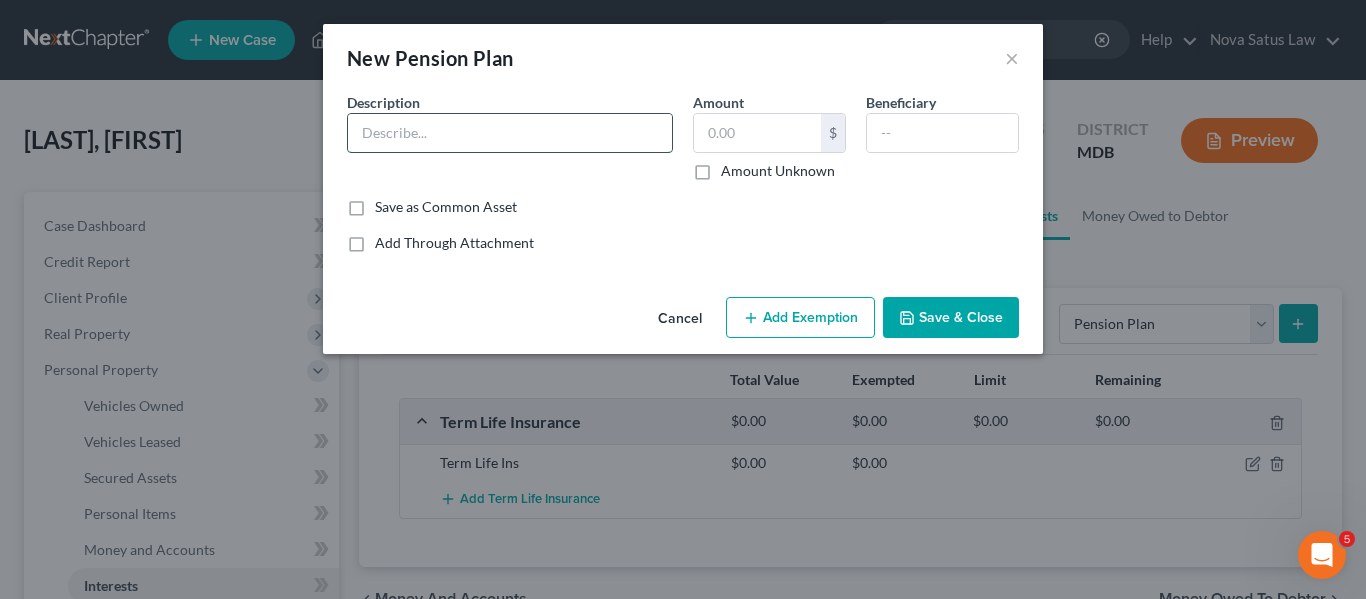 type on "Pension Plan" 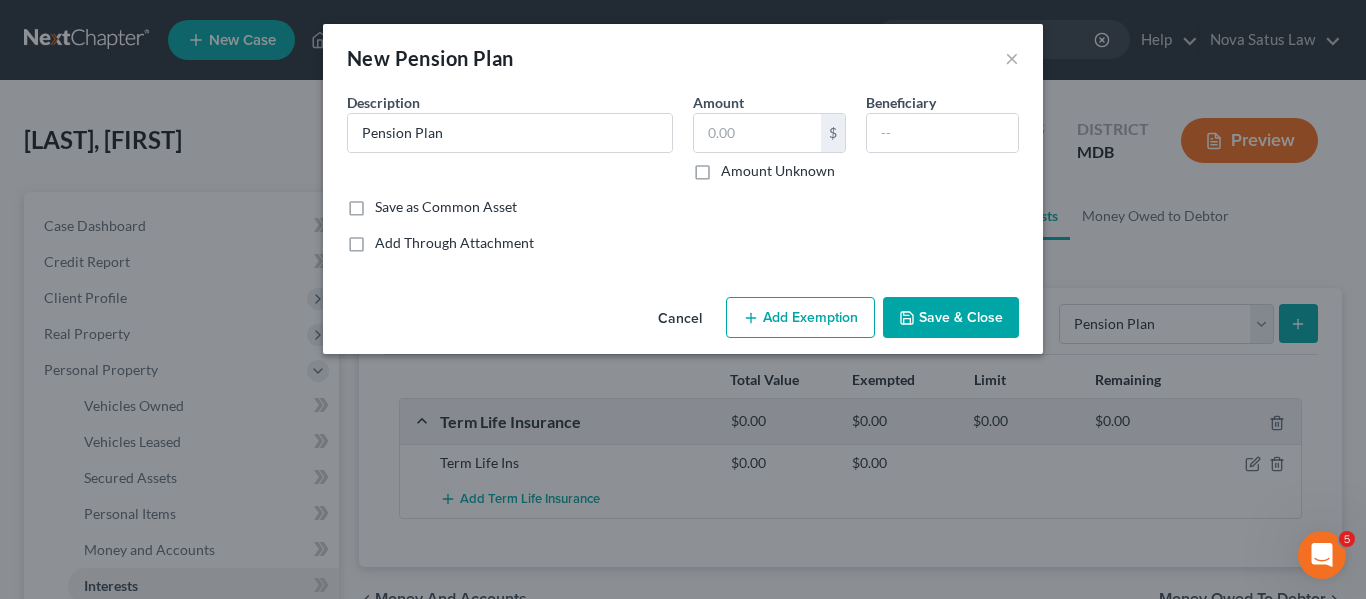click on "Amount Unknown" at bounding box center [778, 171] 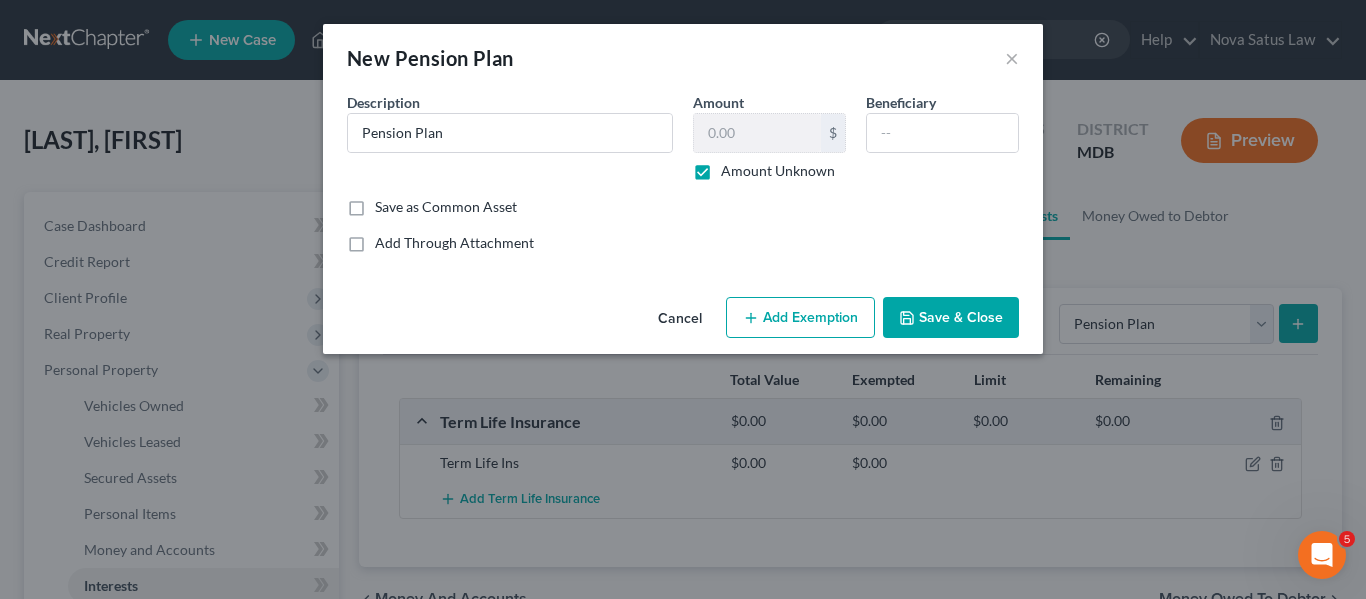 click on "Save & Close" at bounding box center [951, 318] 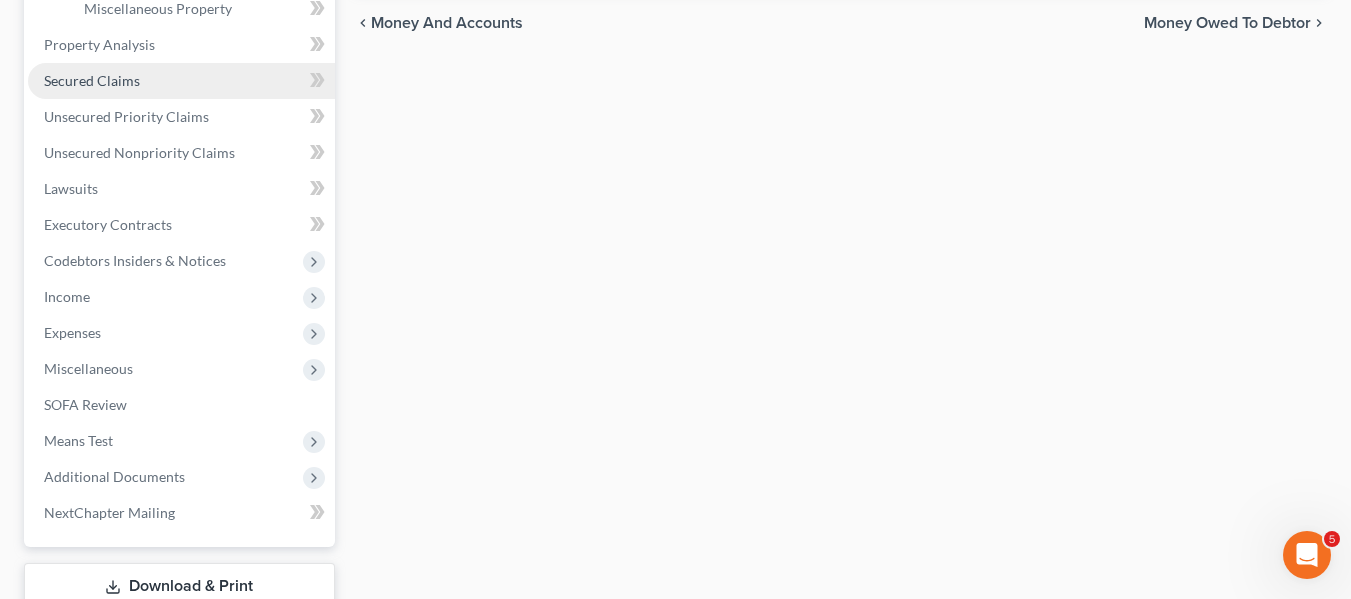 click on "Secured Claims" at bounding box center [181, 81] 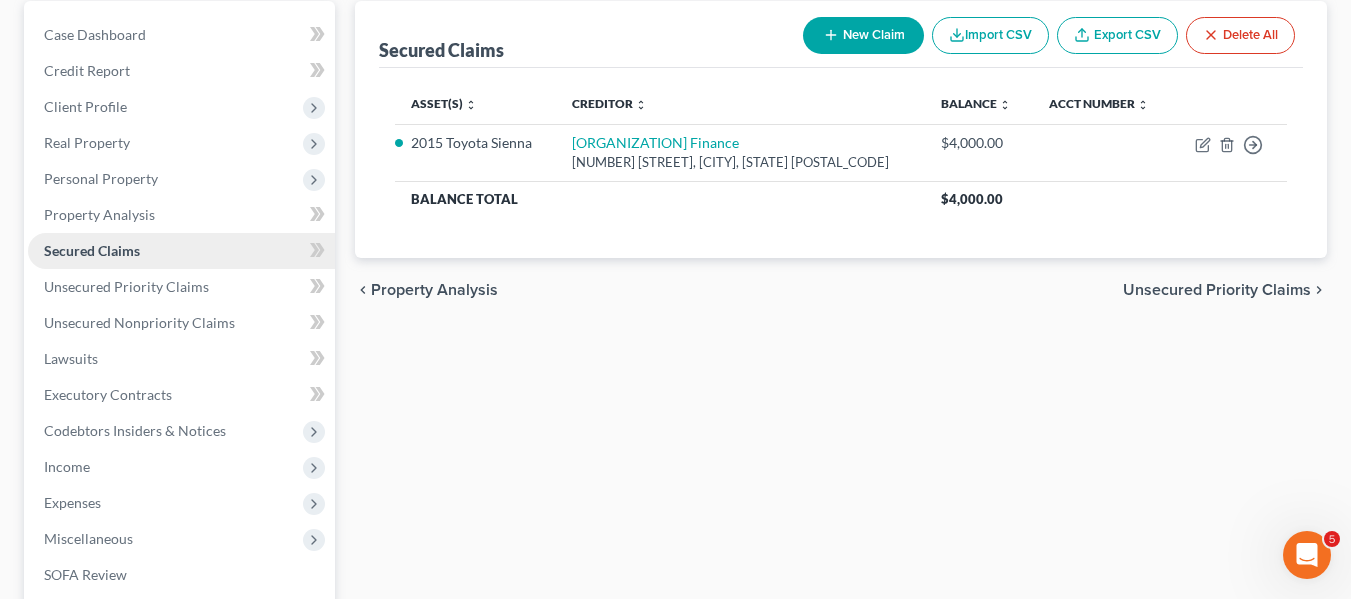 scroll, scrollTop: 192, scrollLeft: 0, axis: vertical 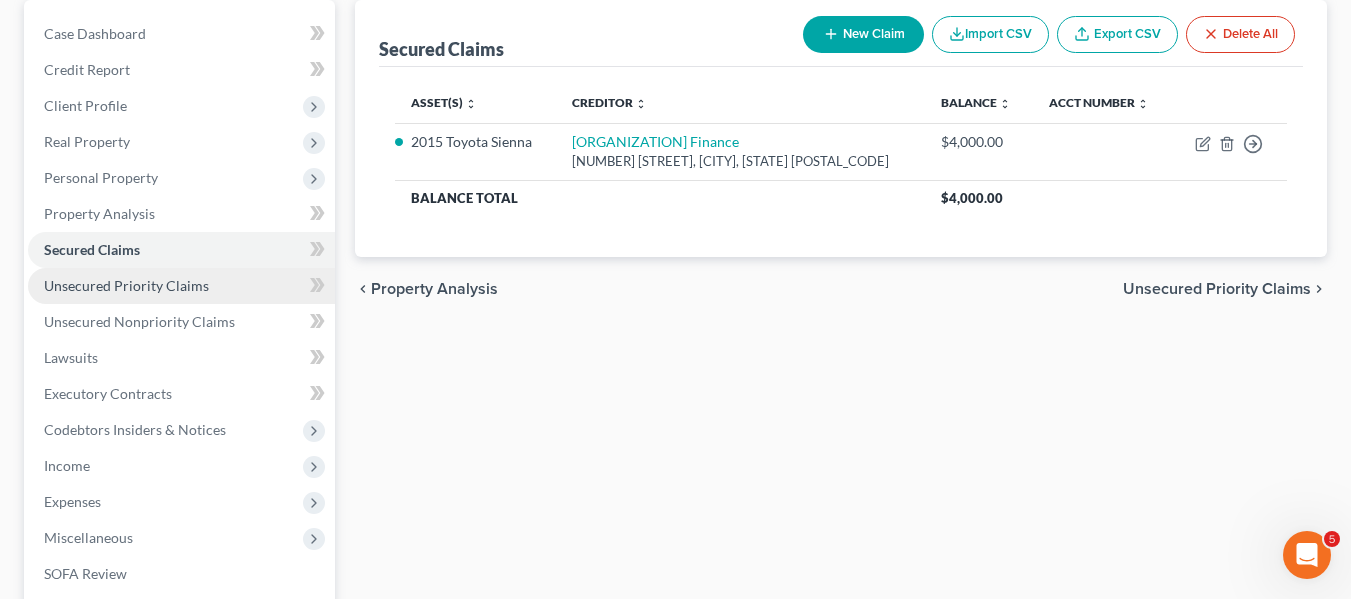 click on "Unsecured Priority Claims" at bounding box center [181, 286] 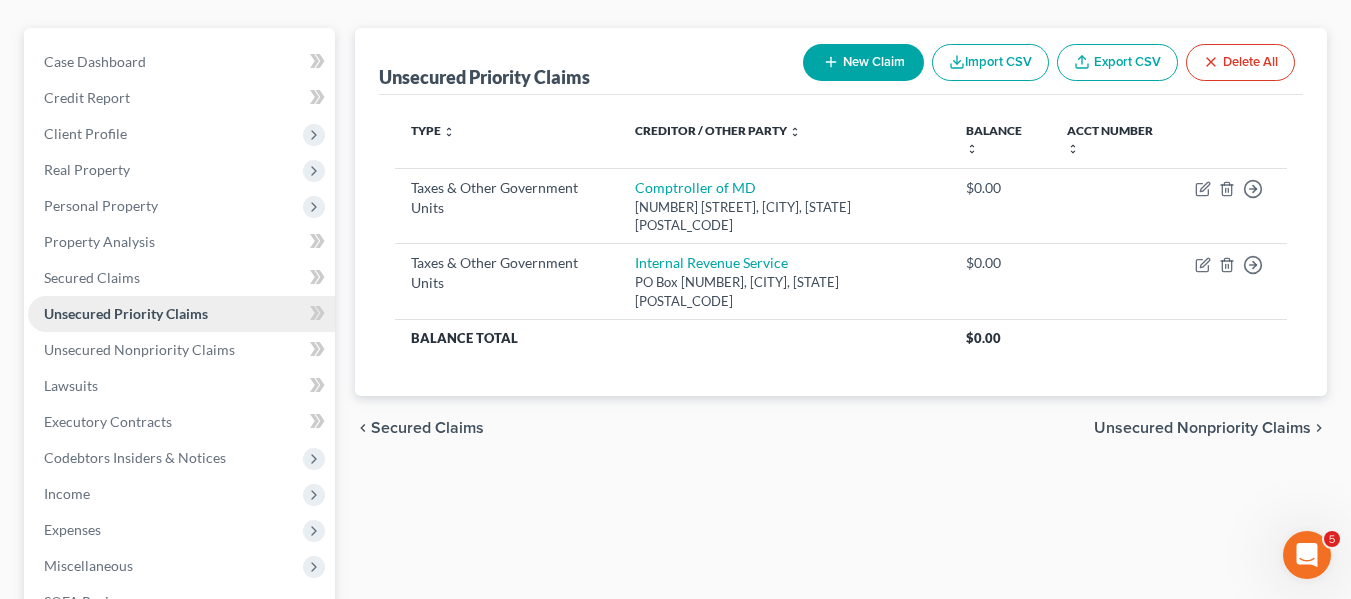scroll, scrollTop: 195, scrollLeft: 0, axis: vertical 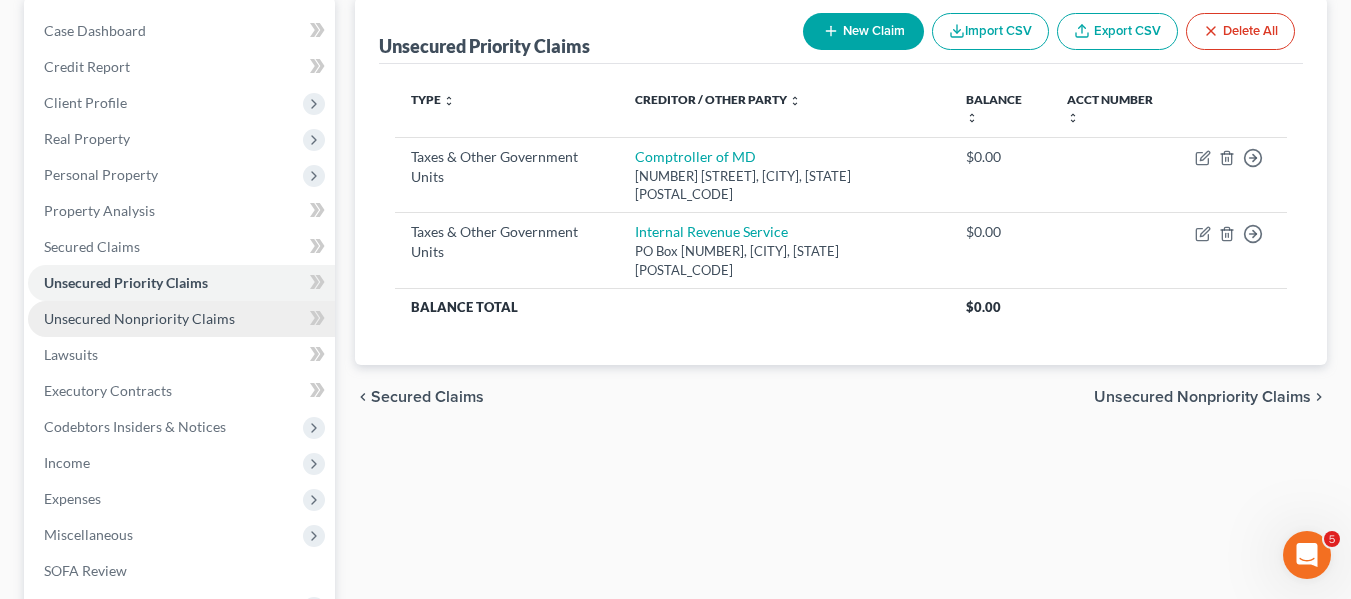 click on "Unsecured Nonpriority Claims" at bounding box center [139, 318] 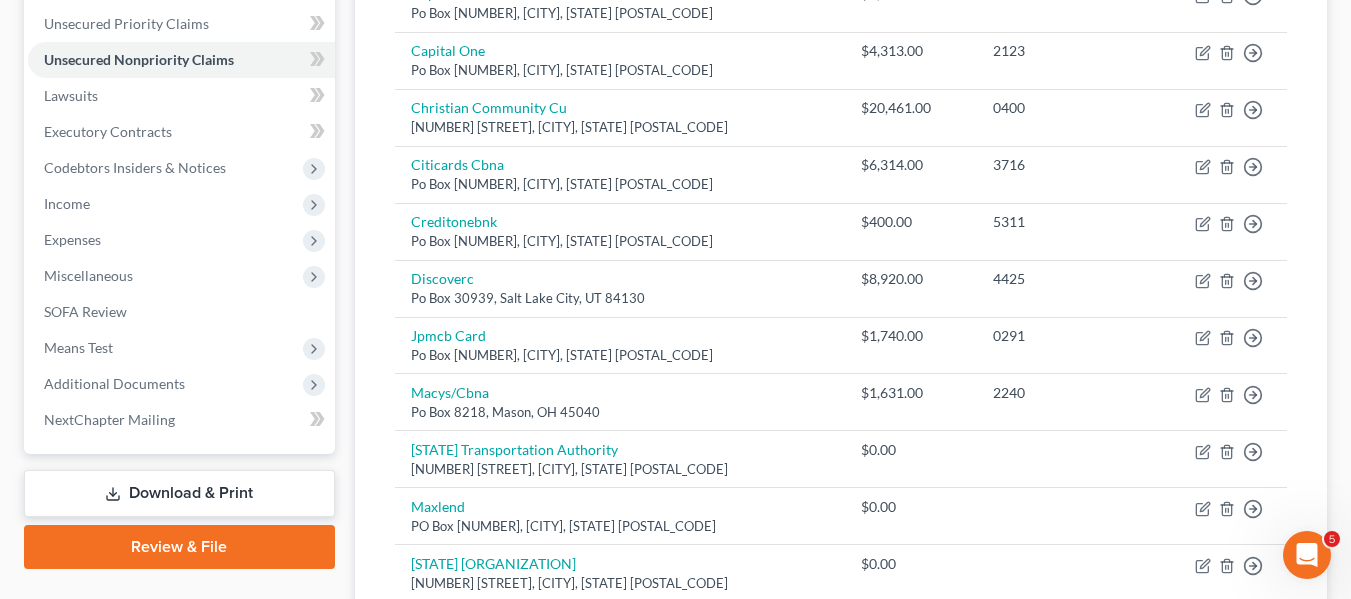 scroll, scrollTop: 453, scrollLeft: 0, axis: vertical 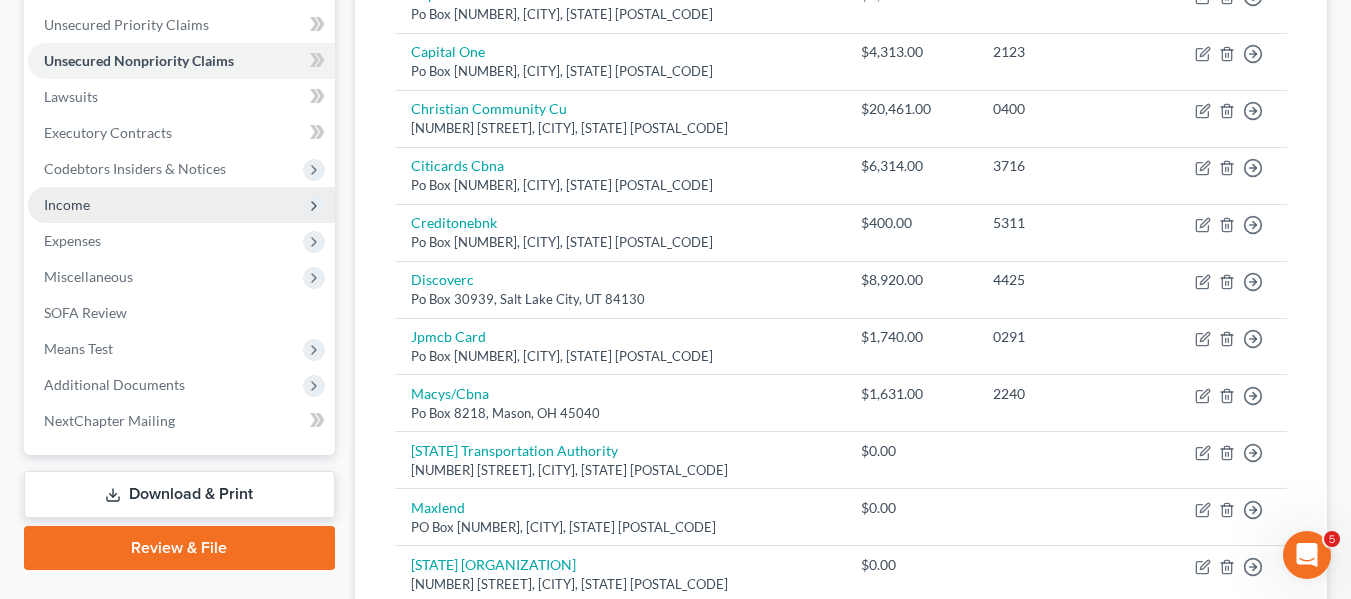 click on "Income" at bounding box center [181, 205] 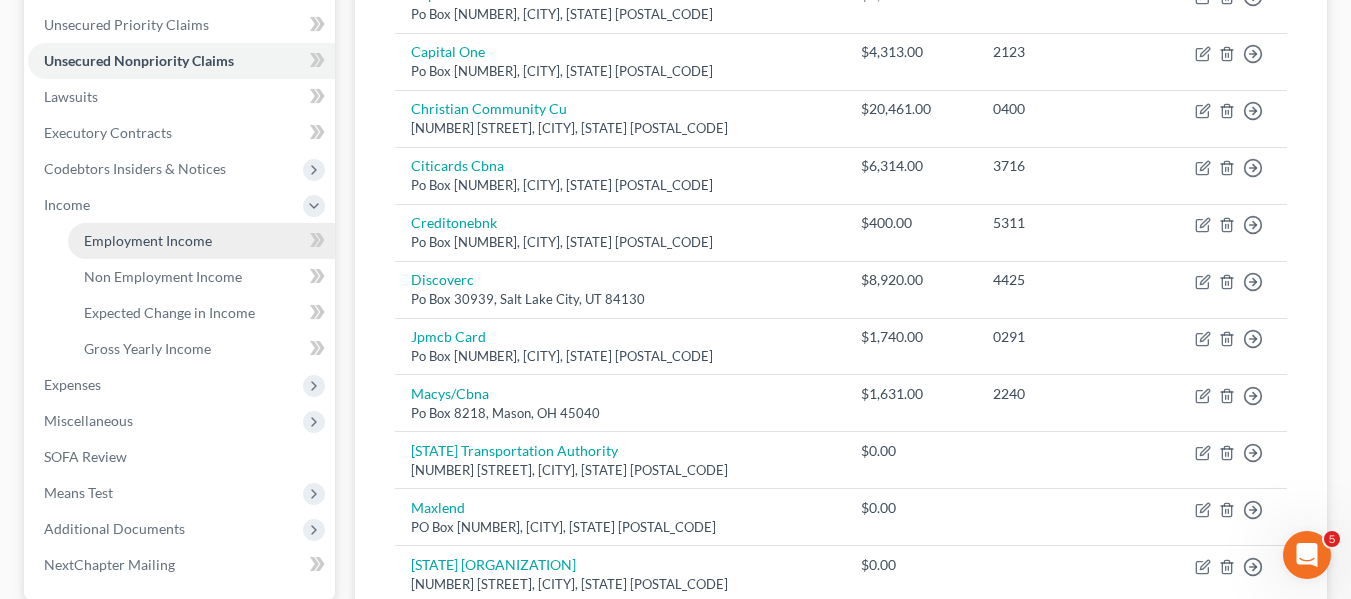 click on "Employment Income" at bounding box center [148, 240] 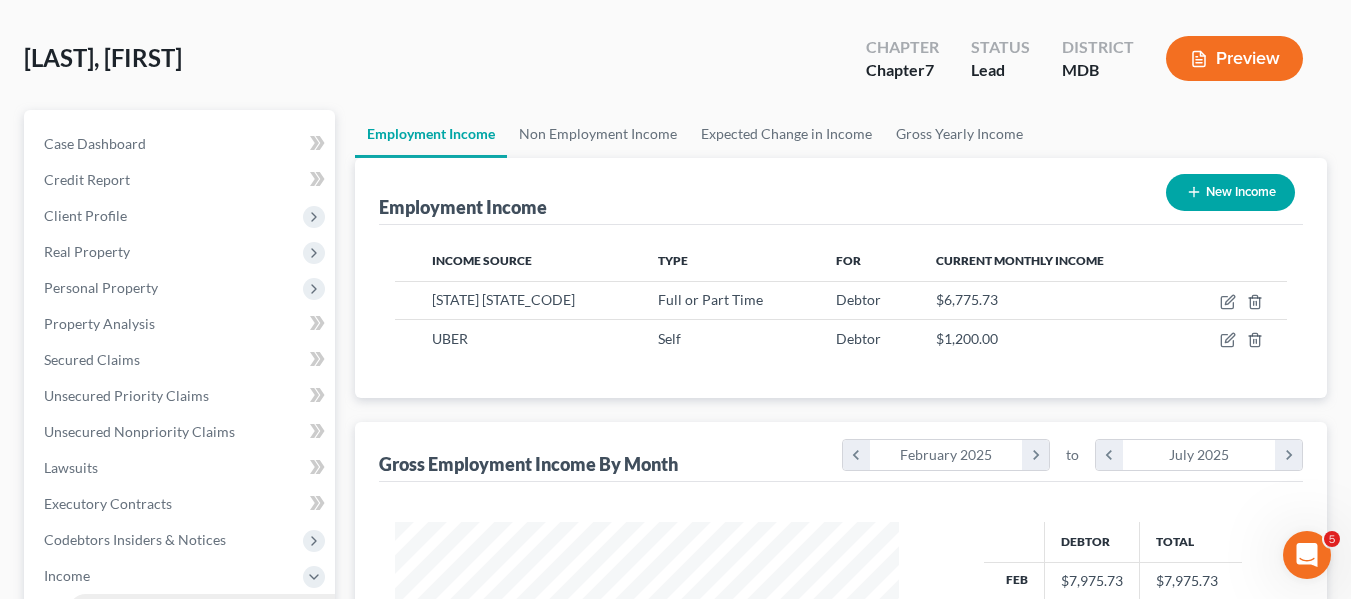 scroll, scrollTop: 0, scrollLeft: 0, axis: both 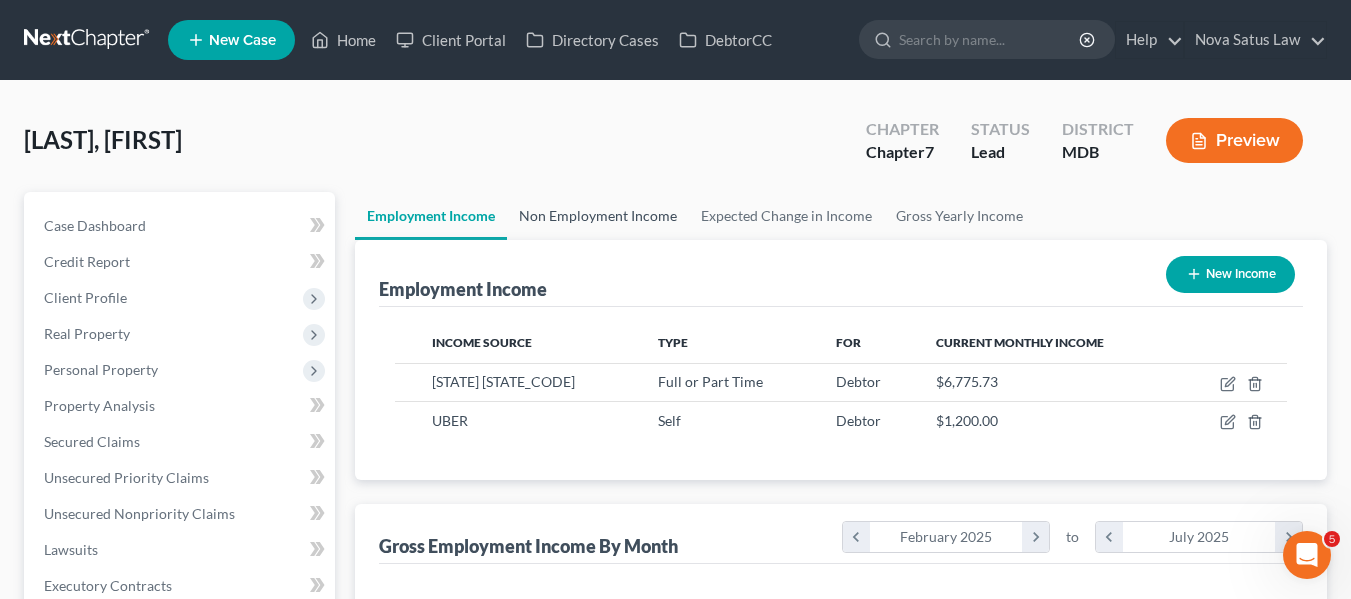 click on "Non Employment Income" at bounding box center (598, 216) 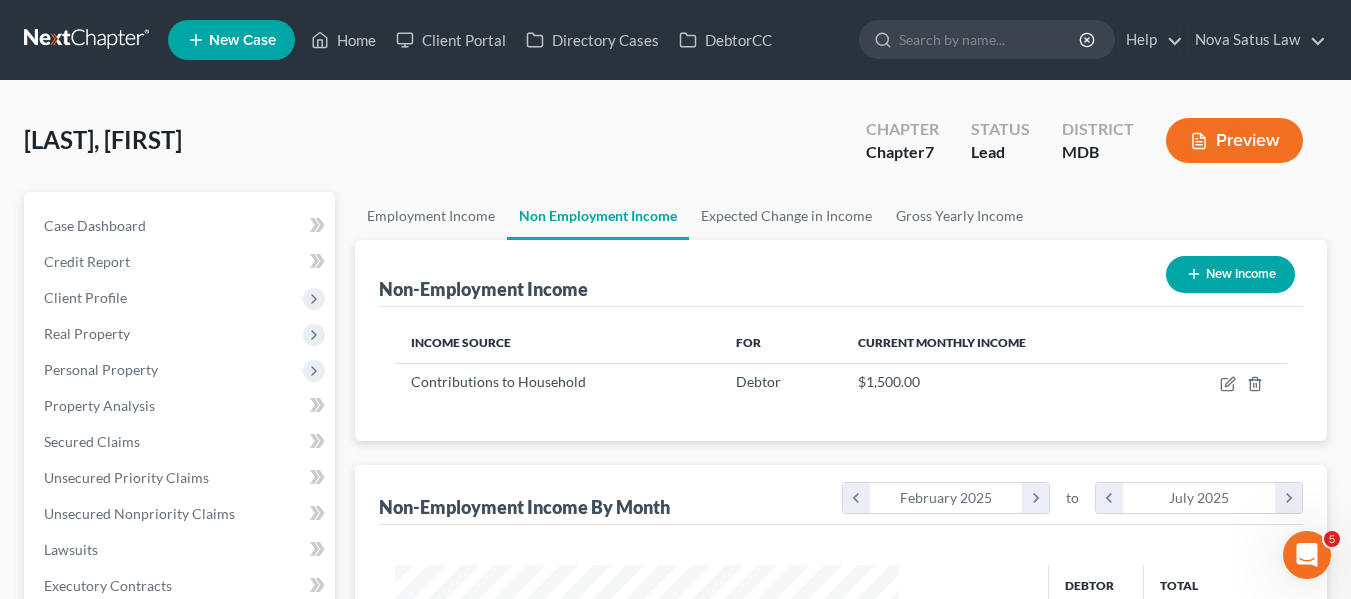 scroll, scrollTop: 999642, scrollLeft: 999456, axis: both 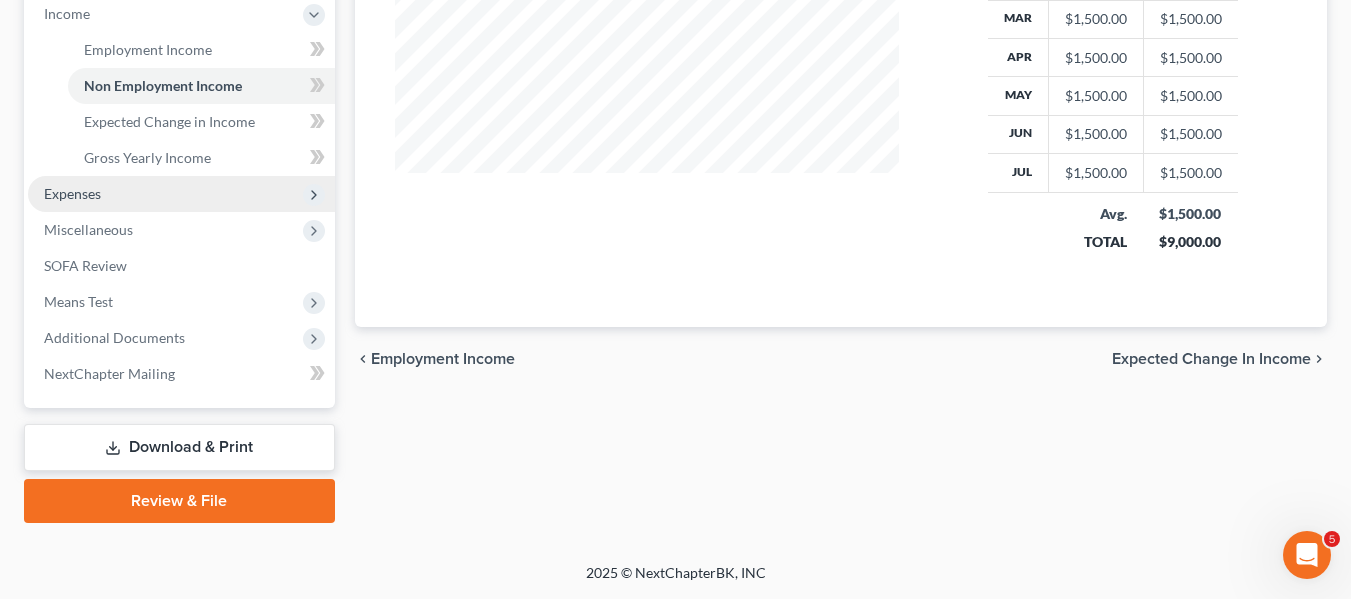 click on "Expenses" at bounding box center (181, 194) 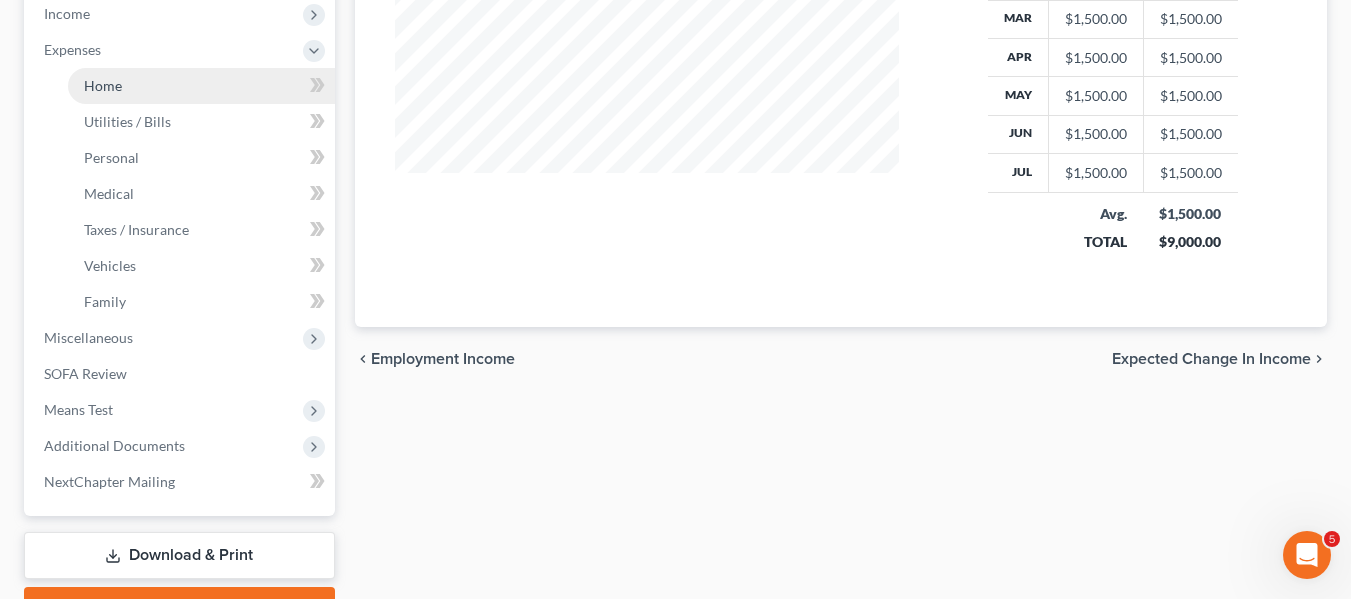 click on "Home" at bounding box center (201, 86) 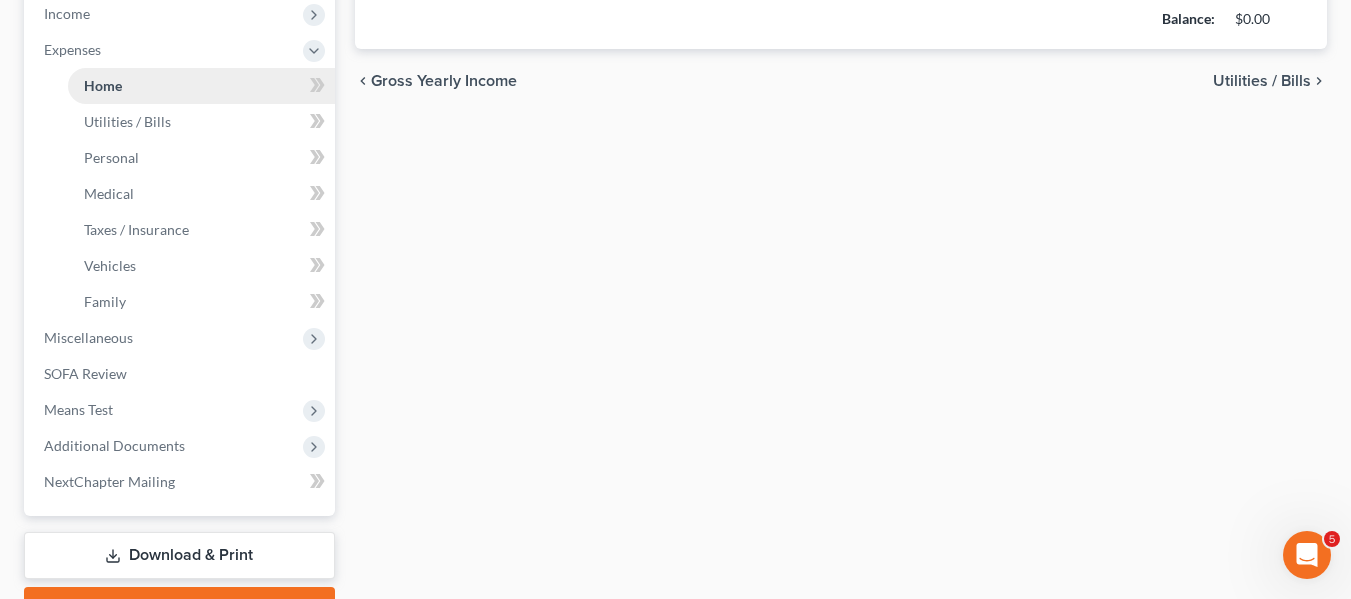 type on "2,625.00" 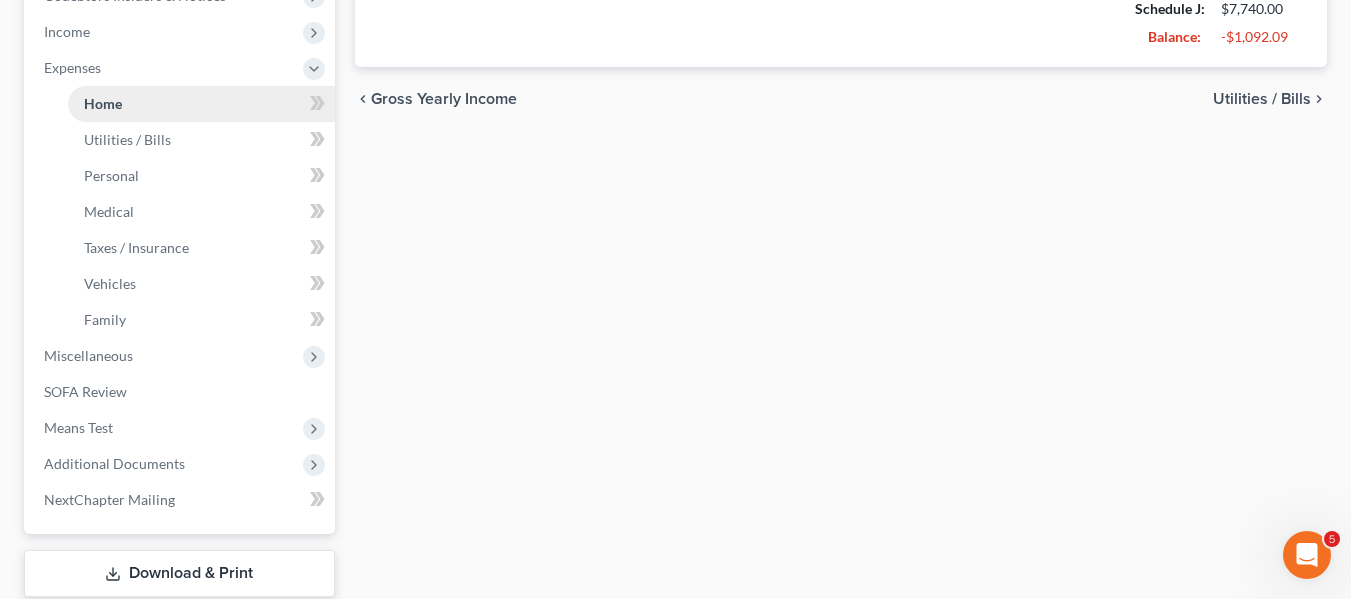 scroll, scrollTop: 752, scrollLeft: 0, axis: vertical 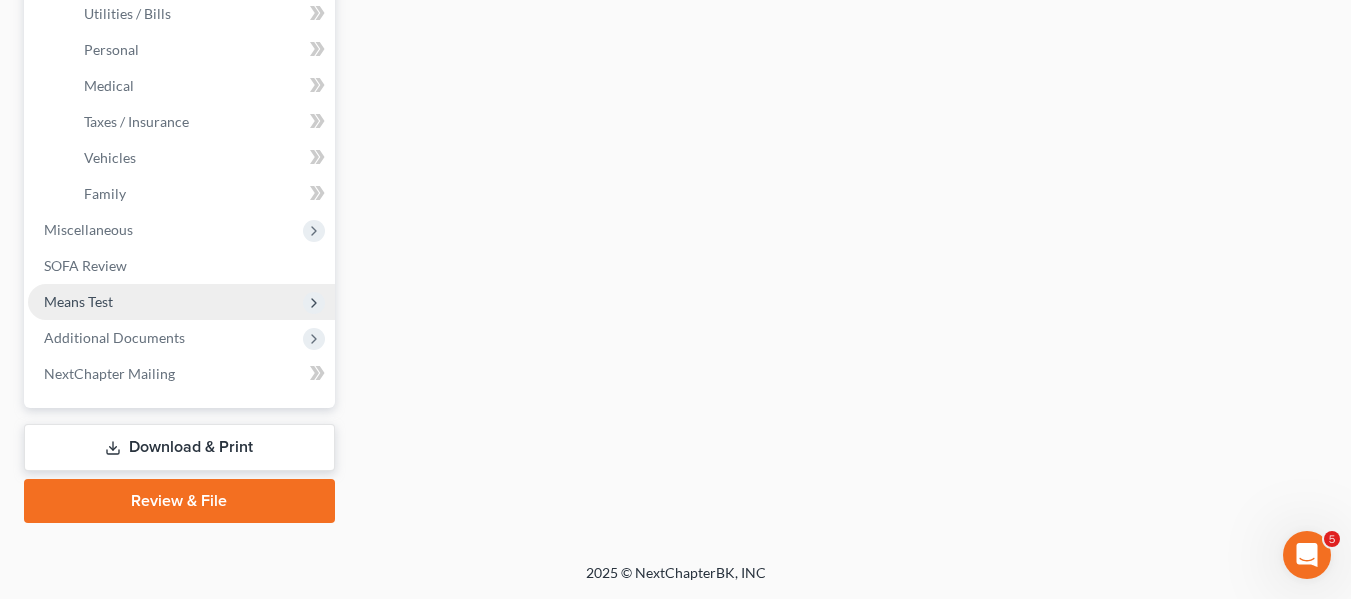 click on "Means Test" at bounding box center [181, 302] 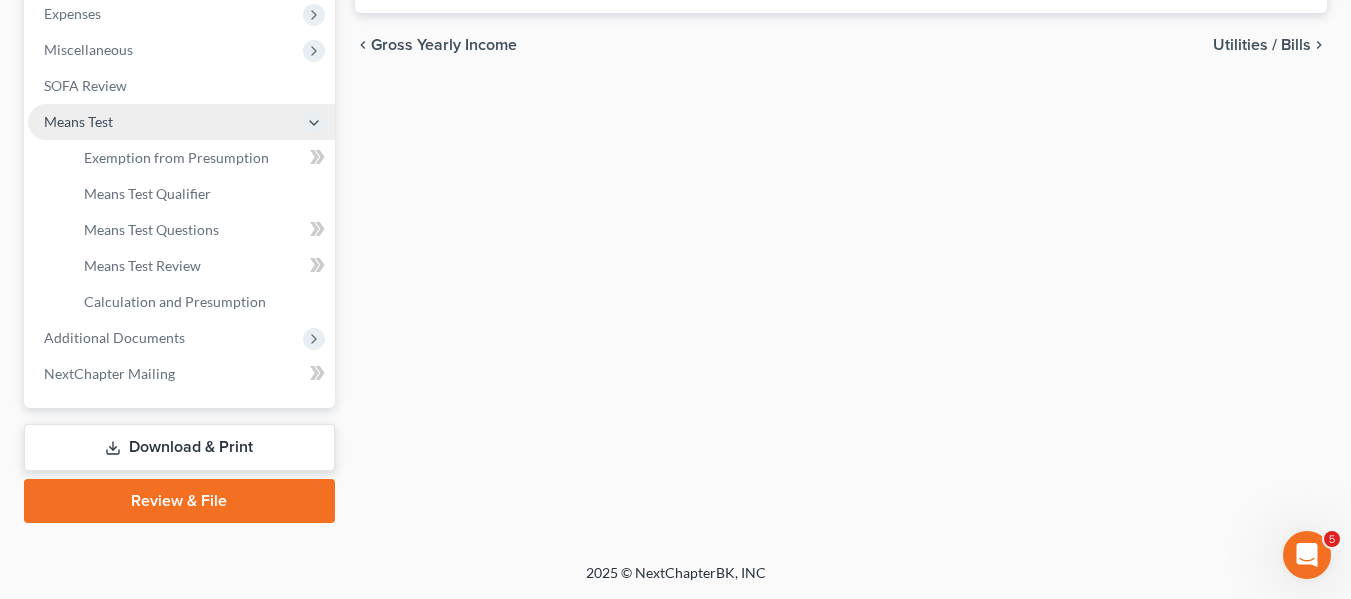 scroll, scrollTop: 680, scrollLeft: 0, axis: vertical 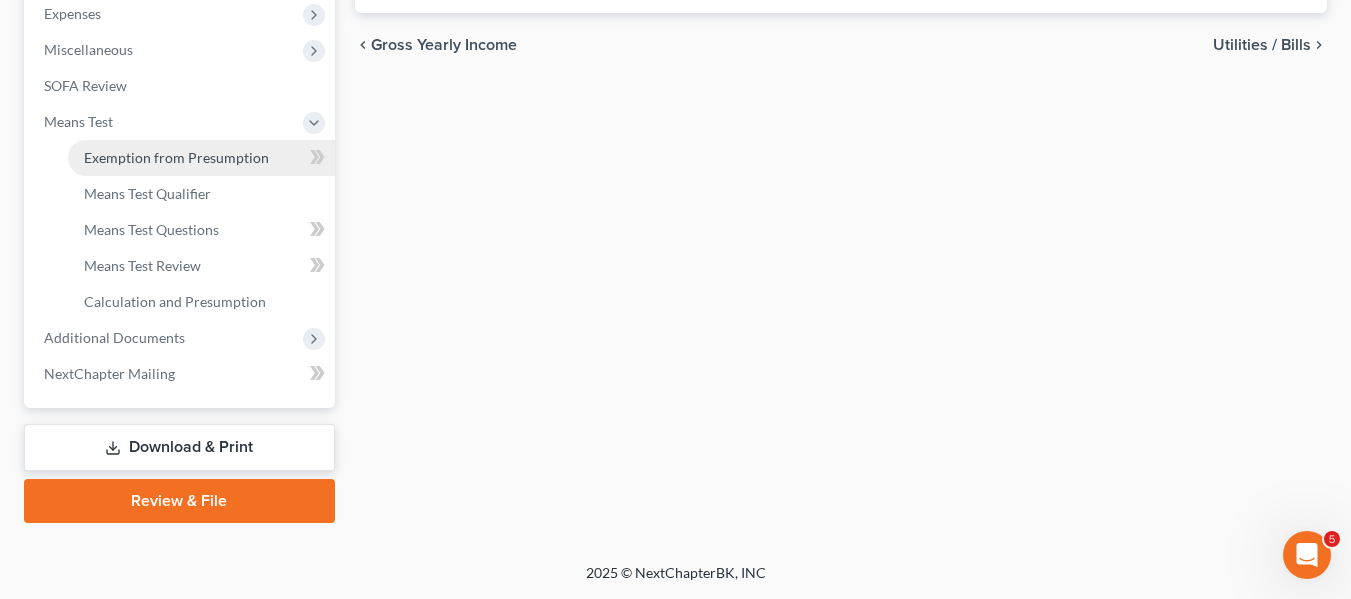 click on "Exemption from Presumption" at bounding box center (176, 157) 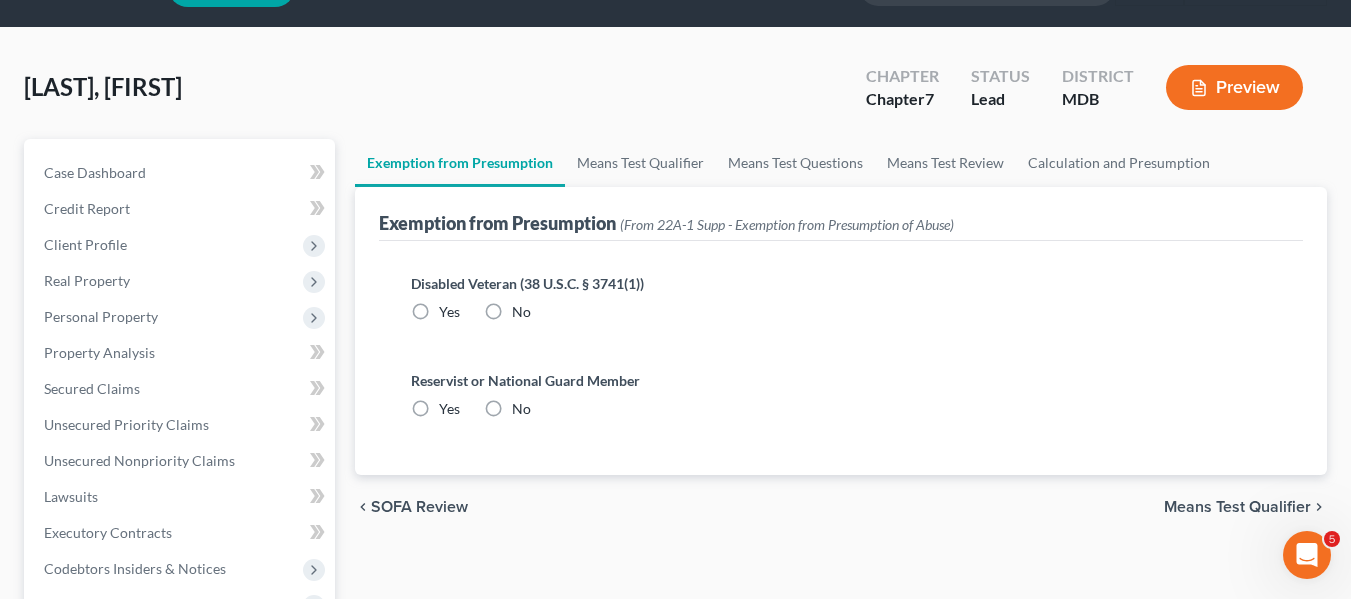 scroll, scrollTop: 0, scrollLeft: 0, axis: both 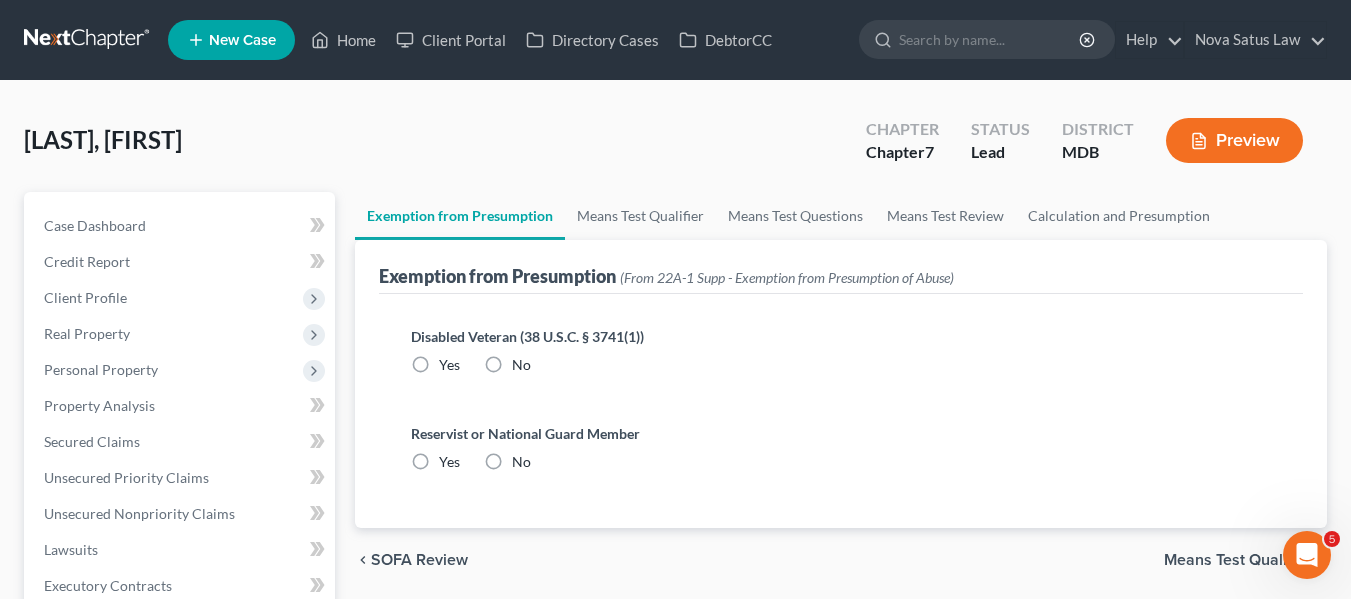 click on "No" at bounding box center [521, 365] 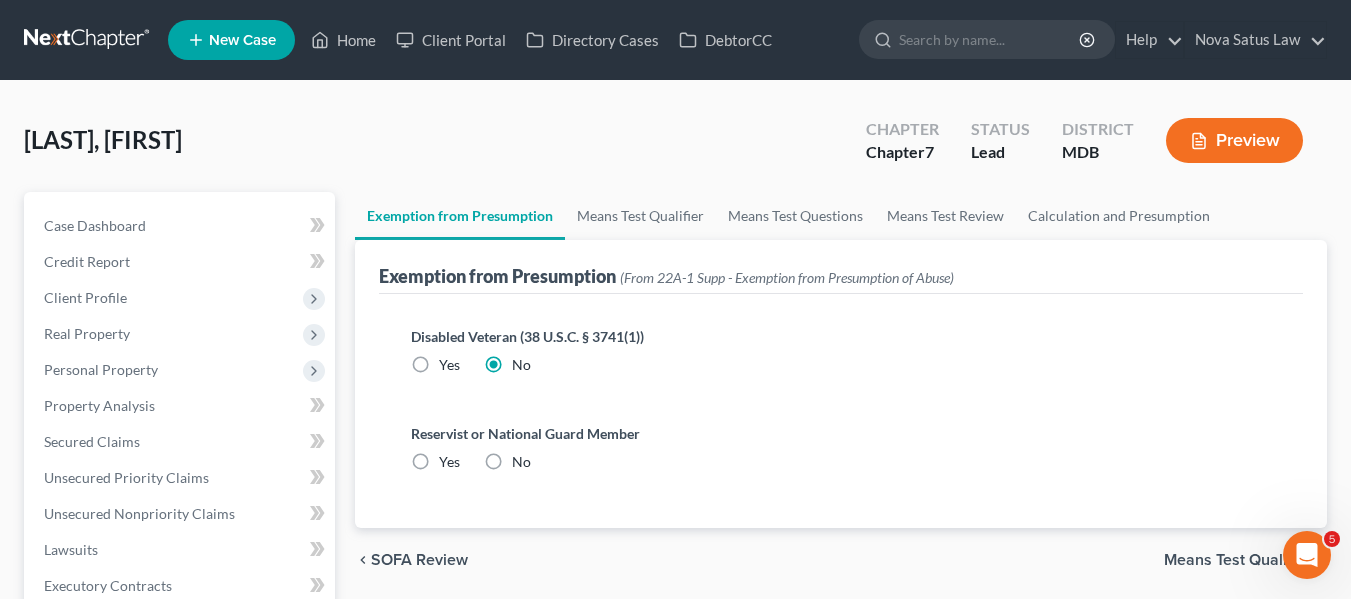 click on "No" at bounding box center [521, 462] 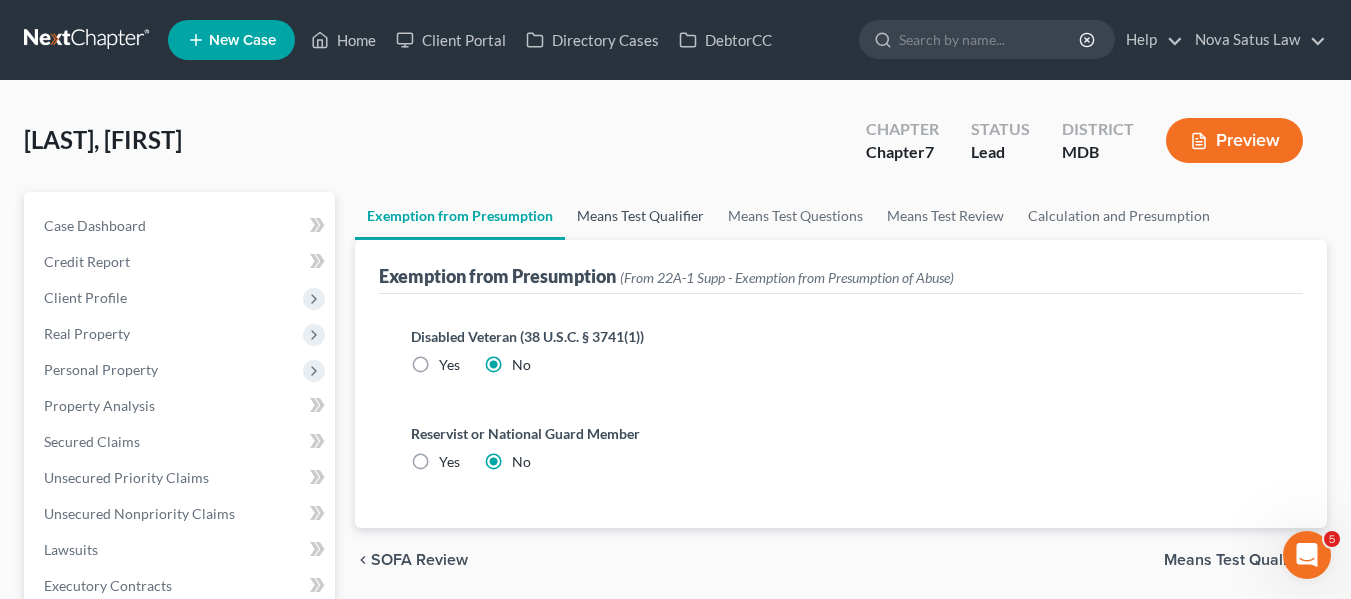 click on "Means Test Qualifier" at bounding box center [640, 216] 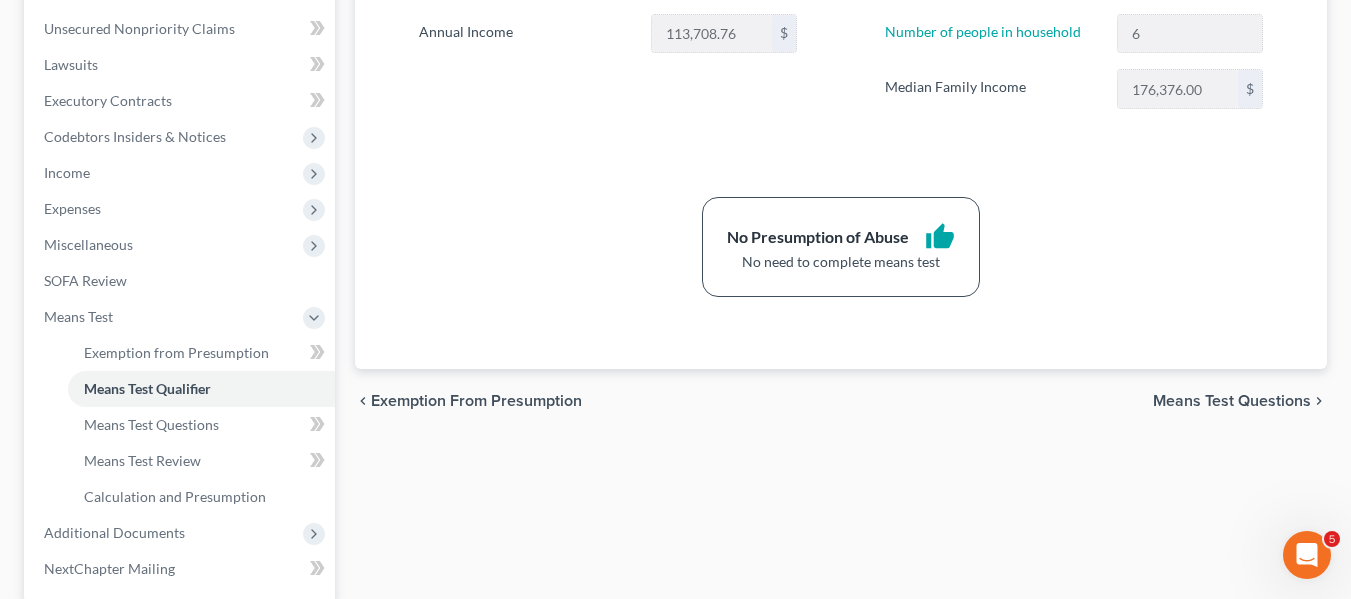 scroll, scrollTop: 484, scrollLeft: 0, axis: vertical 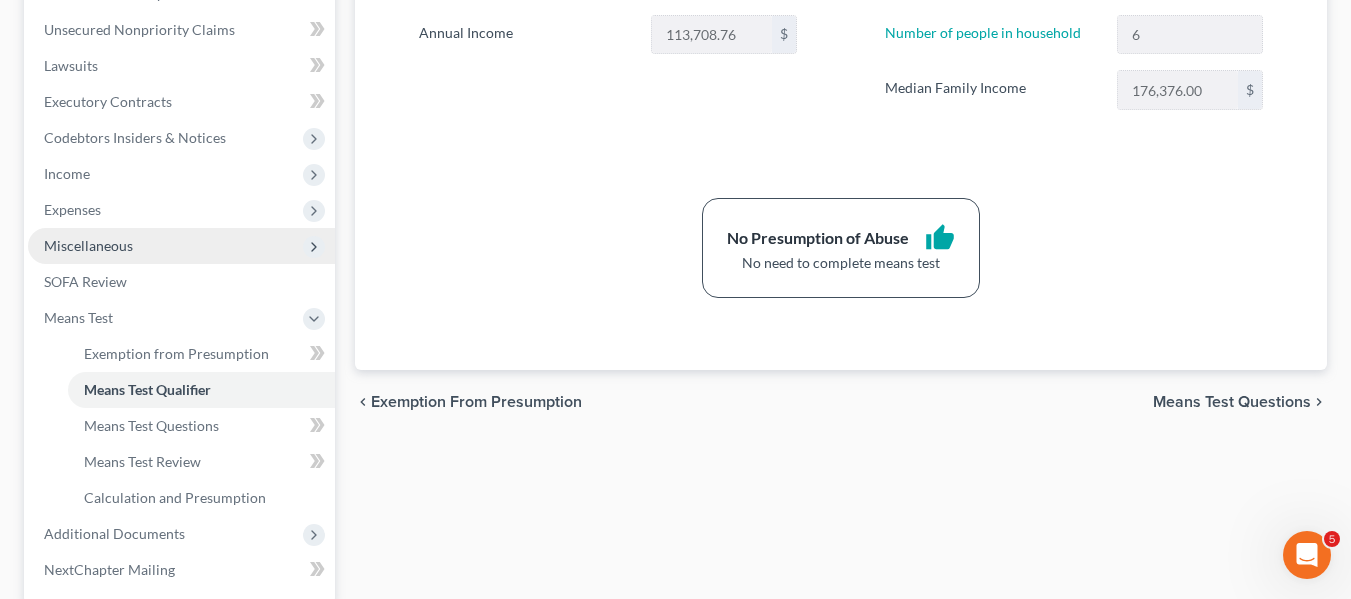 click on "Miscellaneous" at bounding box center (88, 245) 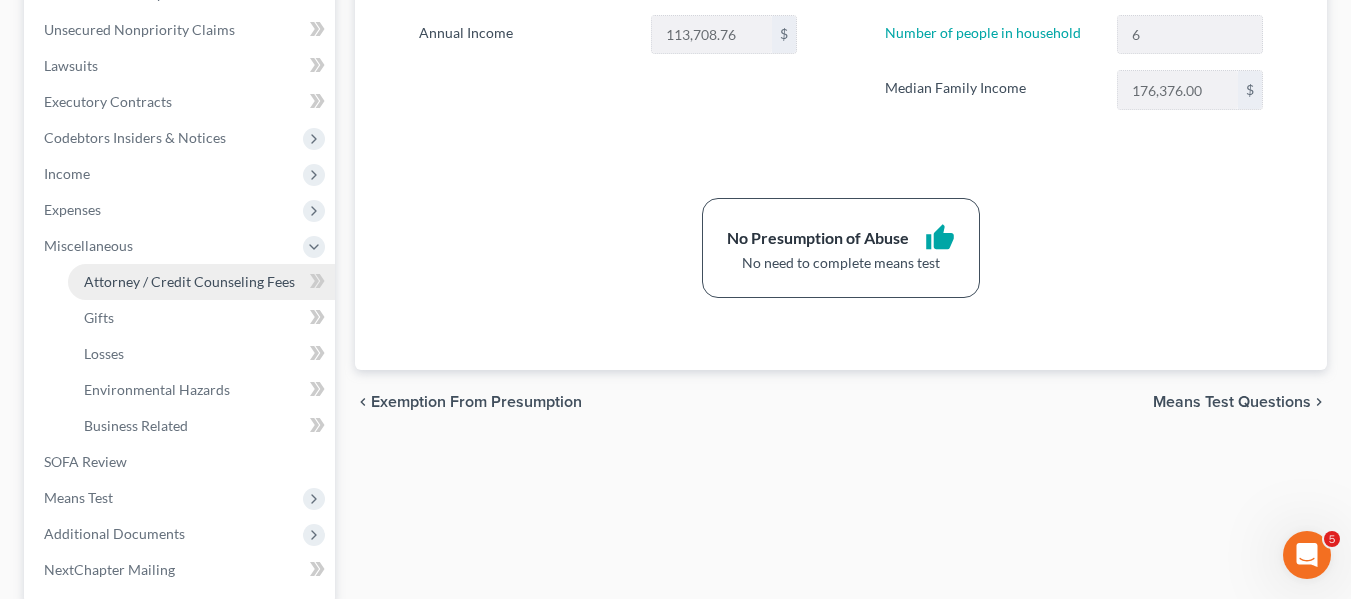 click on "Attorney / Credit Counseling Fees" at bounding box center [189, 281] 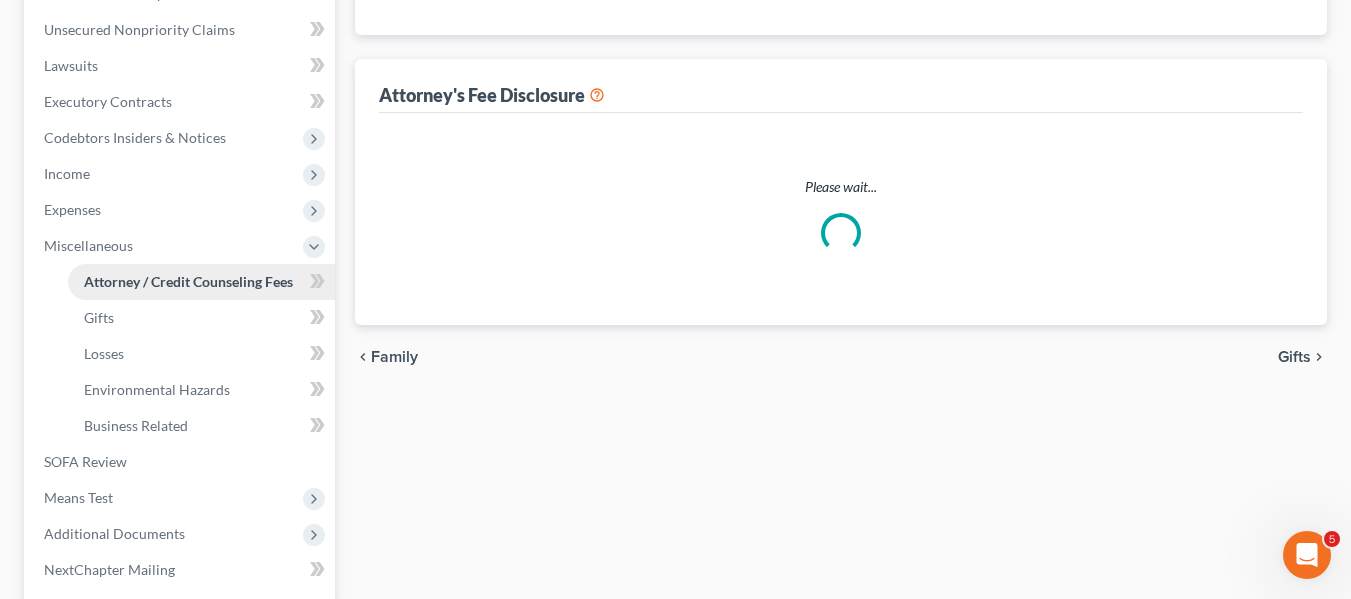 scroll, scrollTop: 133, scrollLeft: 0, axis: vertical 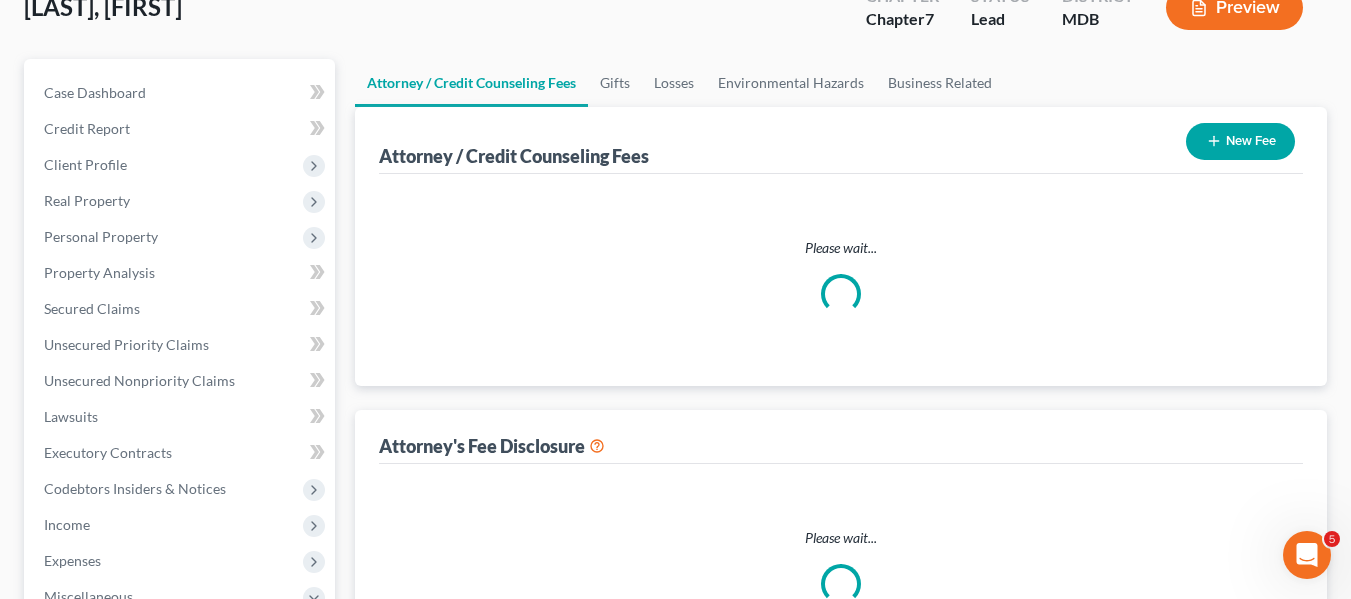 select on "1" 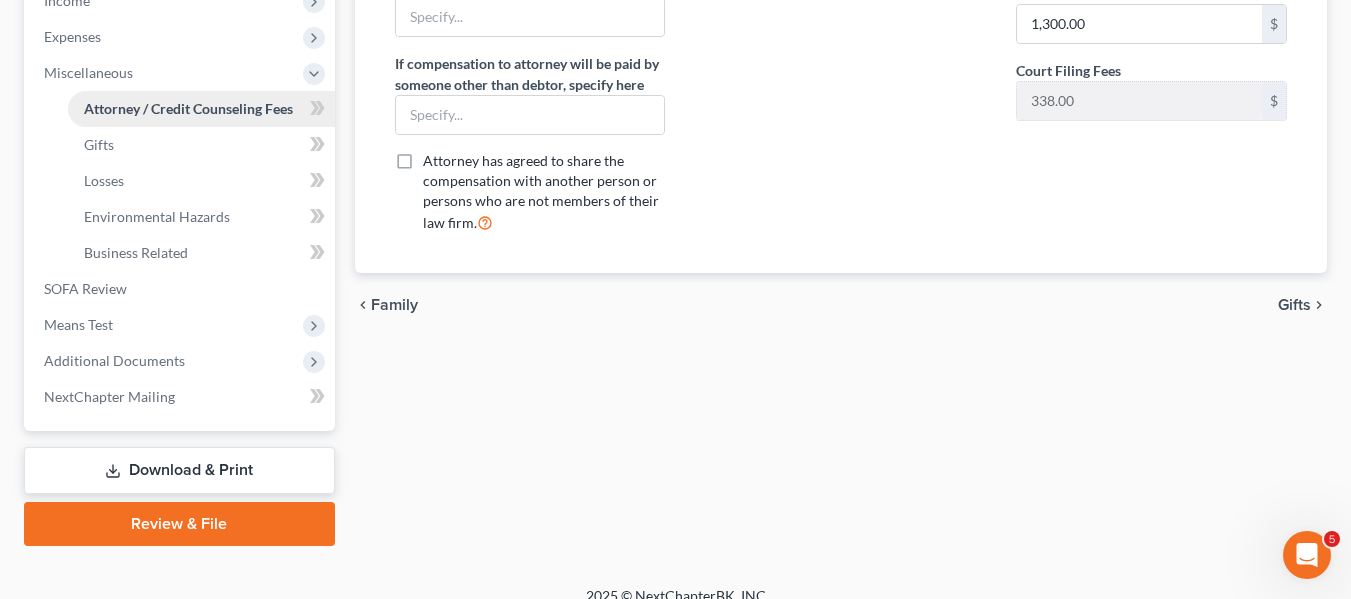 scroll, scrollTop: 680, scrollLeft: 0, axis: vertical 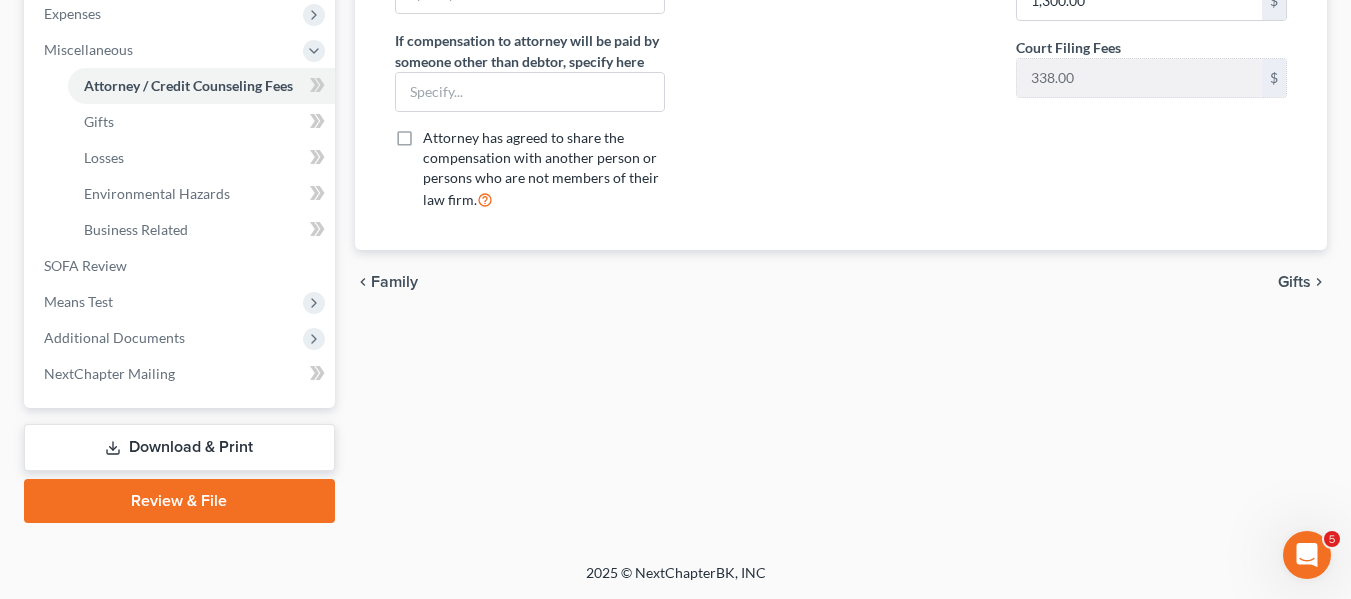 click on "Download & Print" at bounding box center [179, 447] 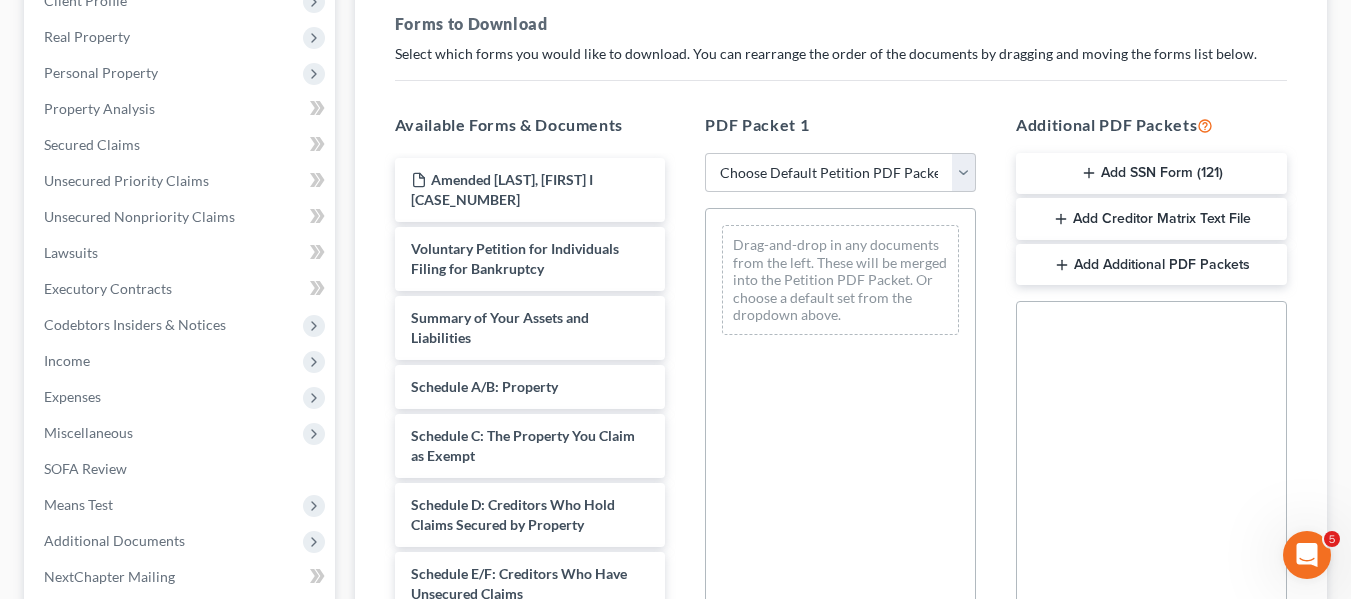 scroll, scrollTop: 53, scrollLeft: 0, axis: vertical 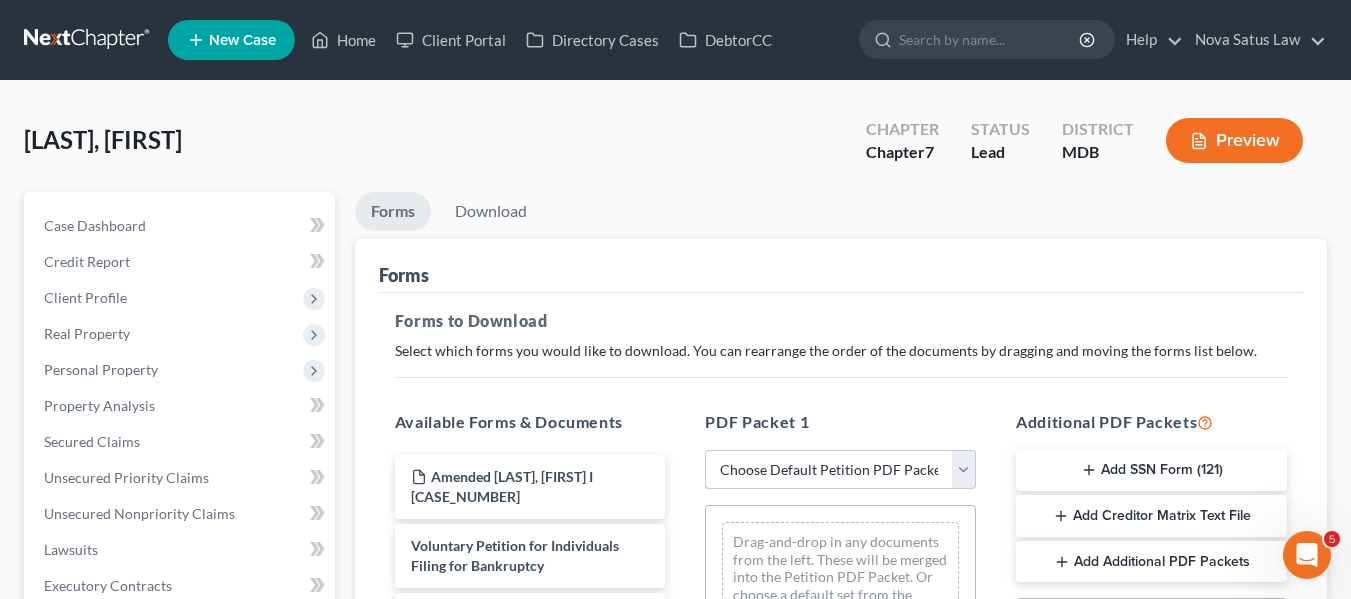 click on "Choose Default Petition PDF Packet Complete Bankruptcy Petition (all forms and schedules) Emergency Filing Forms (Petition and Creditor List Only) Amended Forms Signature Pages Only" at bounding box center [840, 470] 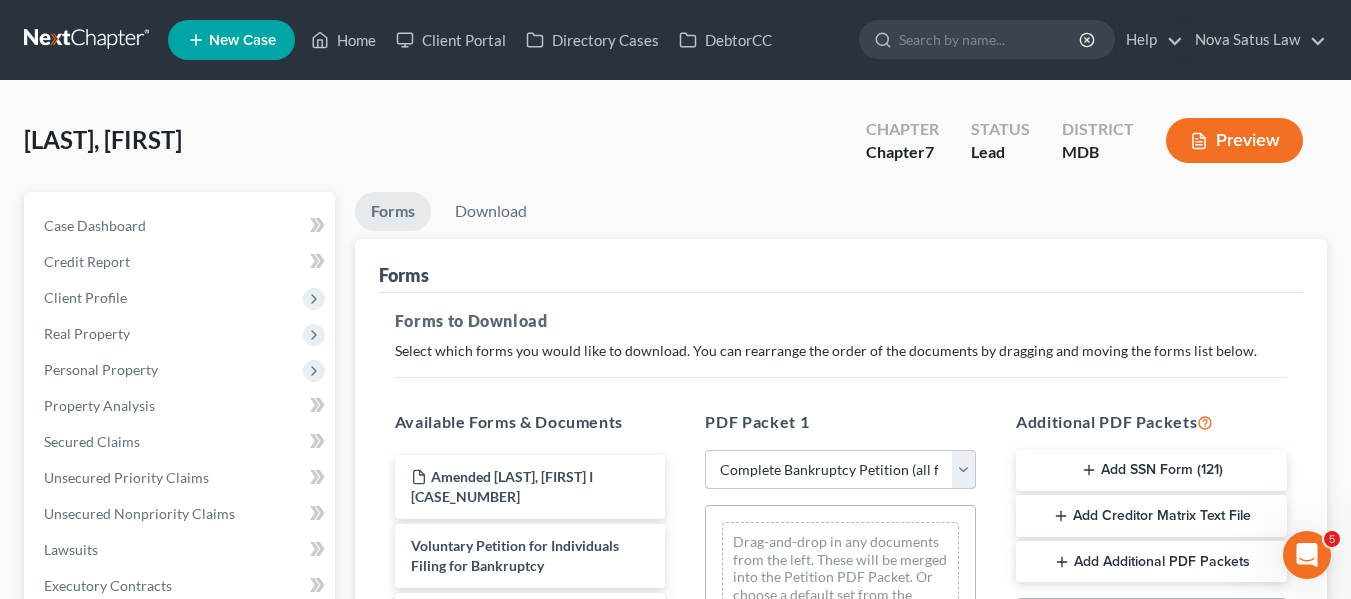 click on "Choose Default Petition PDF Packet Complete Bankruptcy Petition (all forms and schedules) Emergency Filing Forms (Petition and Creditor List Only) Amended Forms Signature Pages Only" at bounding box center (840, 470) 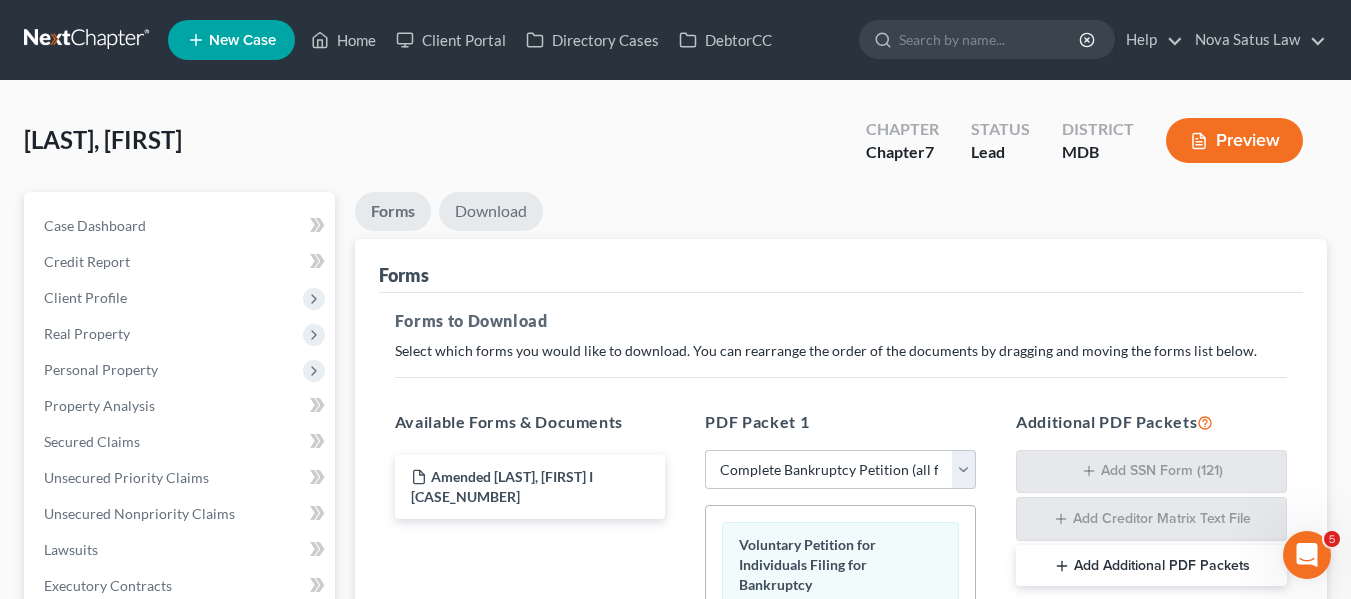 click on "Download" at bounding box center (491, 211) 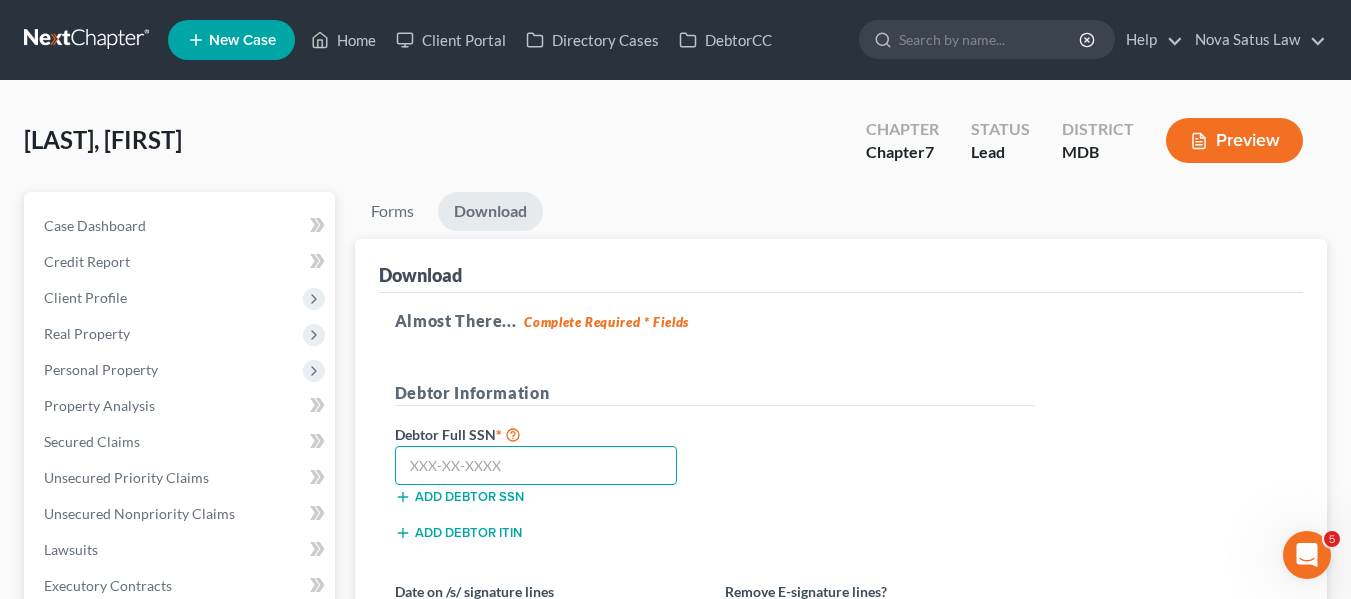 click at bounding box center (536, 466) 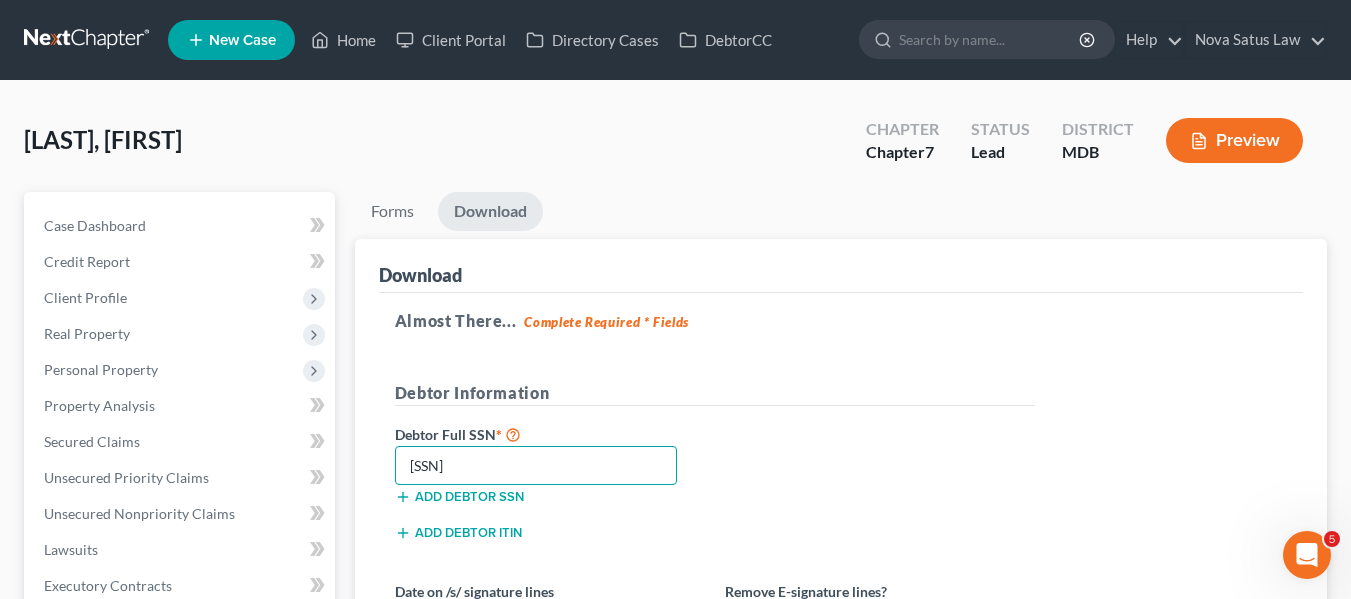 scroll, scrollTop: 201, scrollLeft: 0, axis: vertical 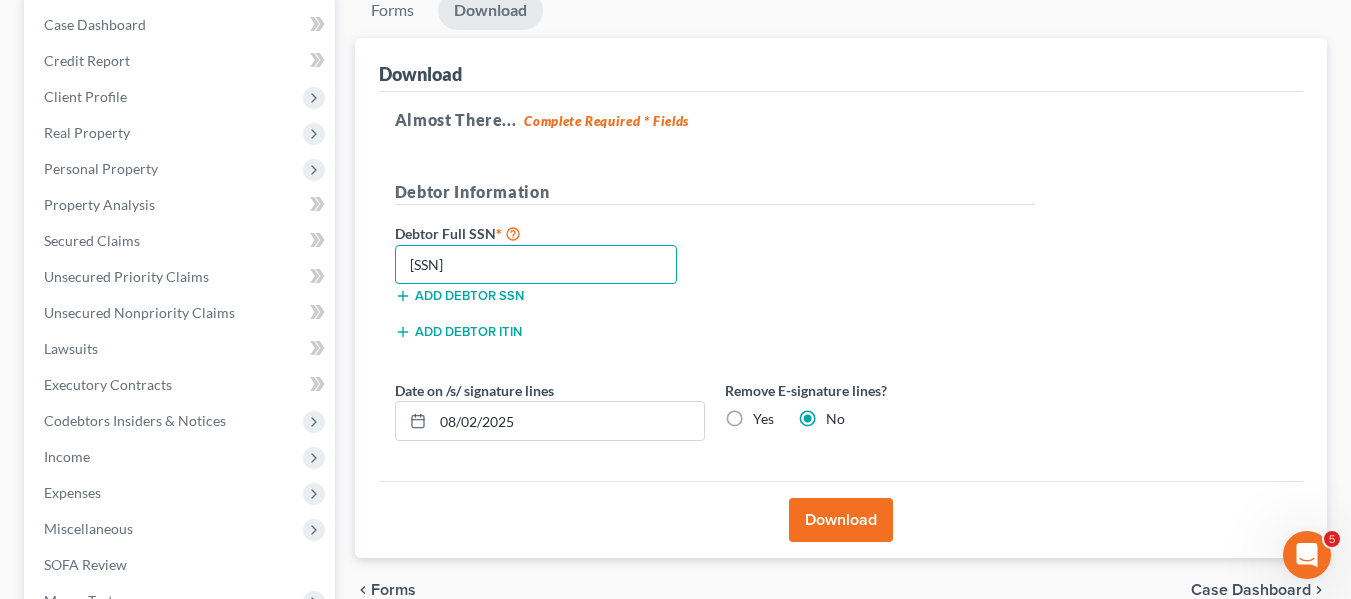 type on "[SSN]" 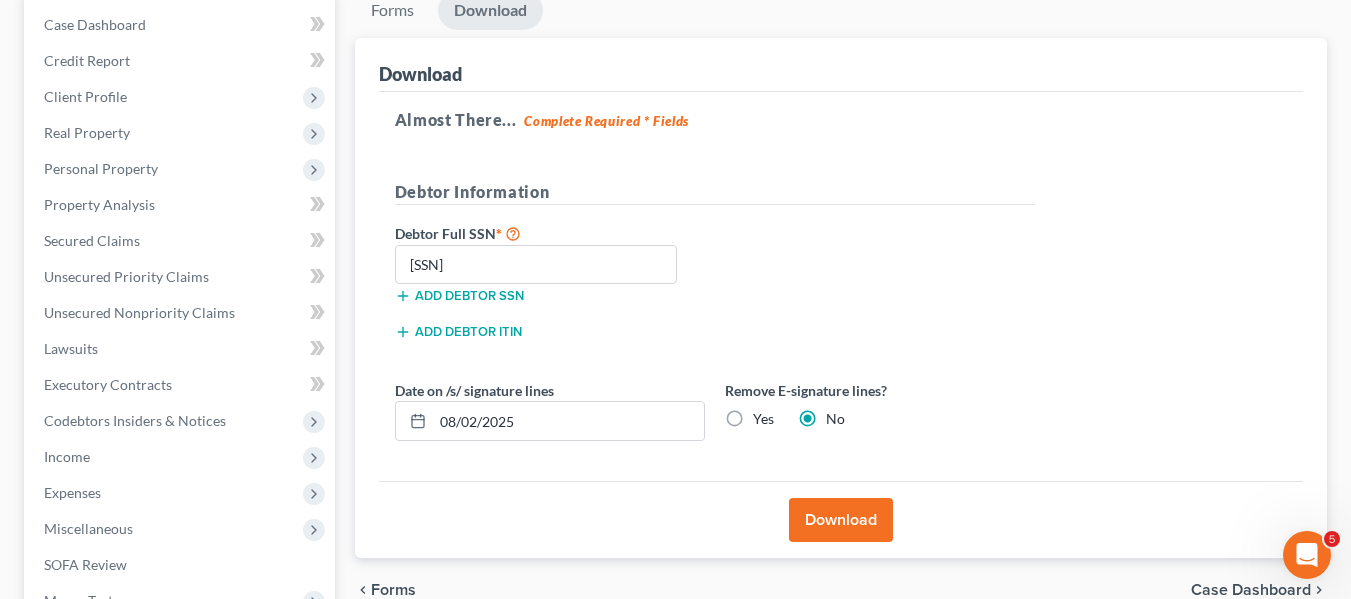 click on "Download" at bounding box center [841, 520] 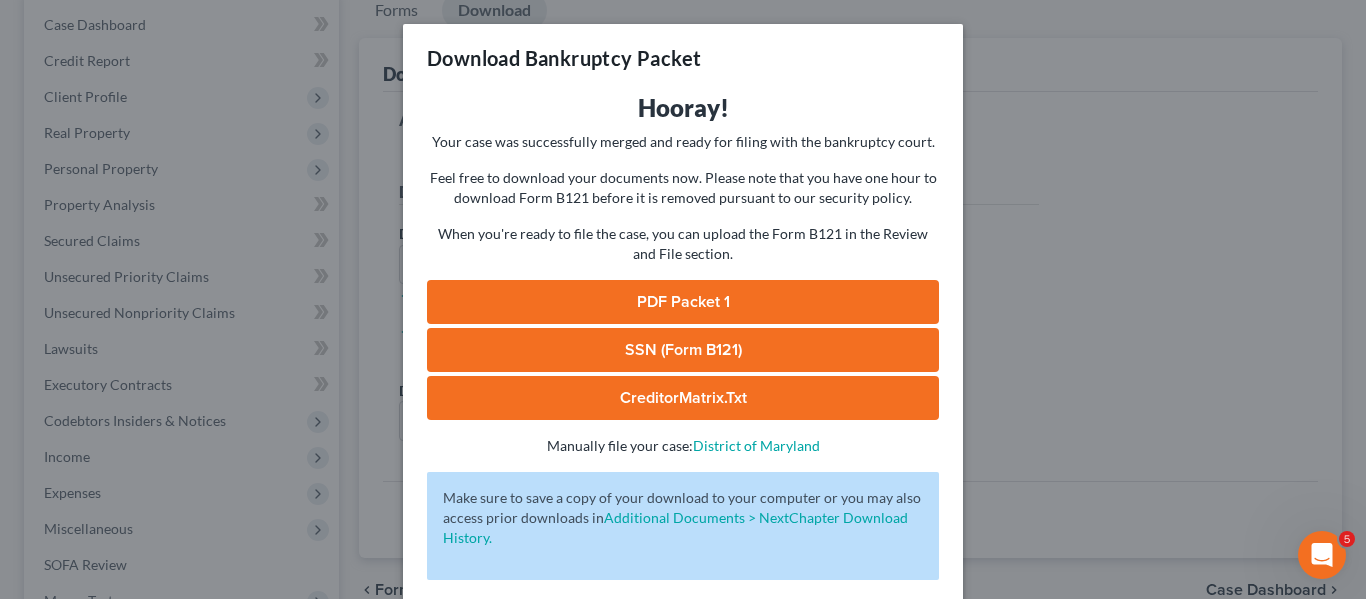 click on "PDF Packet 1" at bounding box center [683, 302] 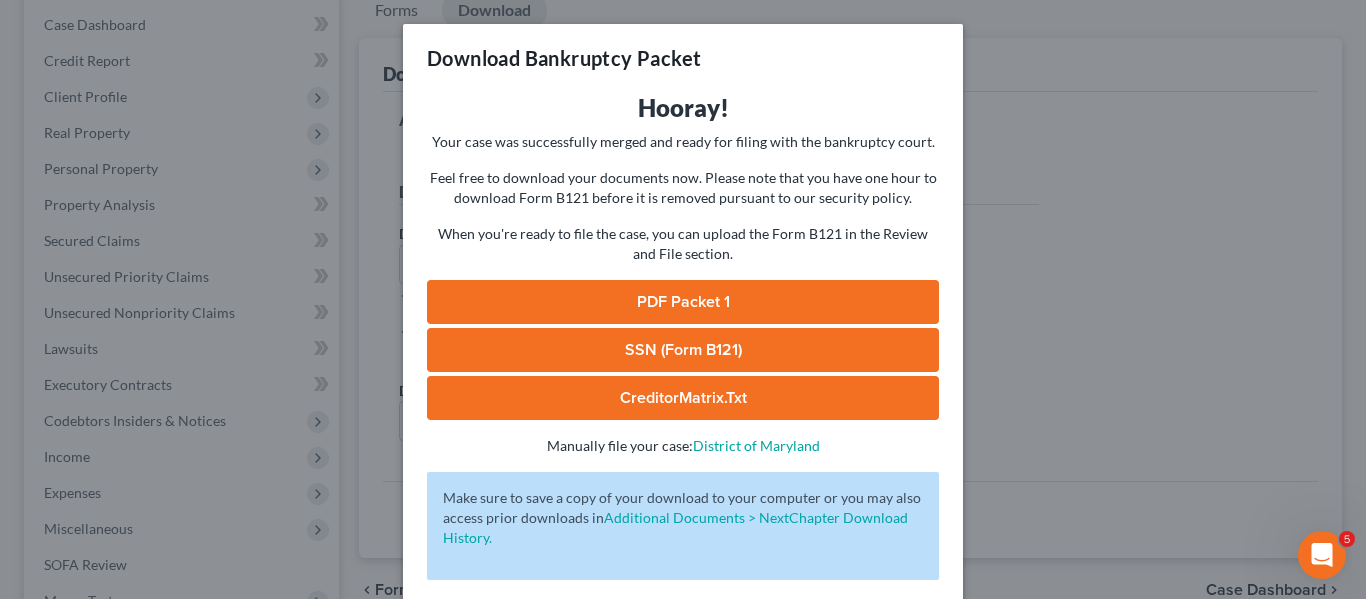 click on "Download Bankruptcy Packet
Hooray! Your case was successfully merged and ready for filing with the bankruptcy court. Feel free to download your documents now. Please note that you have one hour to download Form B121 before it is removed pursuant to our security policy. When you're ready to file the case, you can upload the Form B121 in the Review and File section. PDF Packet 1 SSN (Form B121) CreditorMatrix.txt -  Manually file your case:  District of [STATE] Oops! There was an error with generating the download packet. -
Make sure to save a copy of your download to your computer or you may also access prior downloads in  Additional Documents > NextChapter Download History.
Complete!" at bounding box center [683, 299] 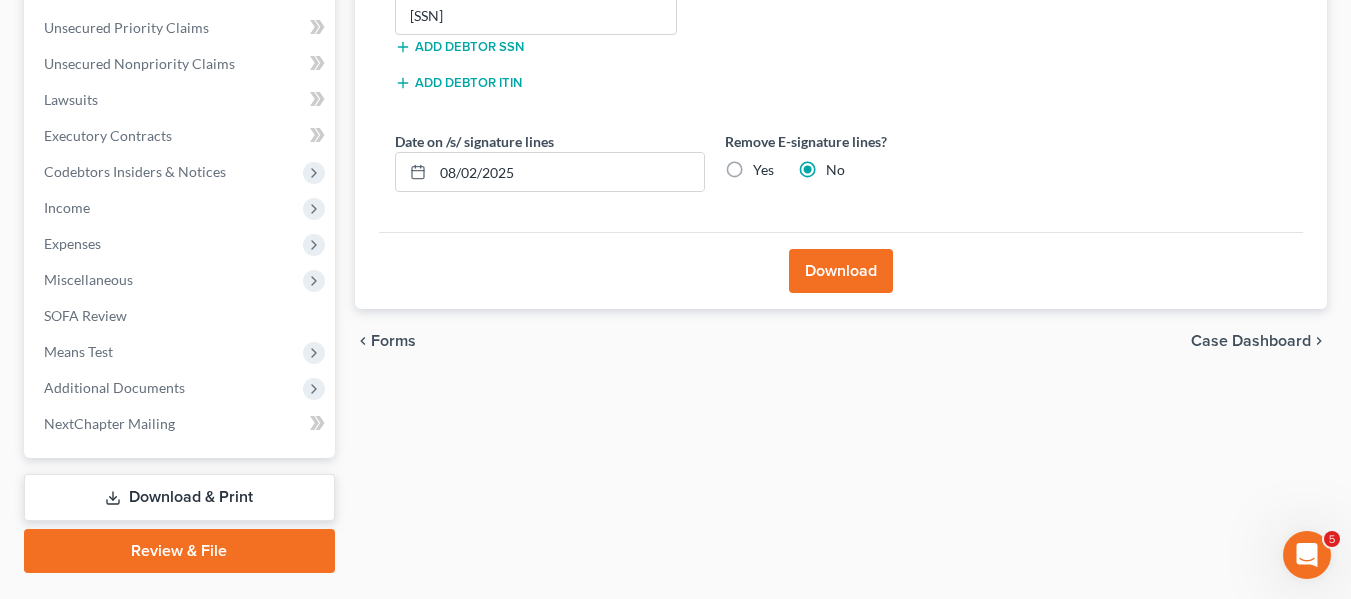 scroll, scrollTop: 500, scrollLeft: 0, axis: vertical 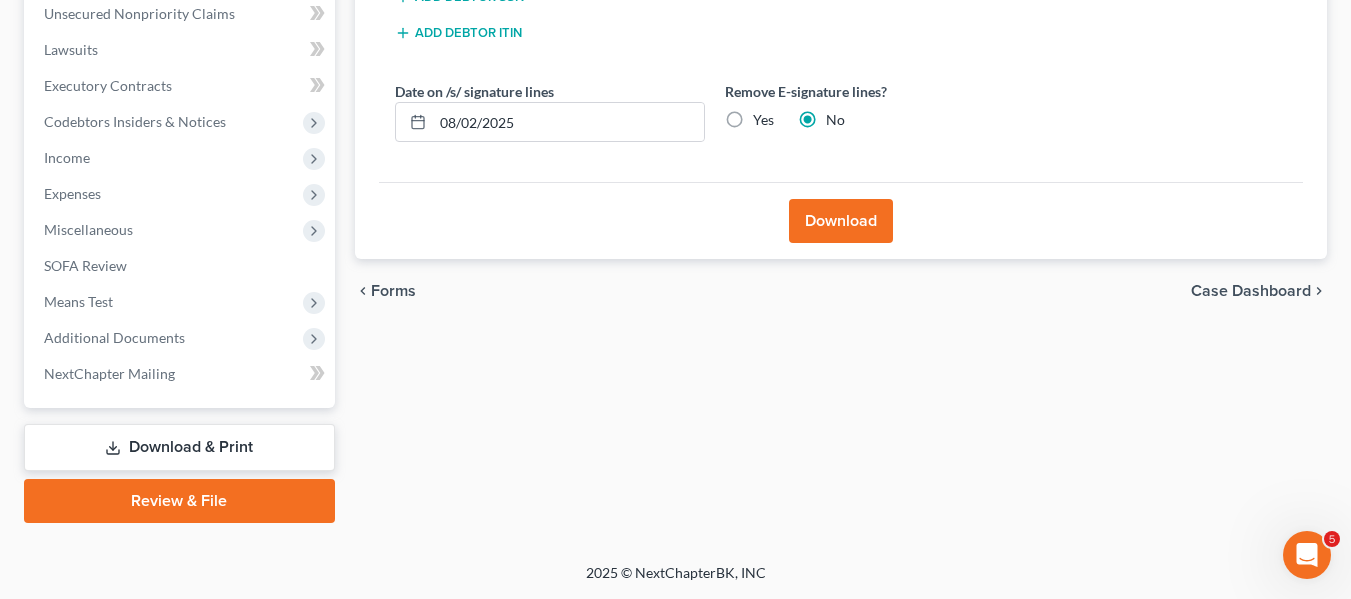 click on "Review & File" at bounding box center [179, 501] 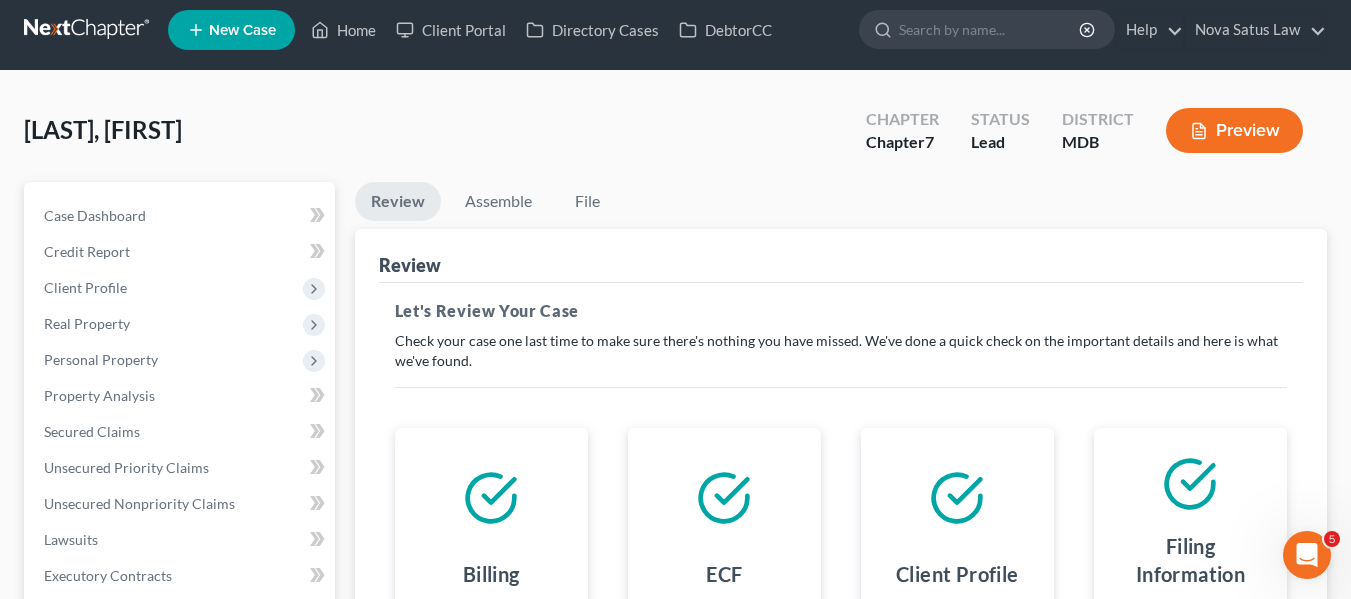 scroll, scrollTop: 0, scrollLeft: 0, axis: both 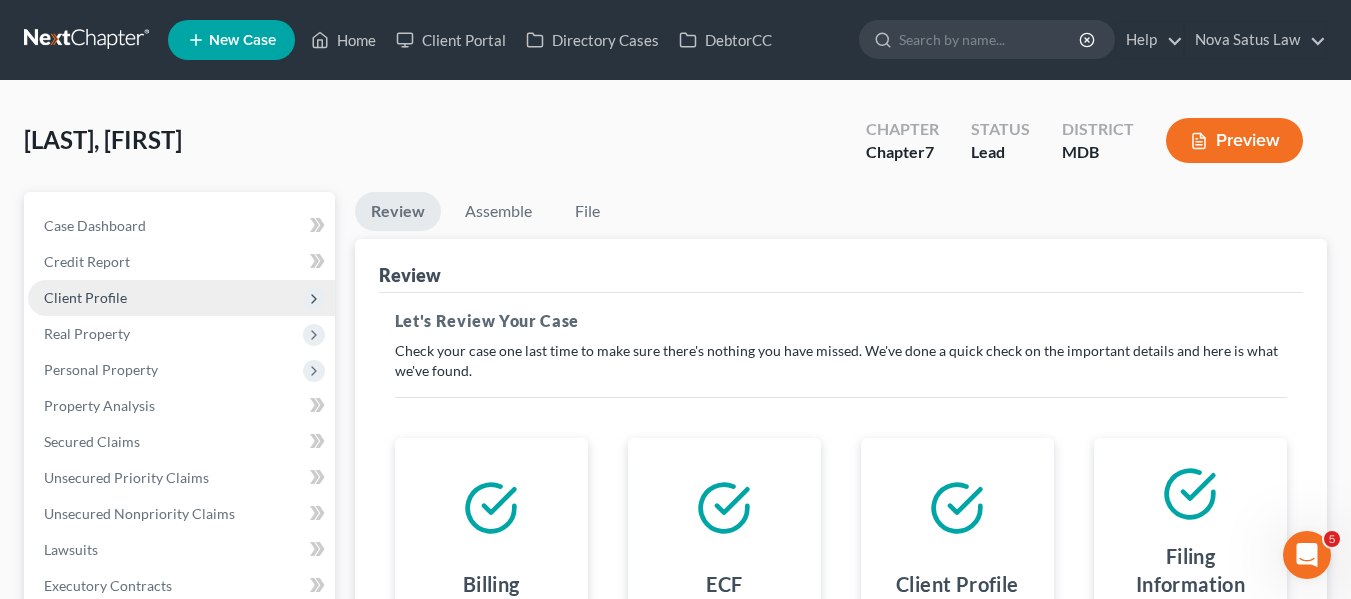 click on "Client Profile" at bounding box center (85, 297) 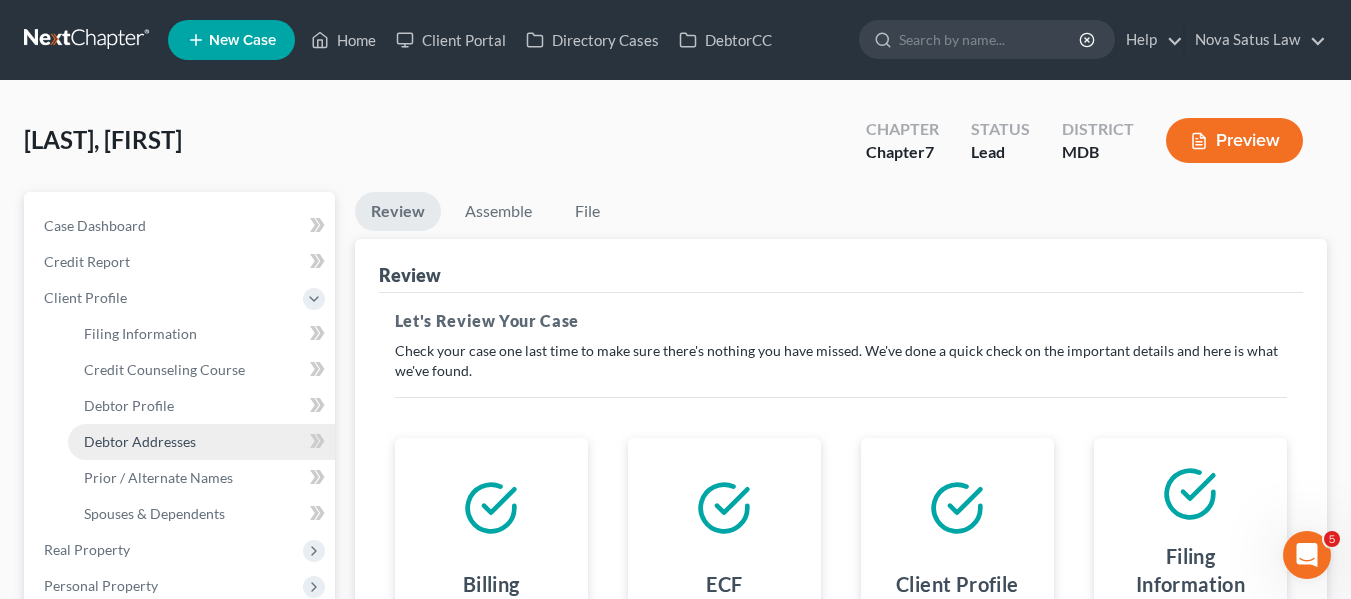 click on "Debtor Addresses" at bounding box center [140, 441] 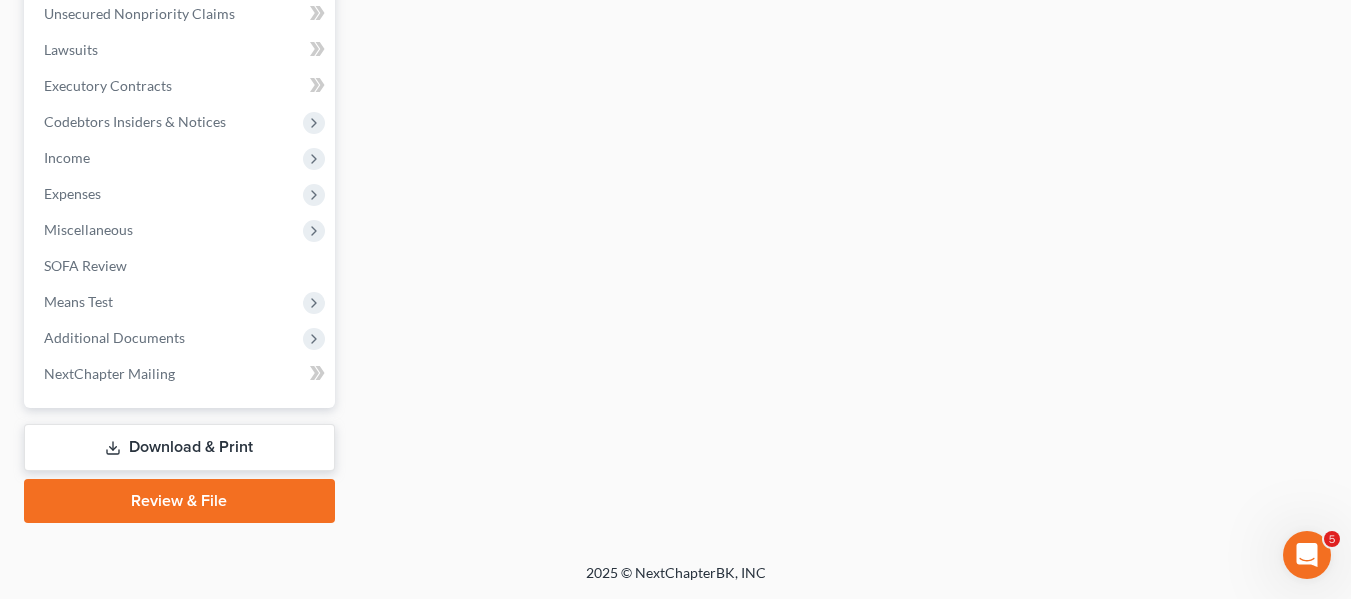 scroll, scrollTop: 716, scrollLeft: 0, axis: vertical 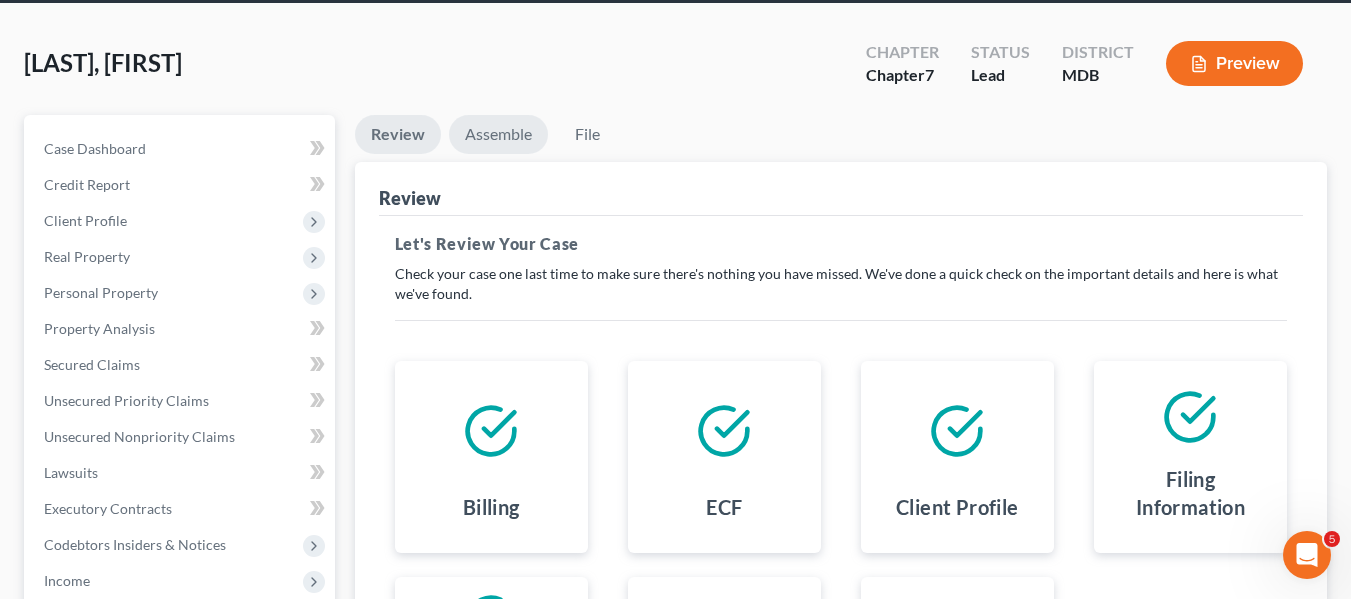 click on "Assemble" at bounding box center [498, 134] 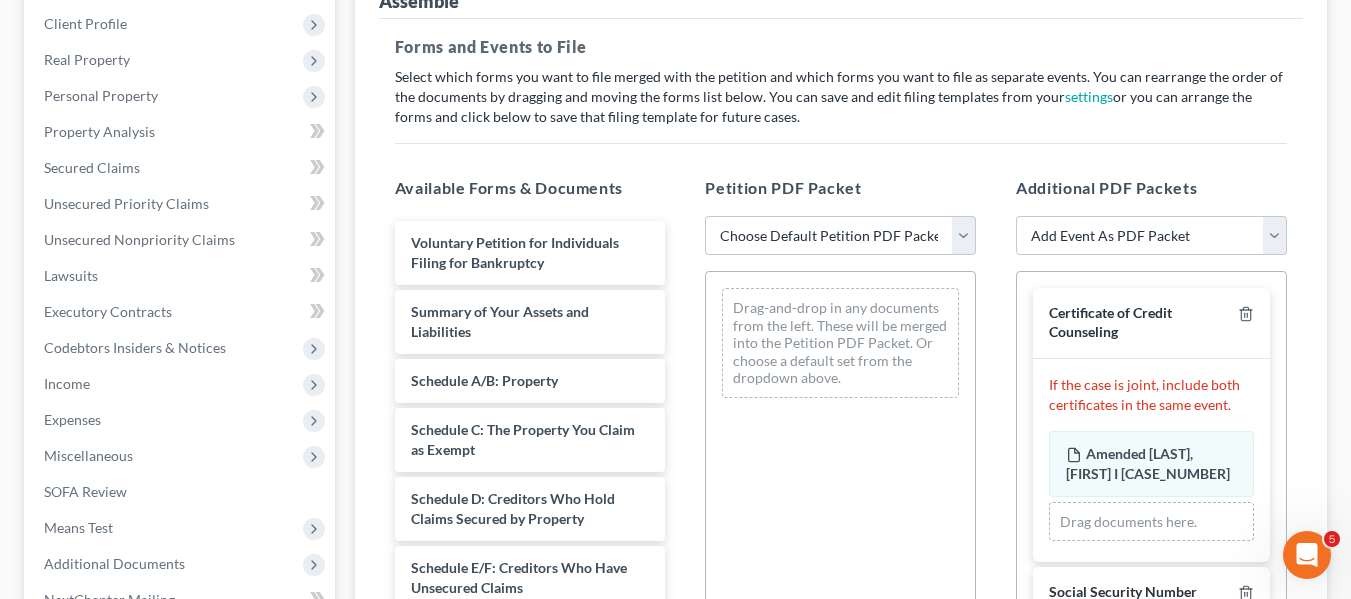 scroll, scrollTop: 275, scrollLeft: 0, axis: vertical 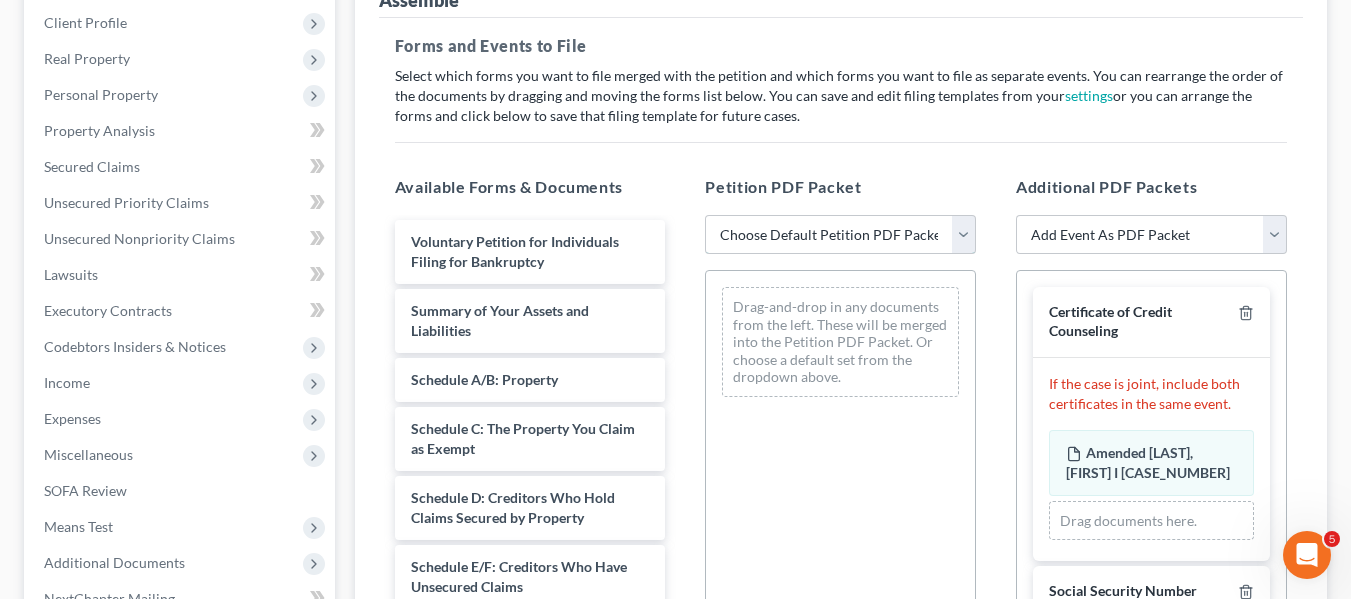 click on "Choose Default Petition PDF Packet Emergency Filing (Voluntary Petition and Creditor List Only) Regular 7 Bare Bones 7 Chapter 7 Template" at bounding box center [840, 235] 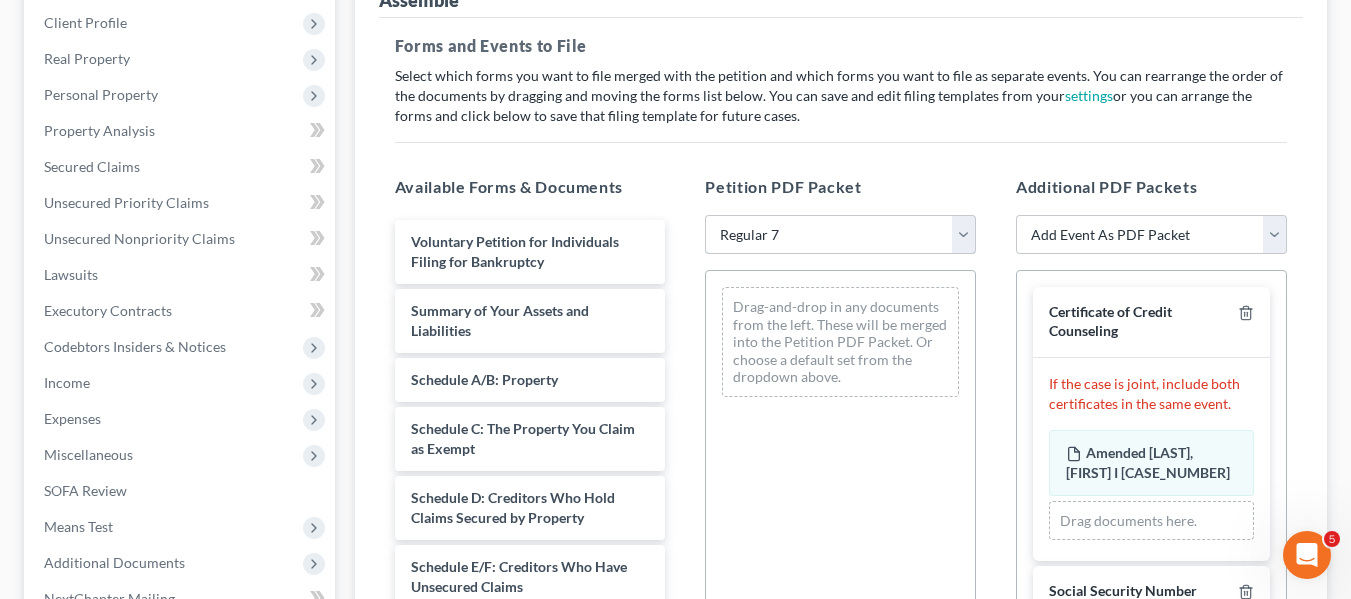 click on "Choose Default Petition PDF Packet Emergency Filing (Voluntary Petition and Creditor List Only) Regular 7 Bare Bones 7 Chapter 7 Template" at bounding box center (840, 235) 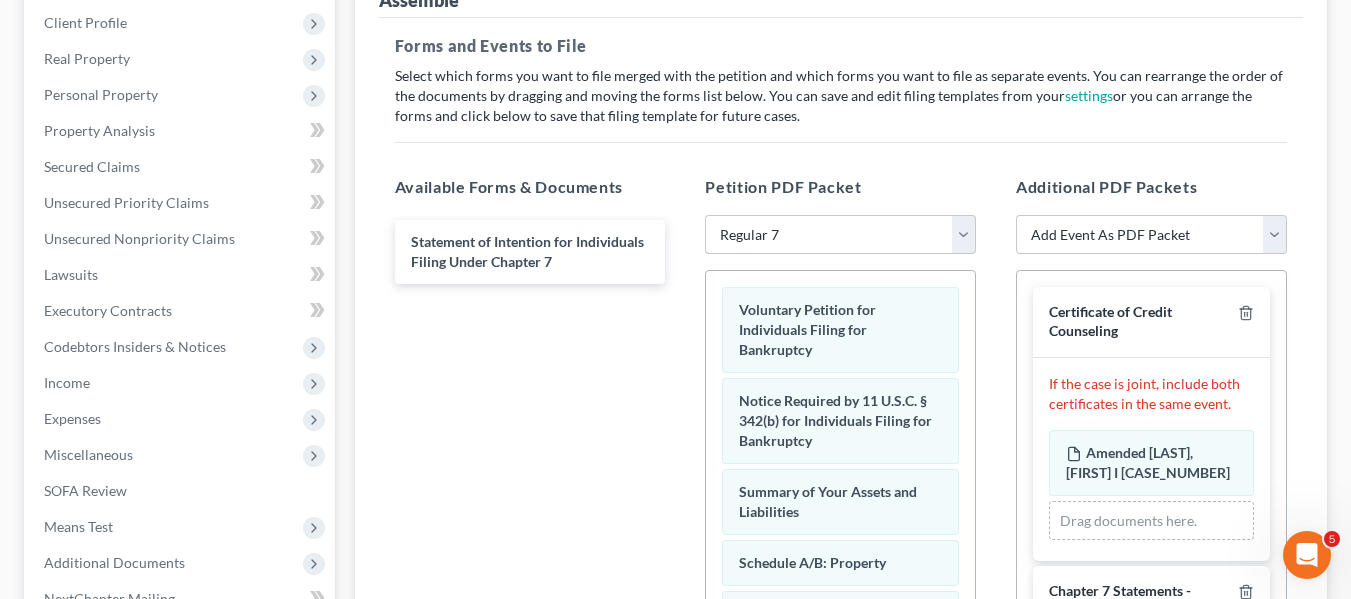scroll, scrollTop: 468, scrollLeft: 0, axis: vertical 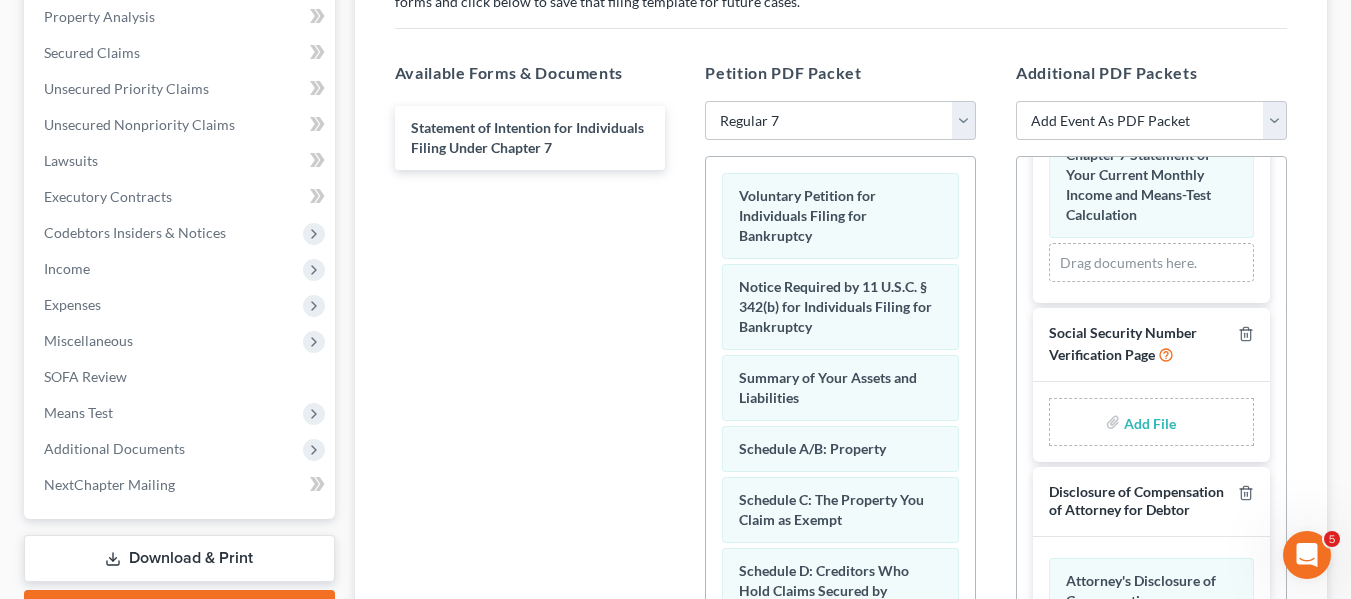 click at bounding box center (1148, 422) 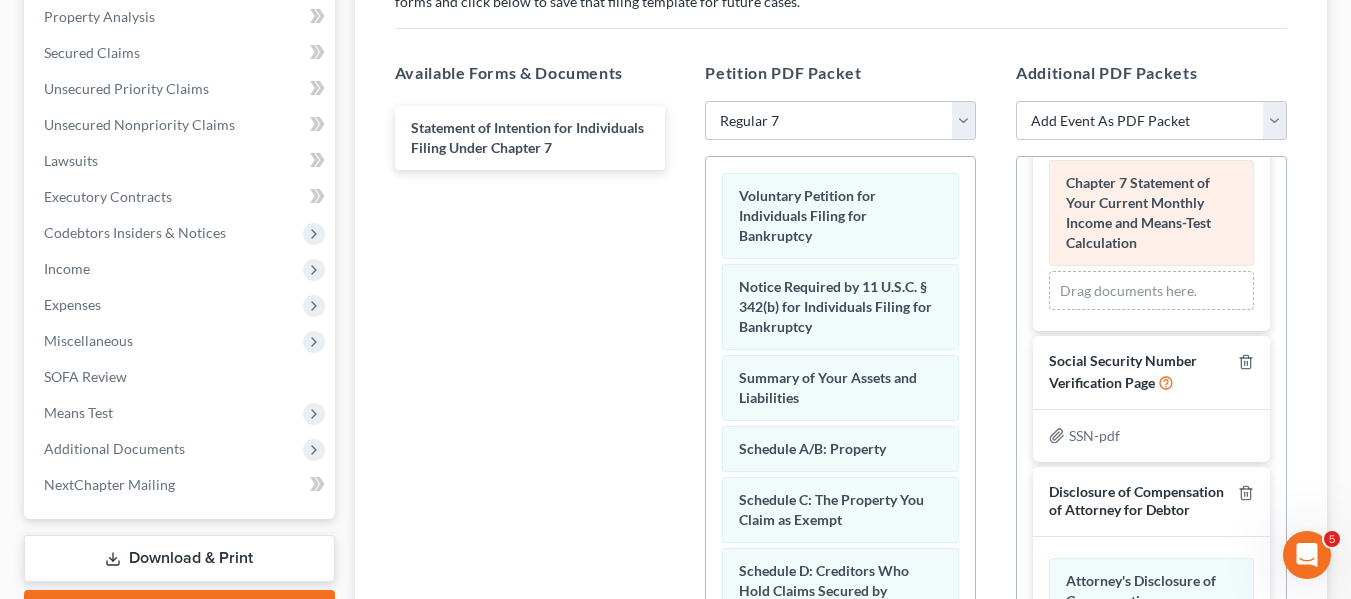 scroll, scrollTop: 440, scrollLeft: 0, axis: vertical 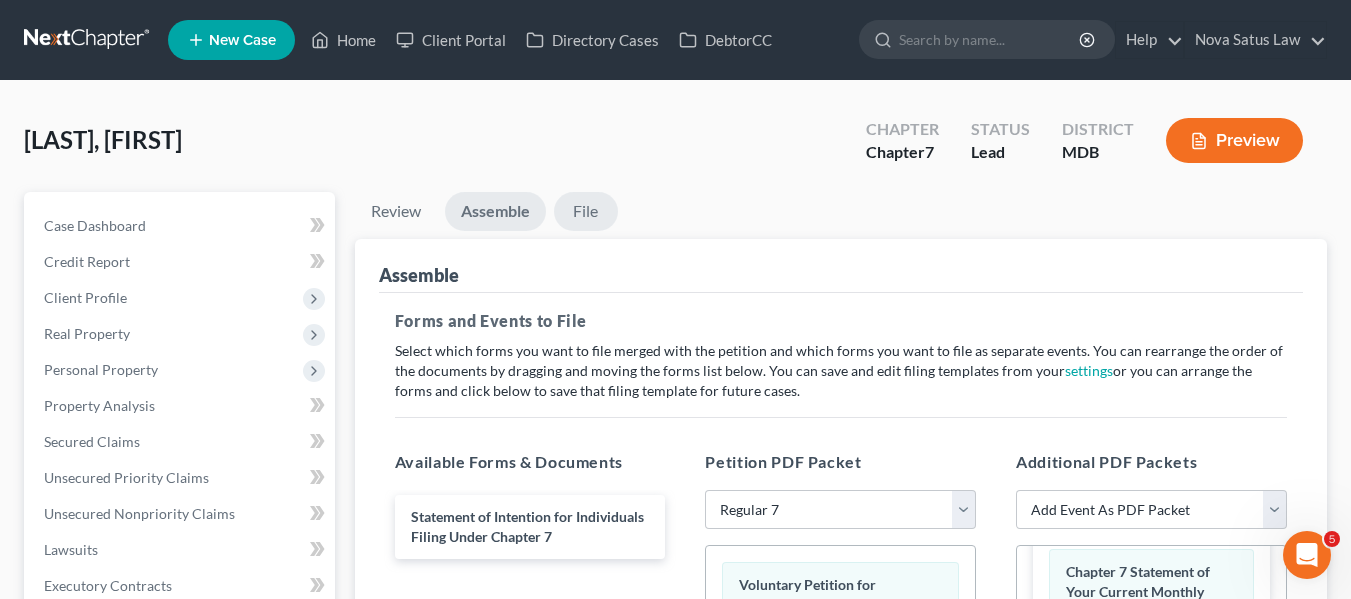 click on "File" at bounding box center [586, 211] 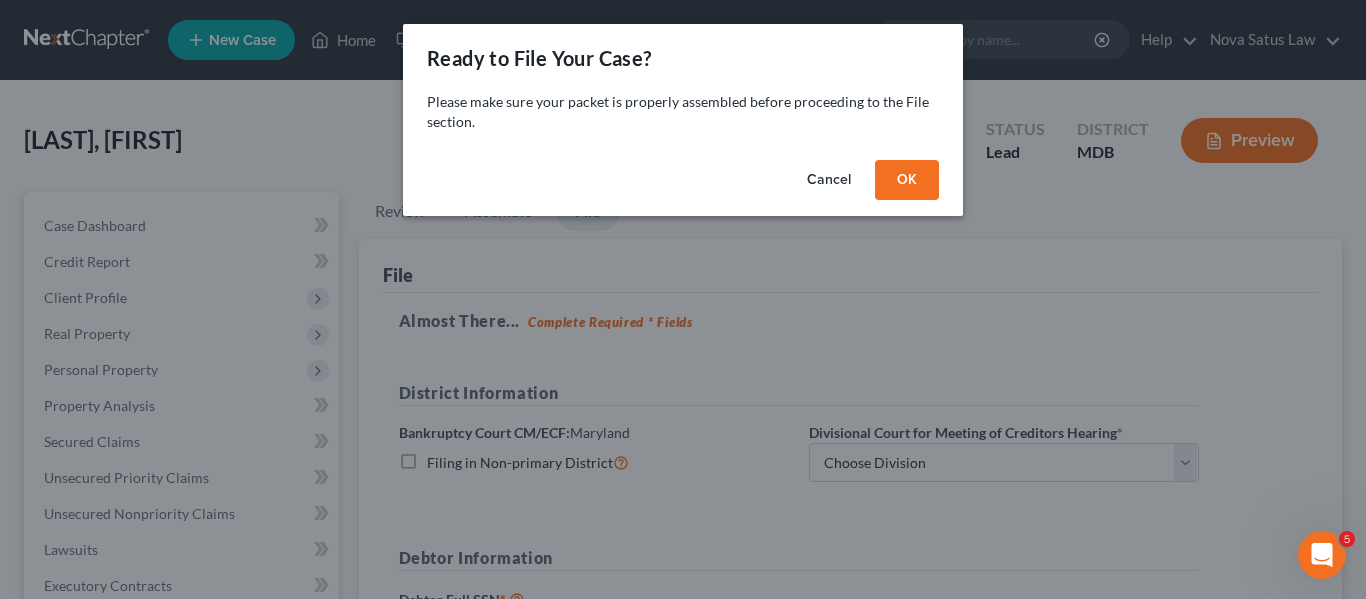 click on "Cancel OK" at bounding box center [683, 184] 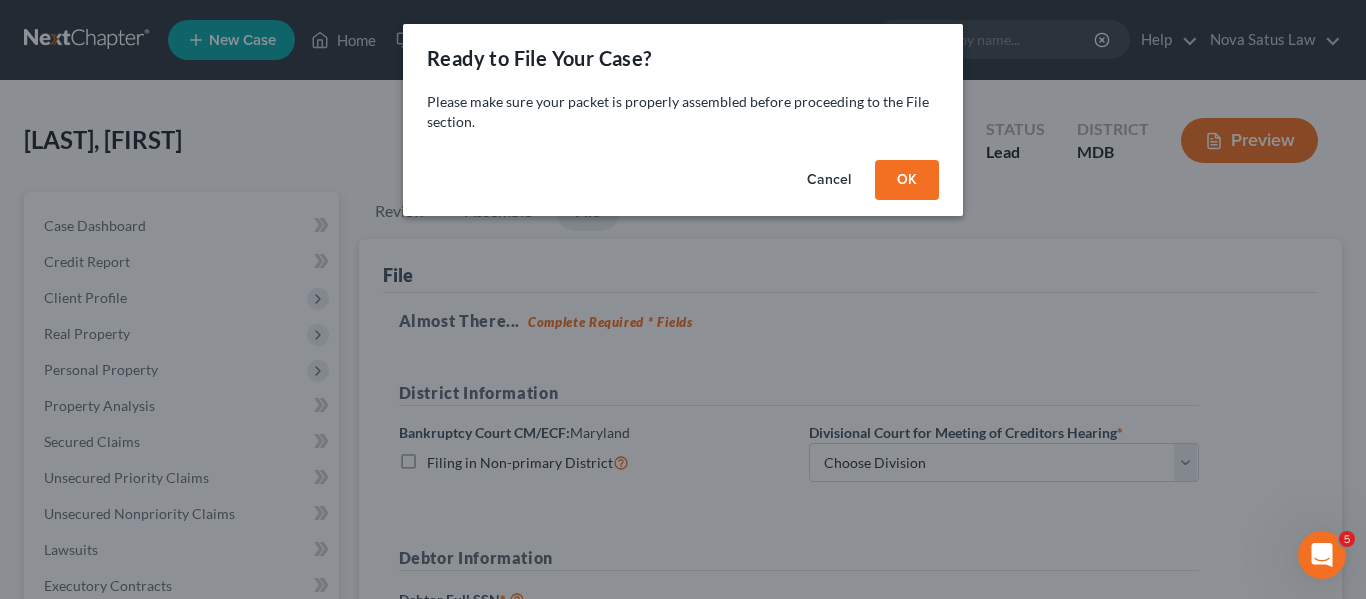 click on "OK" at bounding box center [907, 180] 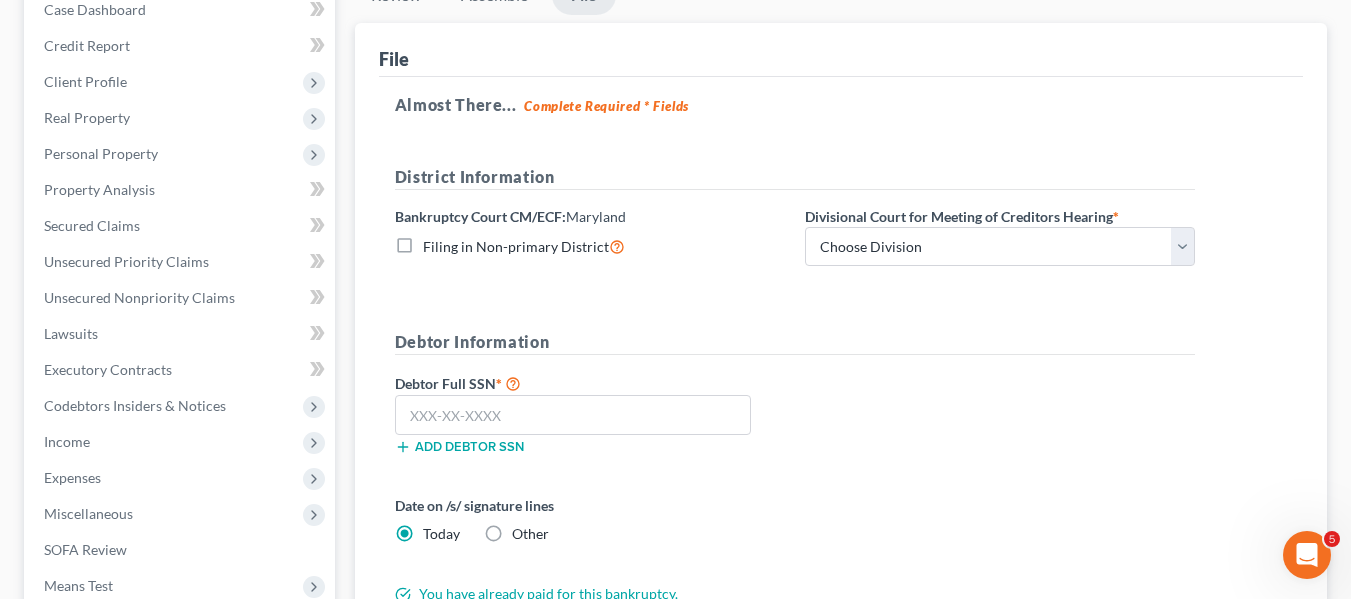 scroll, scrollTop: 229, scrollLeft: 0, axis: vertical 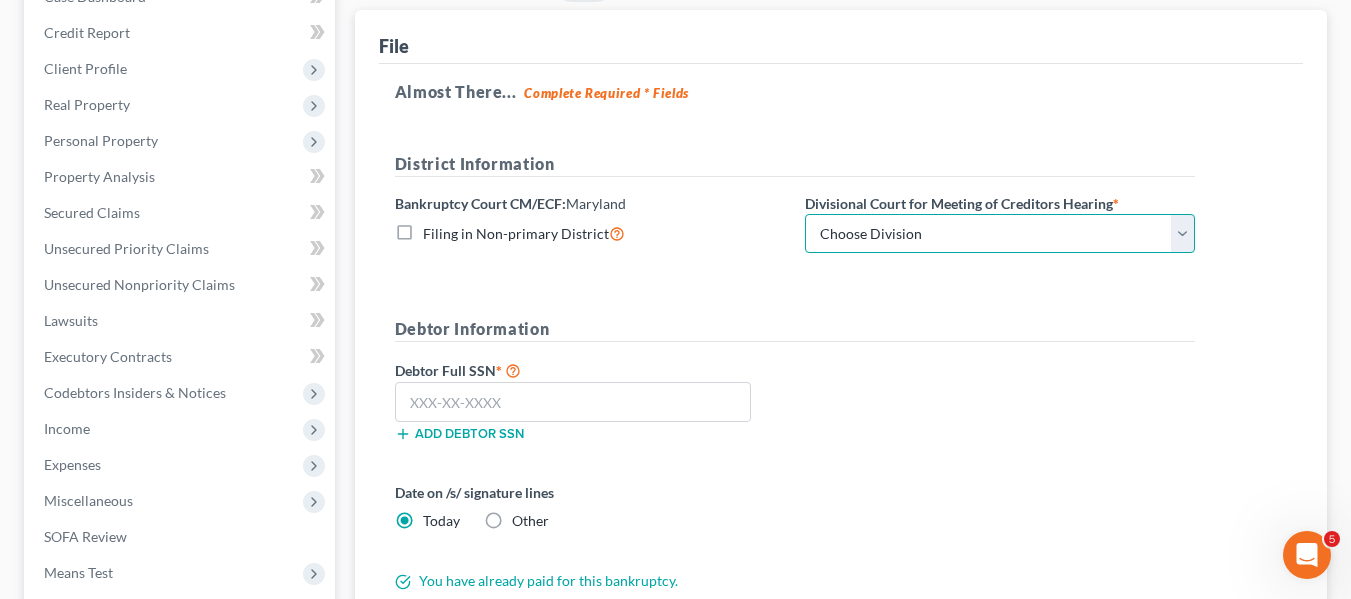 click on "Choose Division Baltimore Greenbelt" at bounding box center (1000, 234) 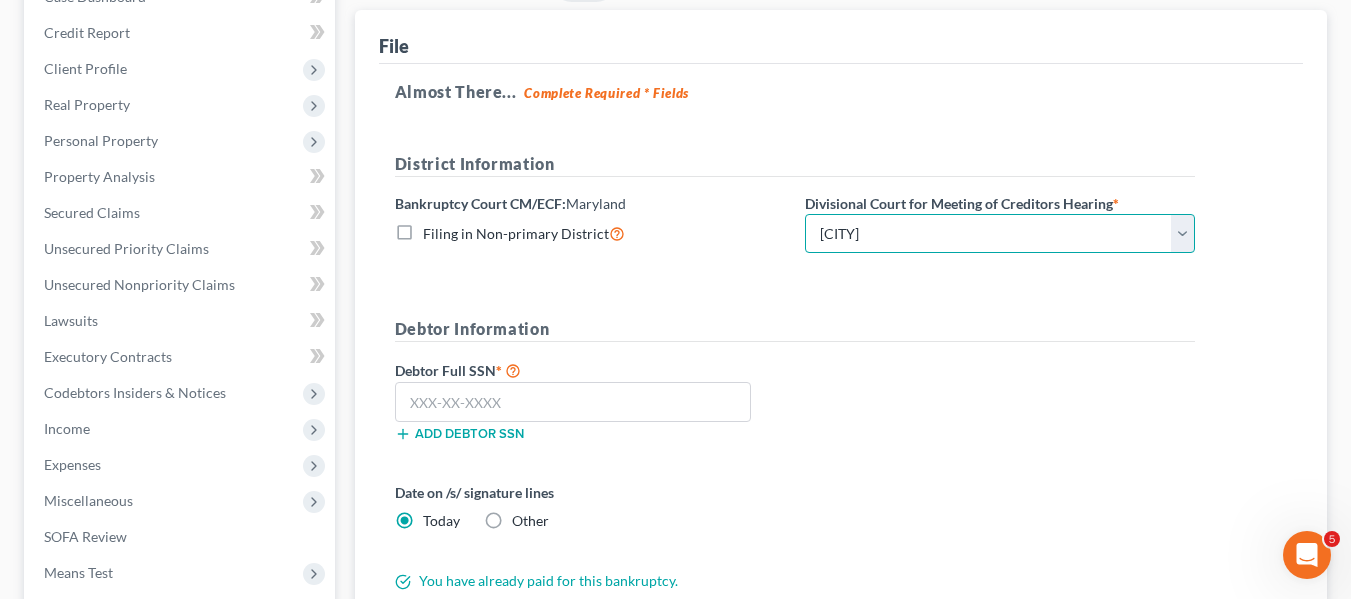 click on "Choose Division Baltimore Greenbelt" at bounding box center (1000, 234) 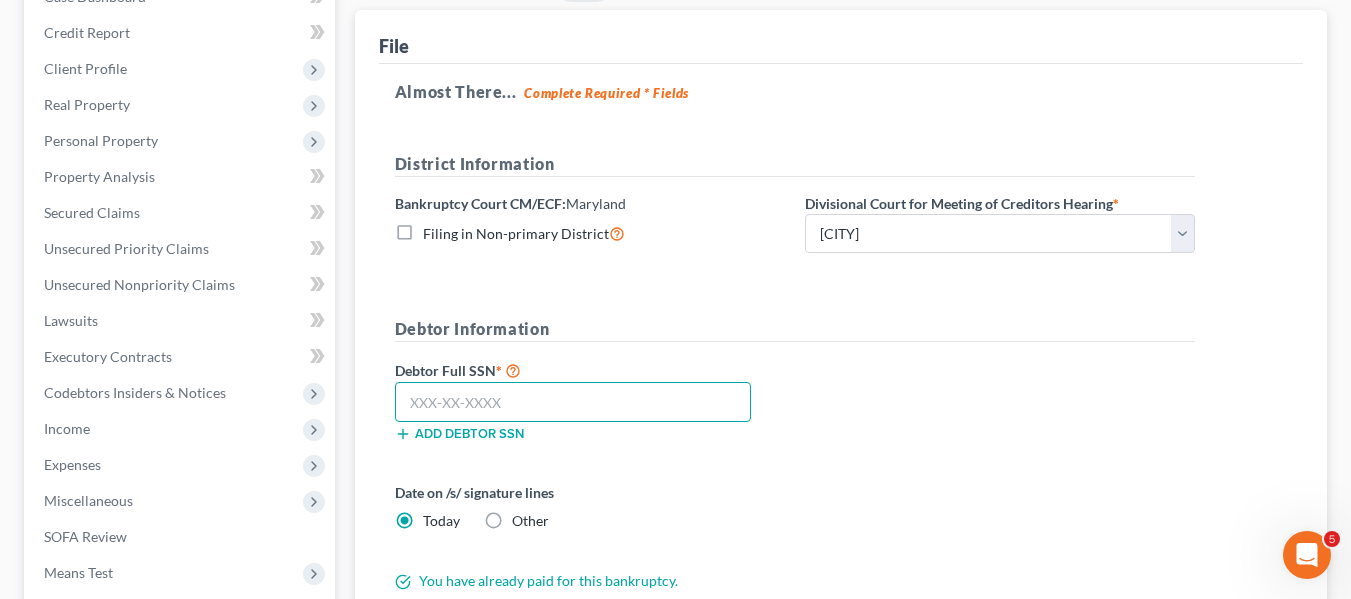 click at bounding box center [573, 402] 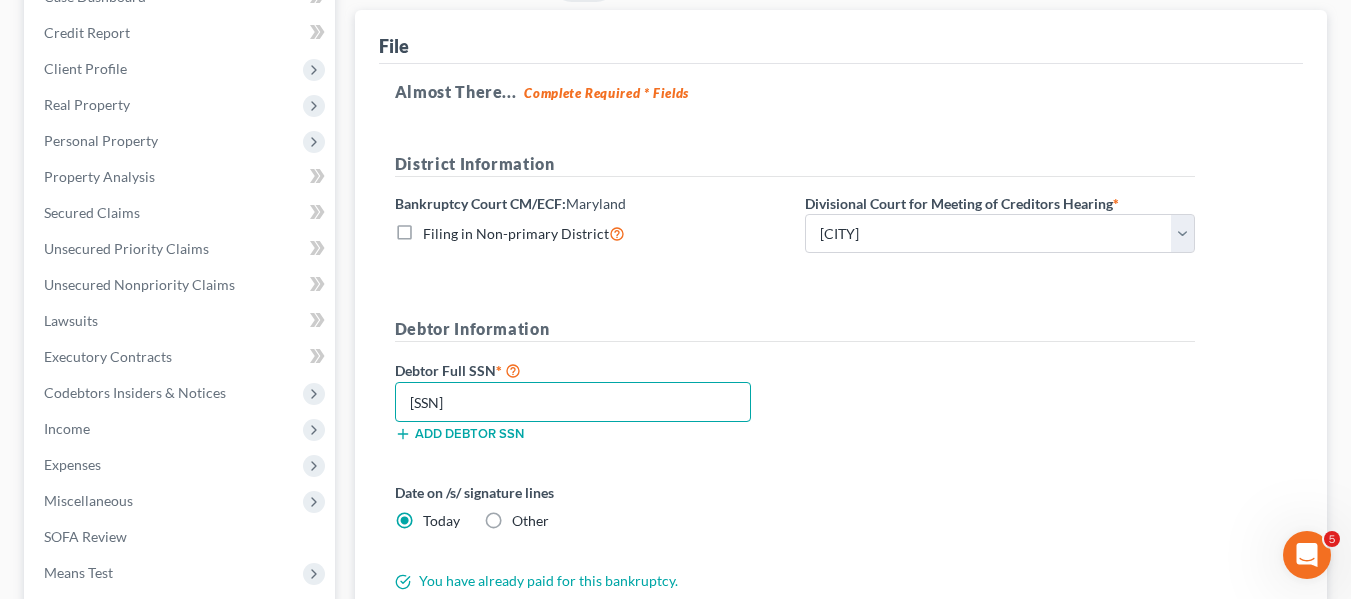 scroll, scrollTop: 397, scrollLeft: 0, axis: vertical 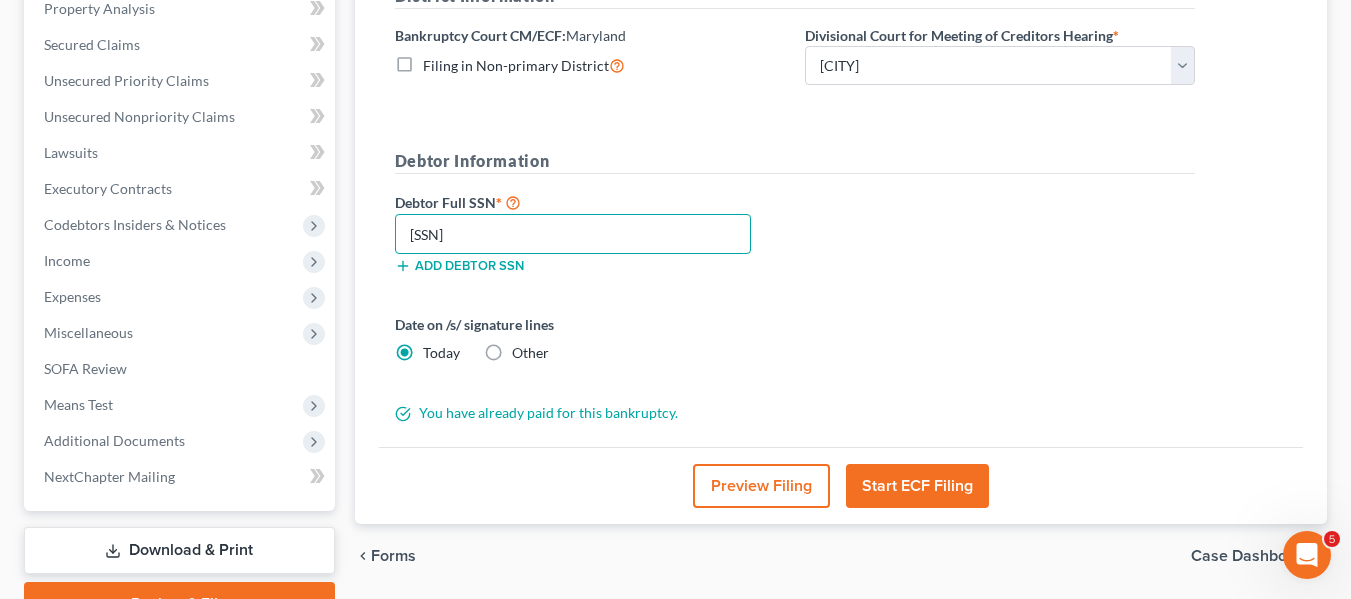 type on "[SSN]" 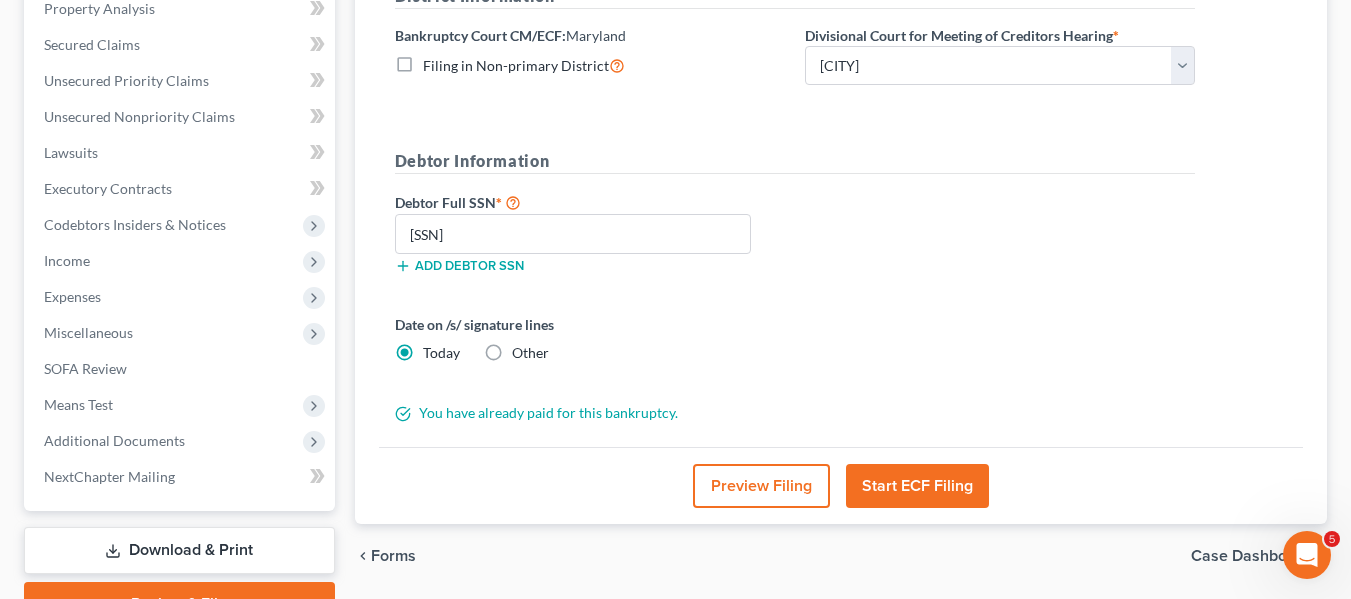 click on "Start ECF Filing" at bounding box center [917, 486] 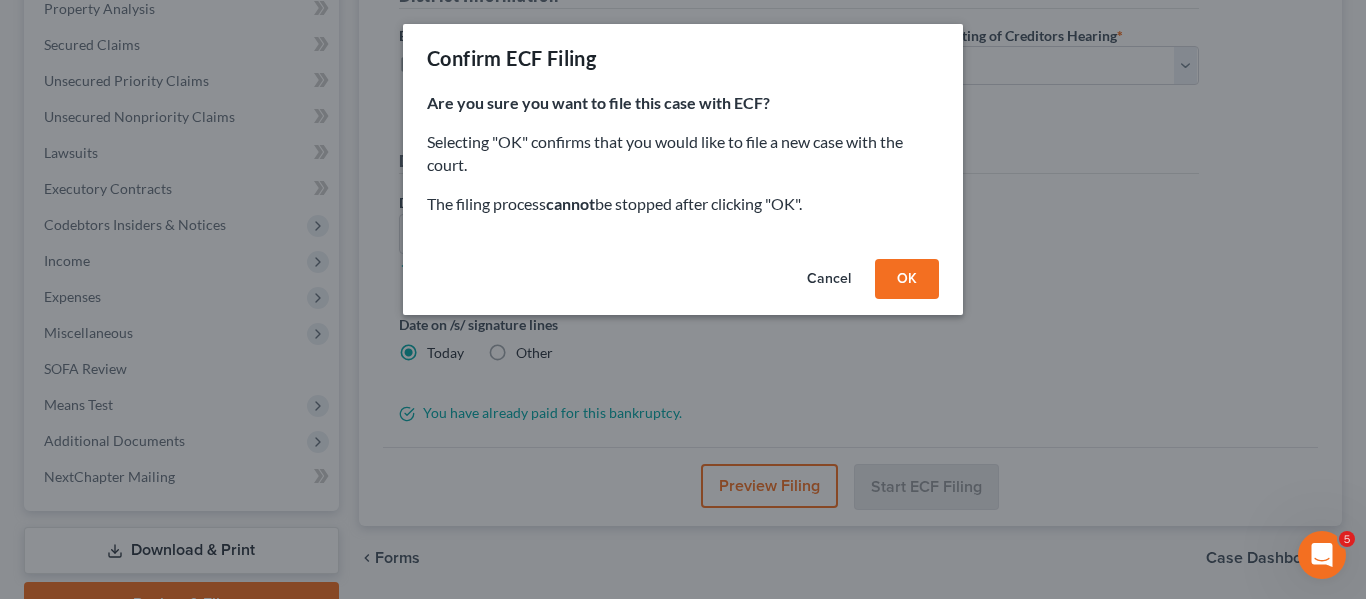 click on "OK" at bounding box center (907, 279) 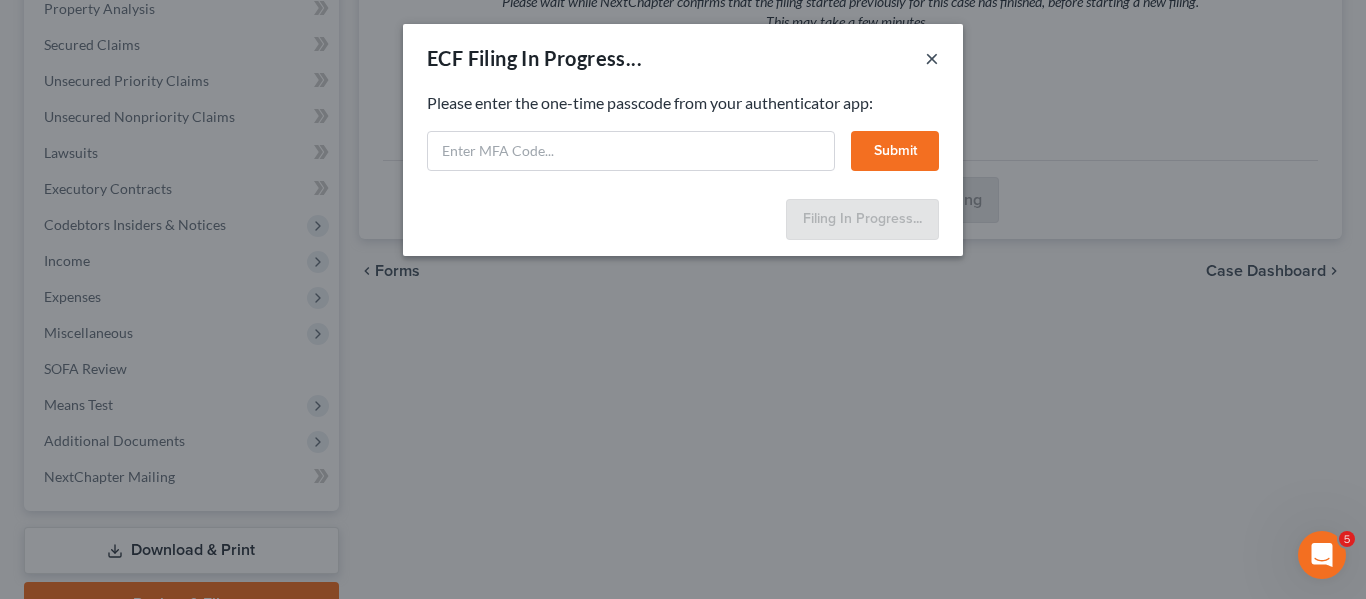 click on "×" at bounding box center [932, 58] 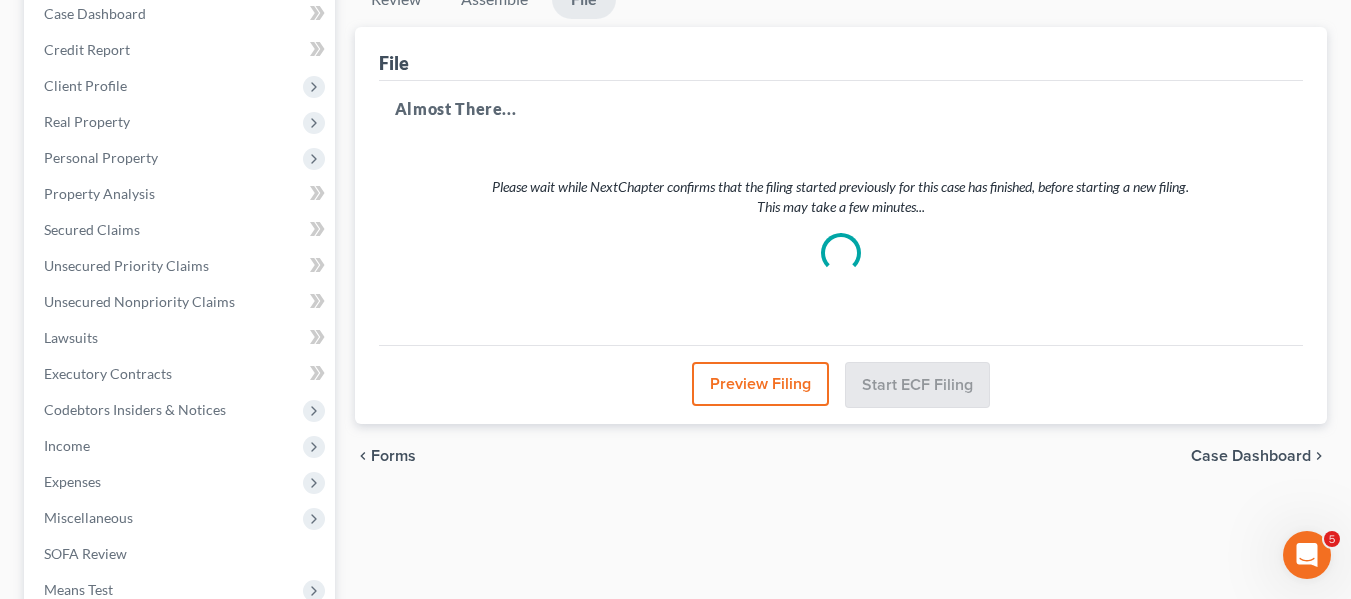 scroll, scrollTop: 213, scrollLeft: 0, axis: vertical 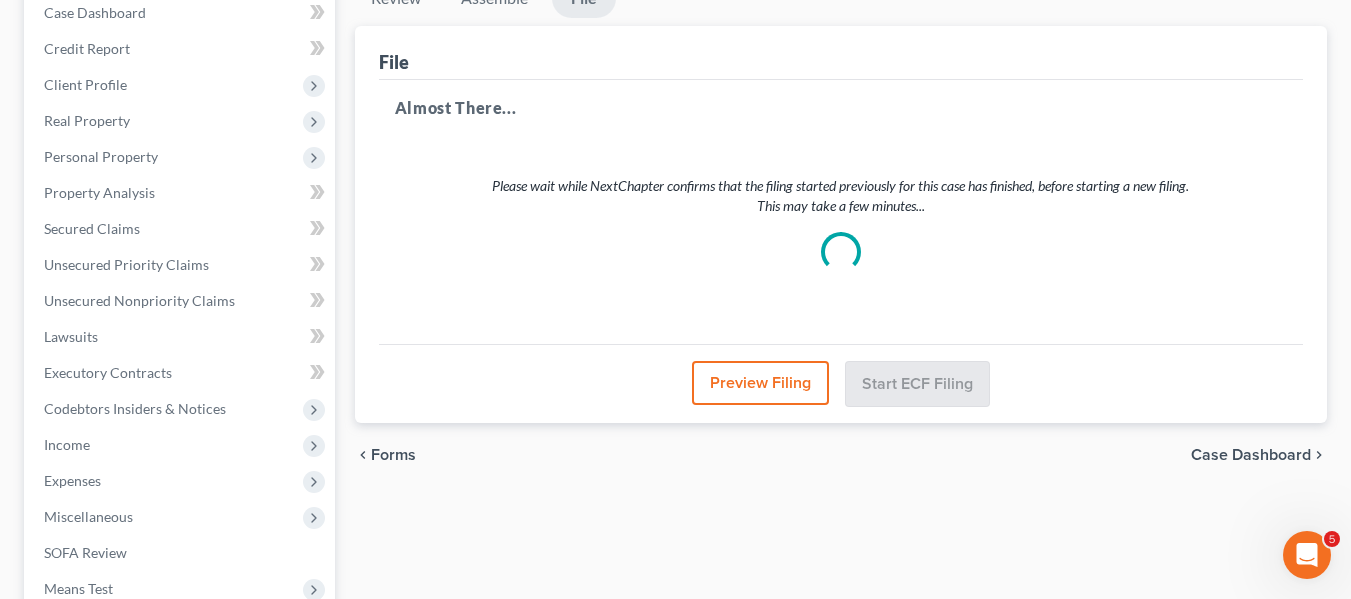 click on "Preview Filing" at bounding box center [760, 383] 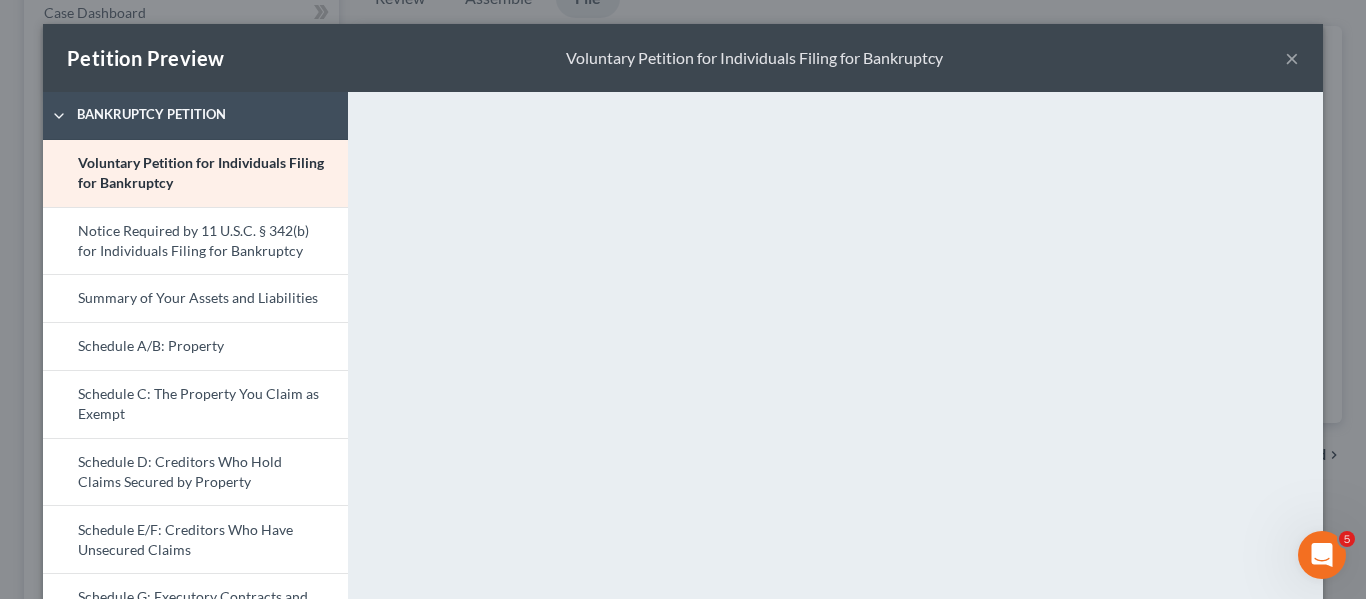 click on "×" at bounding box center [1292, 58] 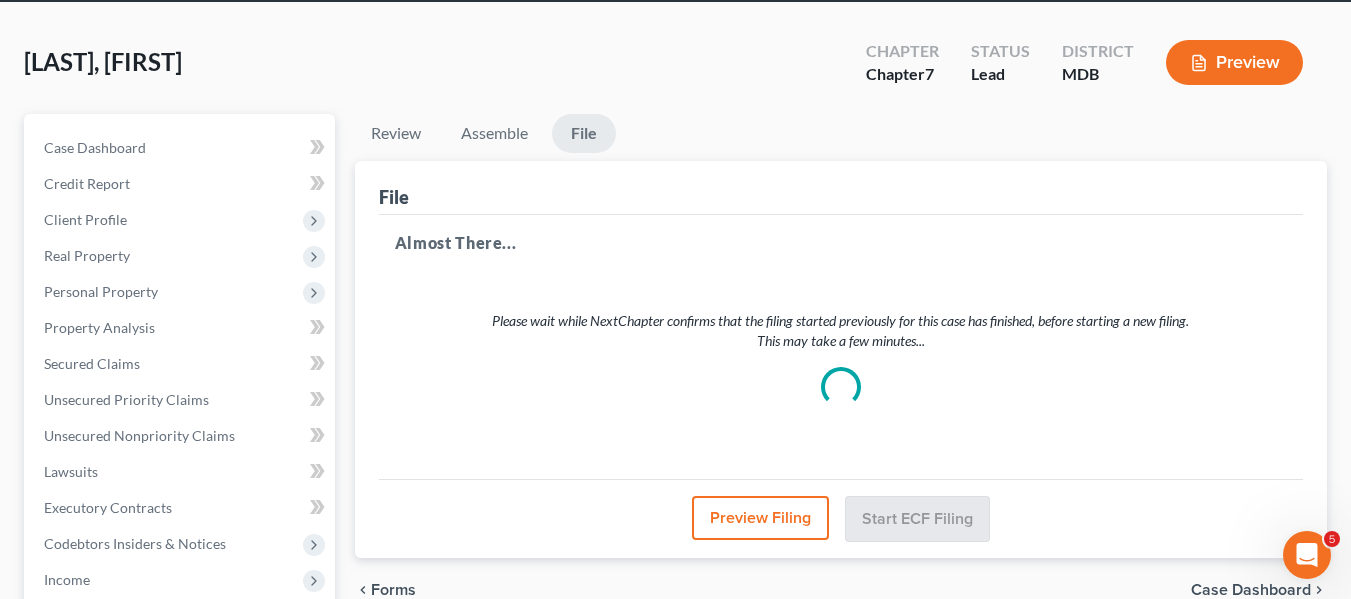 scroll, scrollTop: 0, scrollLeft: 0, axis: both 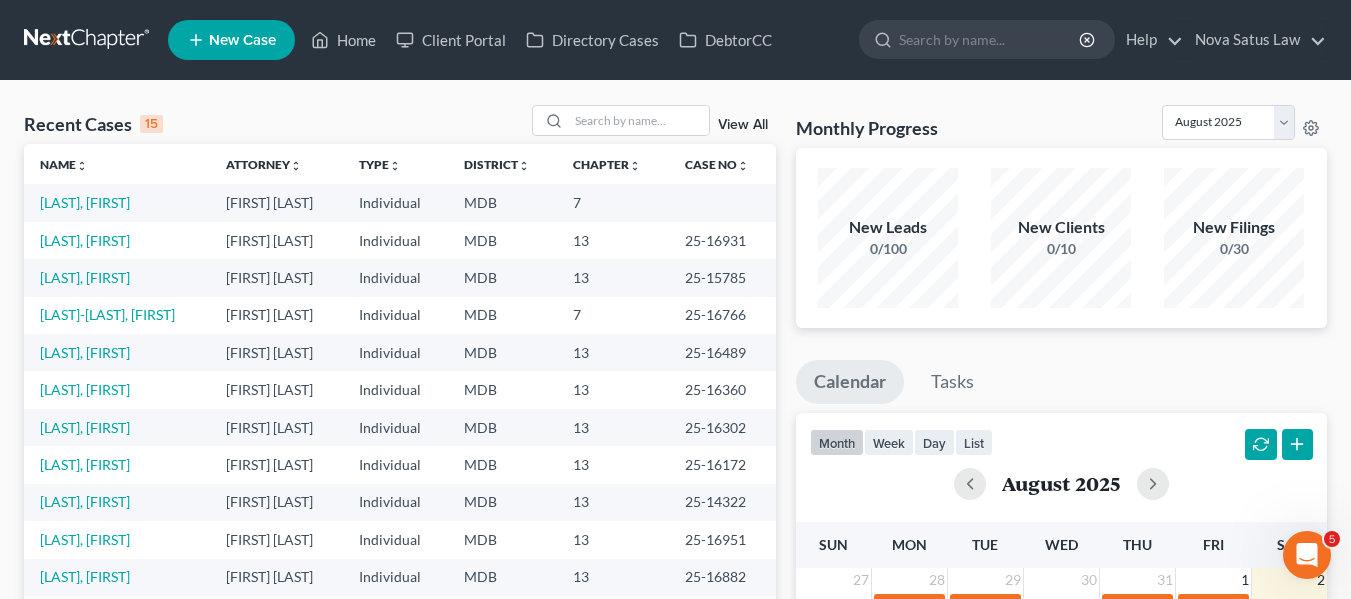 click 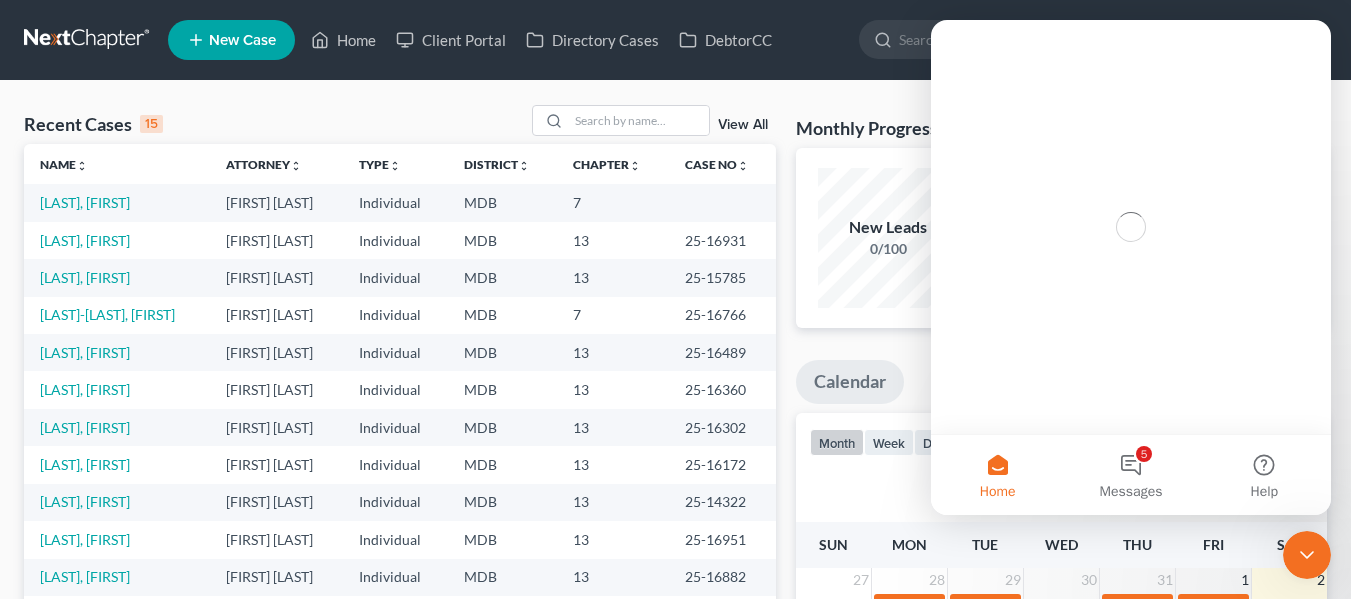 scroll, scrollTop: 0, scrollLeft: 0, axis: both 